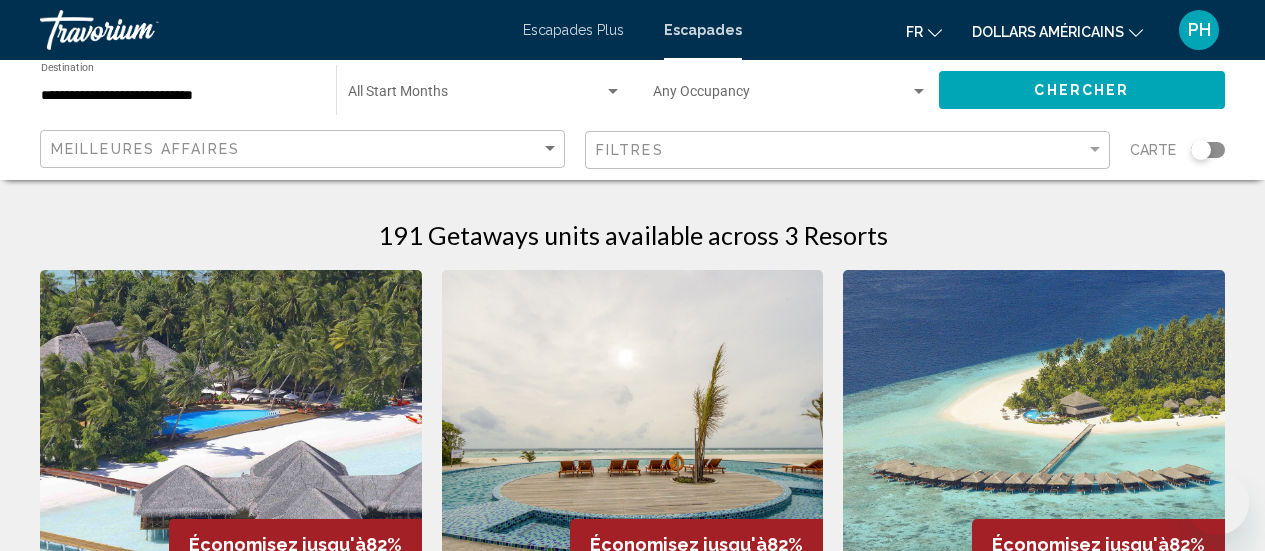 scroll, scrollTop: 114, scrollLeft: 0, axis: vertical 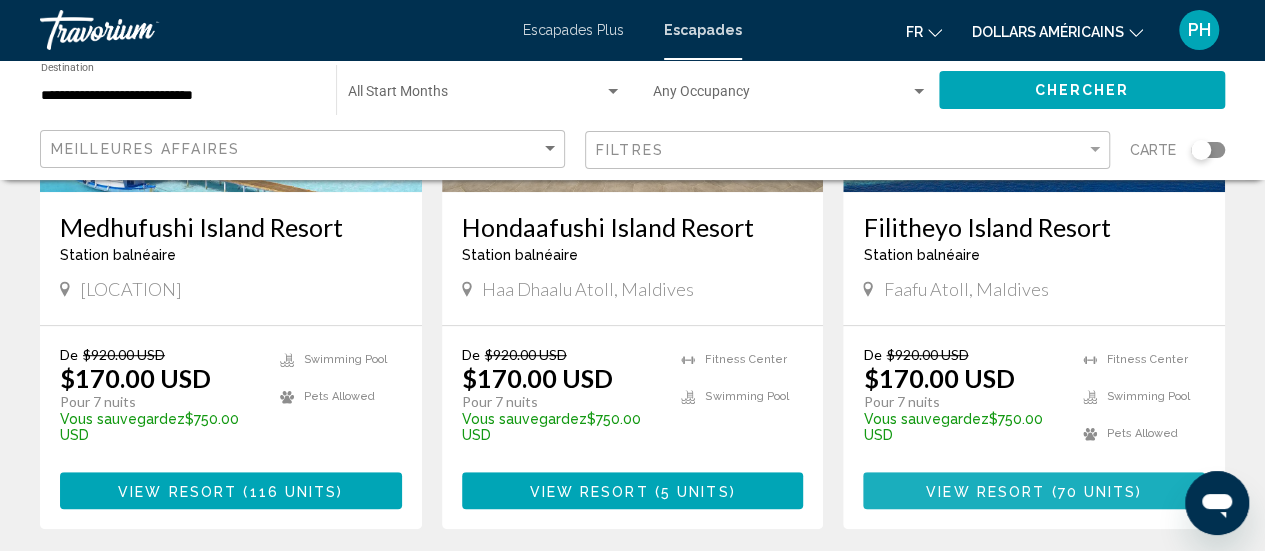click on "70 units" at bounding box center (1096, 491) 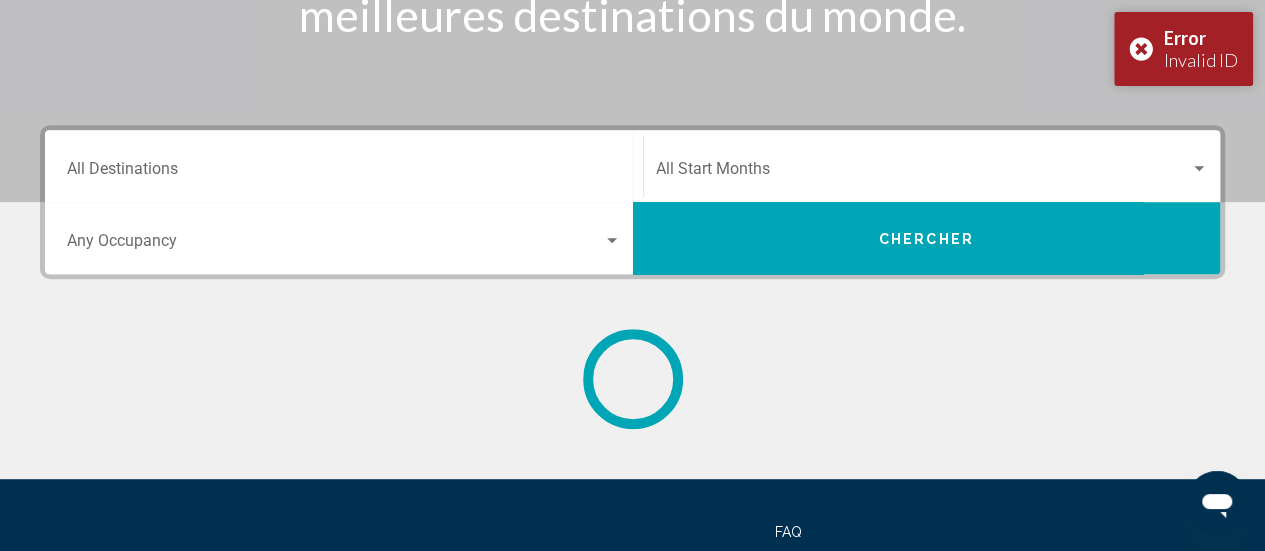 scroll, scrollTop: 0, scrollLeft: 0, axis: both 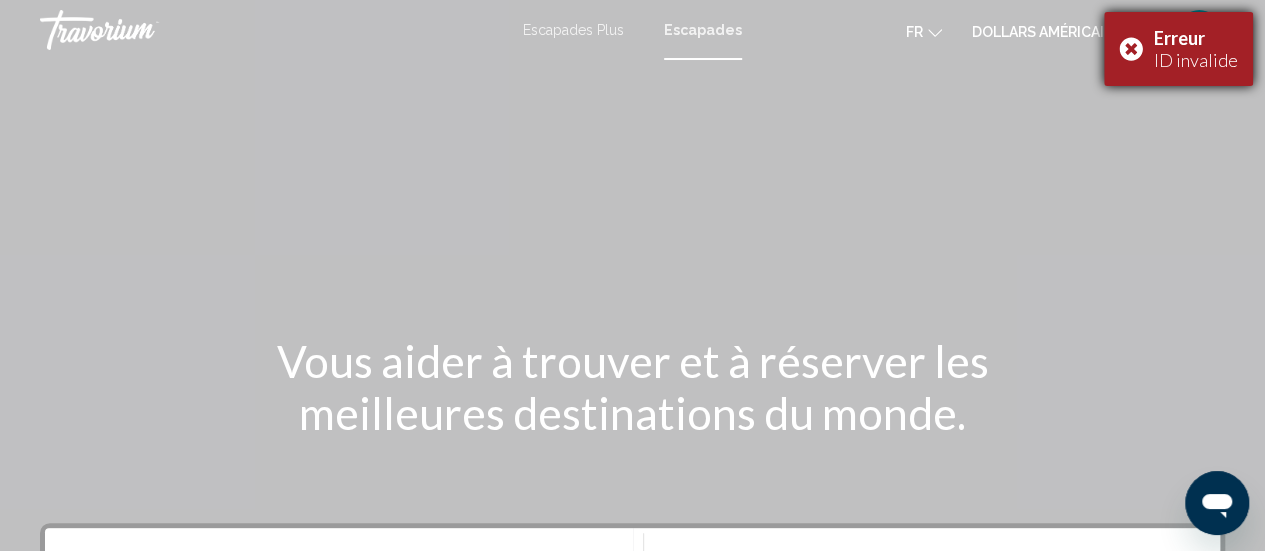 click on "Erreur ID invalide" at bounding box center [1178, 49] 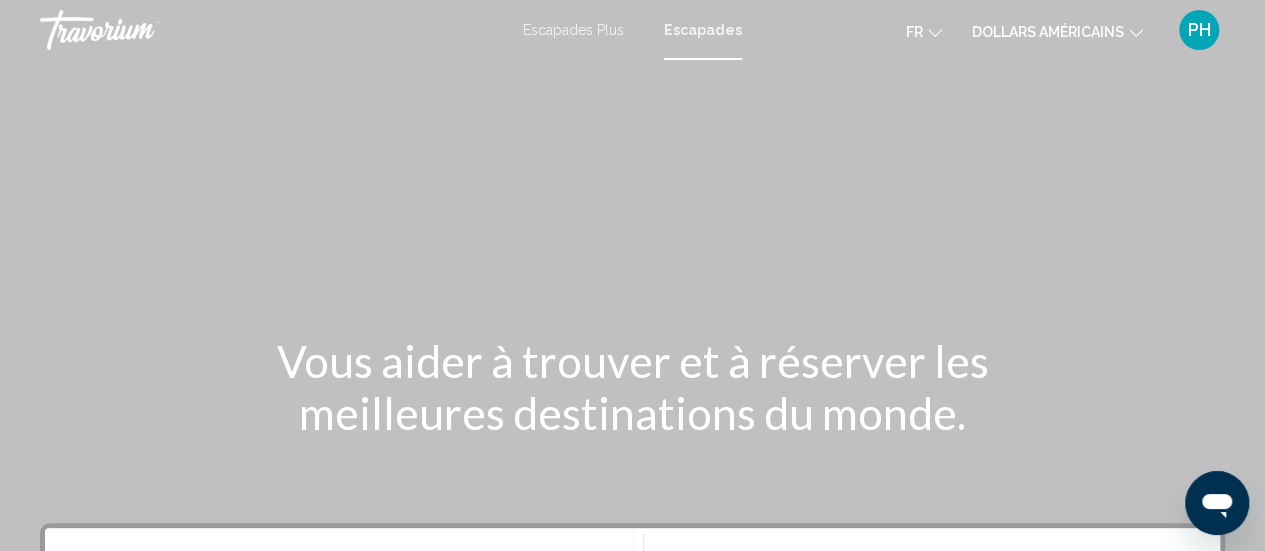 click on "dollars américains" 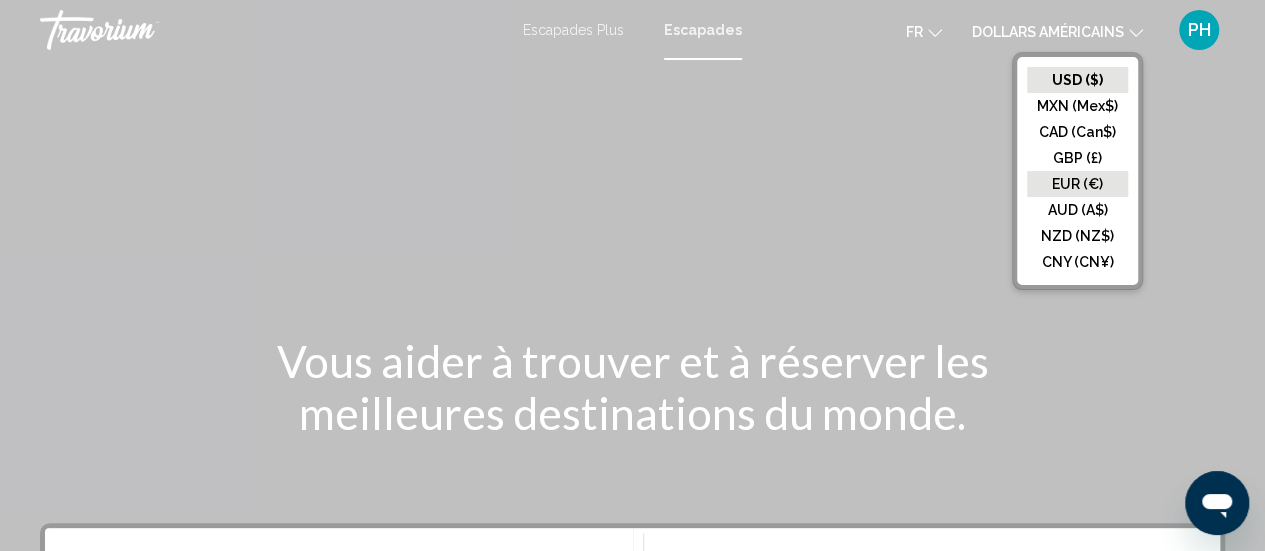 click on "EUR (€)" 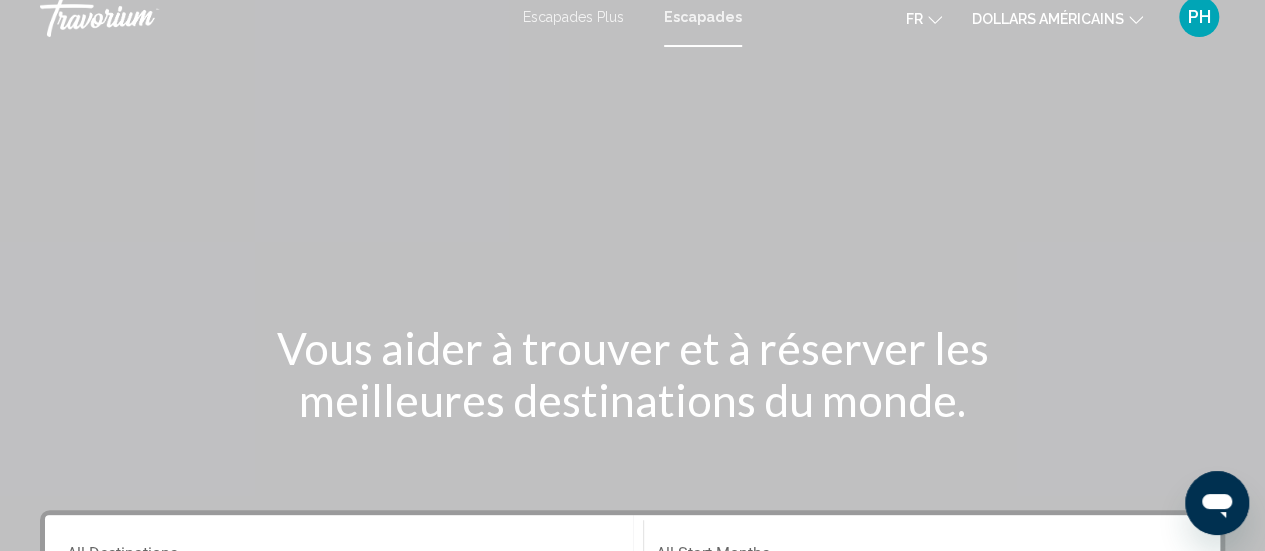 scroll, scrollTop: 0, scrollLeft: 0, axis: both 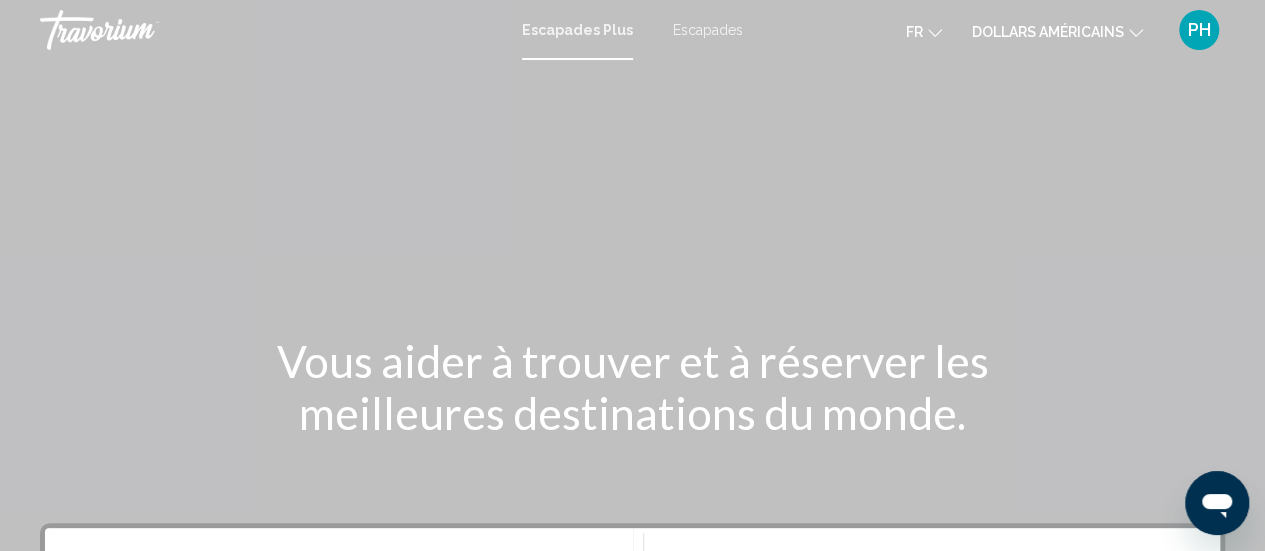 click on "Escapades" at bounding box center [708, 30] 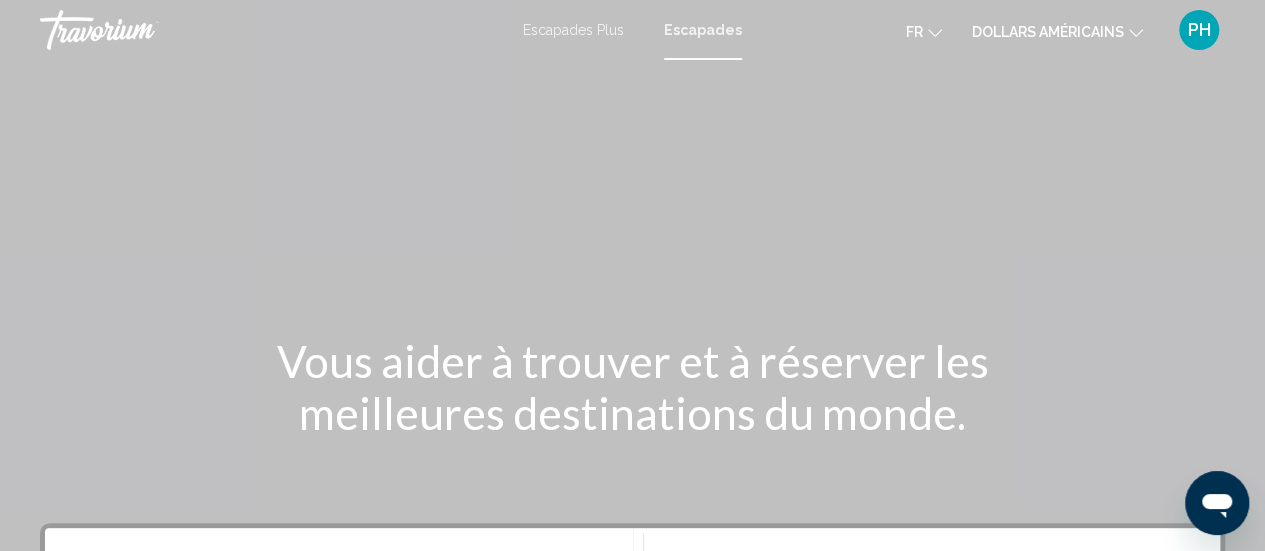 click 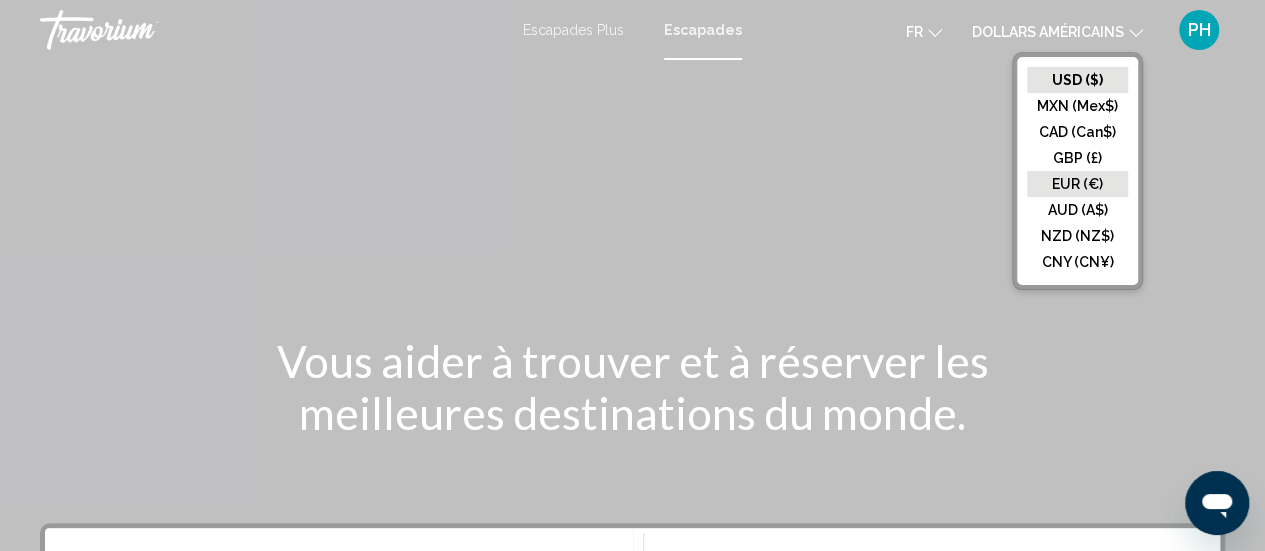 click on "EUR (€)" 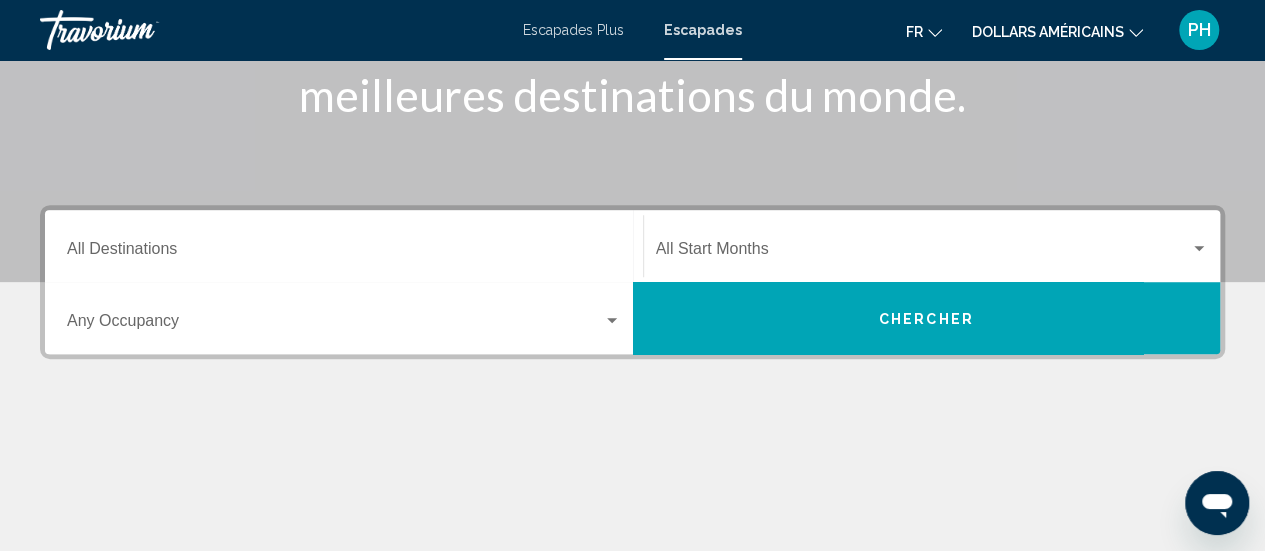scroll, scrollTop: 322, scrollLeft: 0, axis: vertical 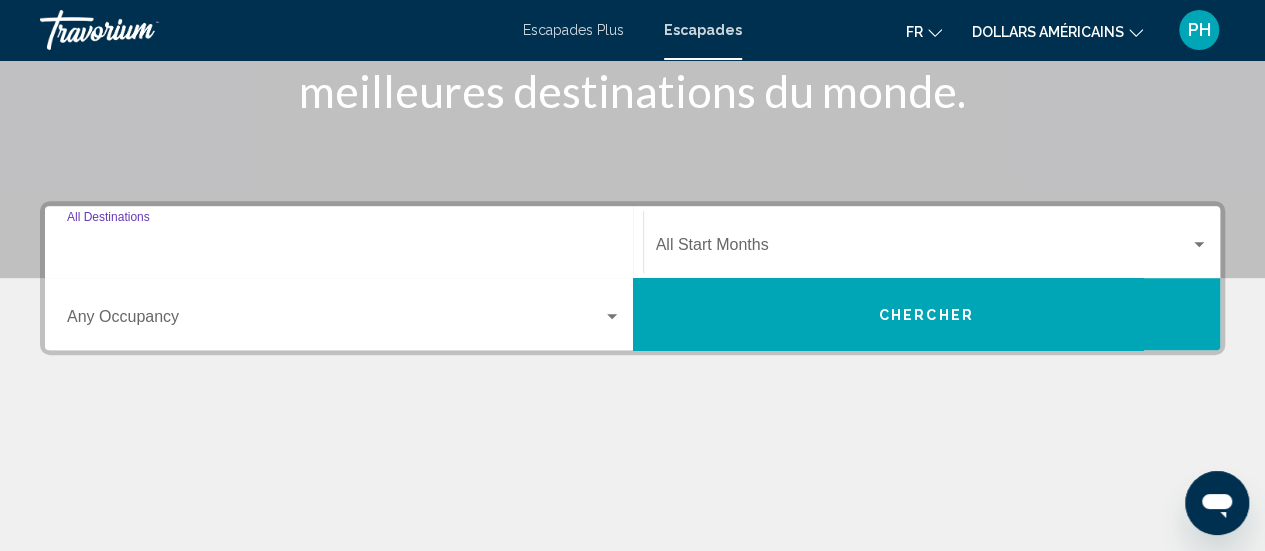 click on "Destination All Destinations" at bounding box center (344, 249) 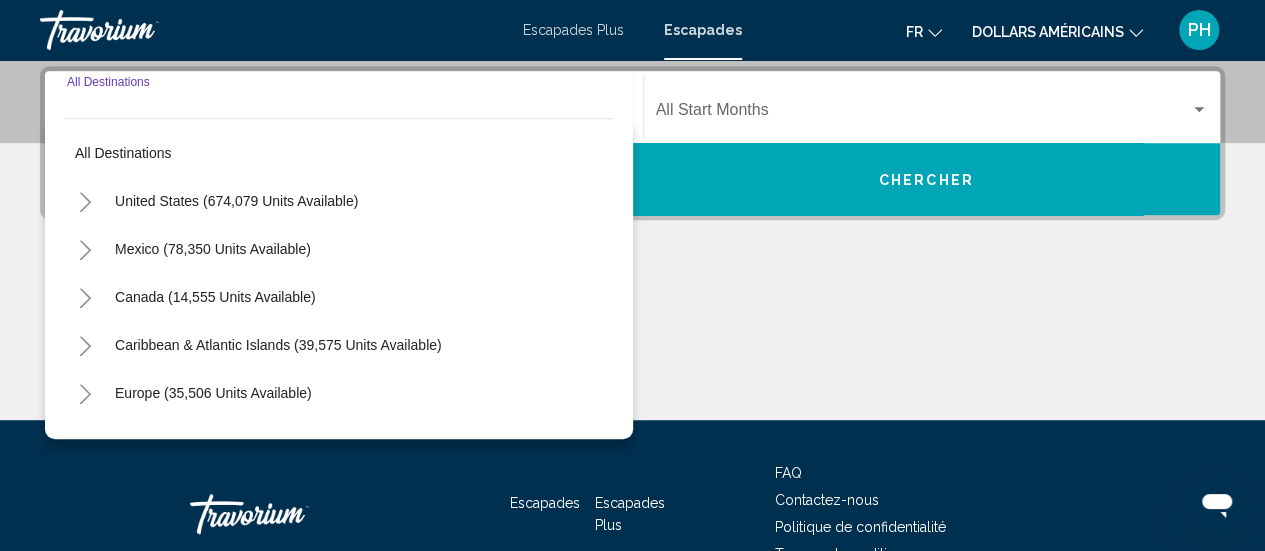 scroll, scrollTop: 458, scrollLeft: 0, axis: vertical 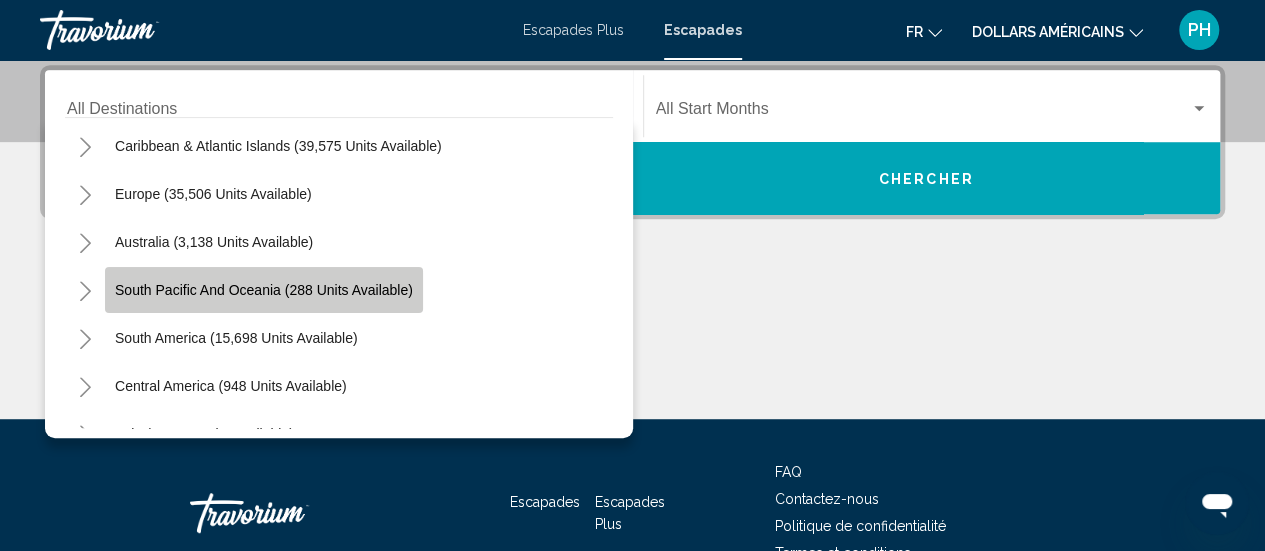 click on "South Pacific and Oceania (288 units available)" 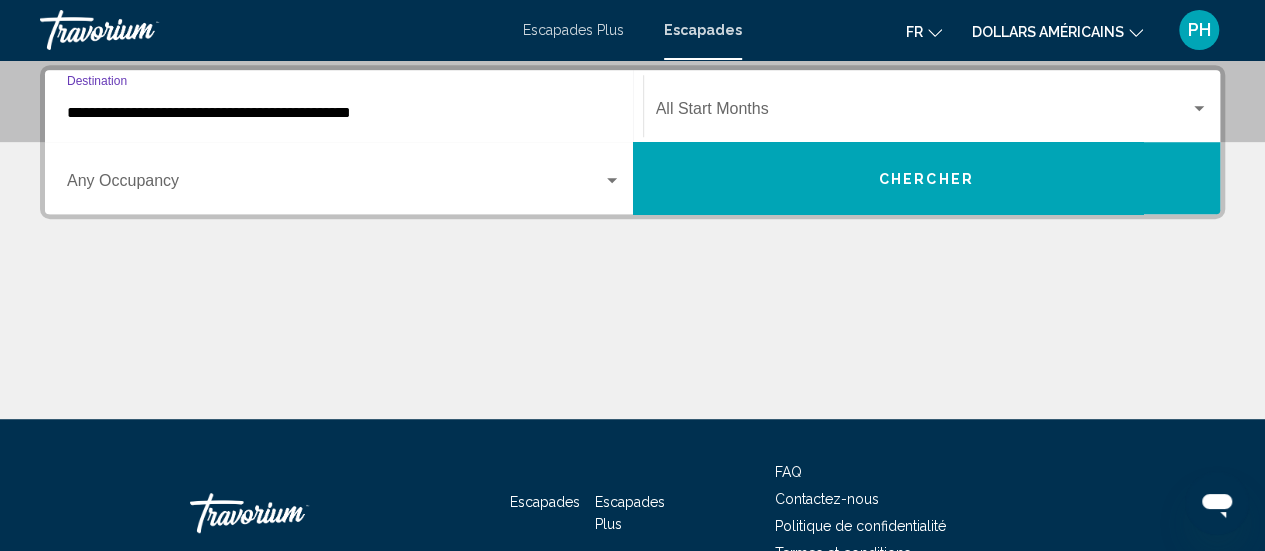 click on "**********" at bounding box center (344, 113) 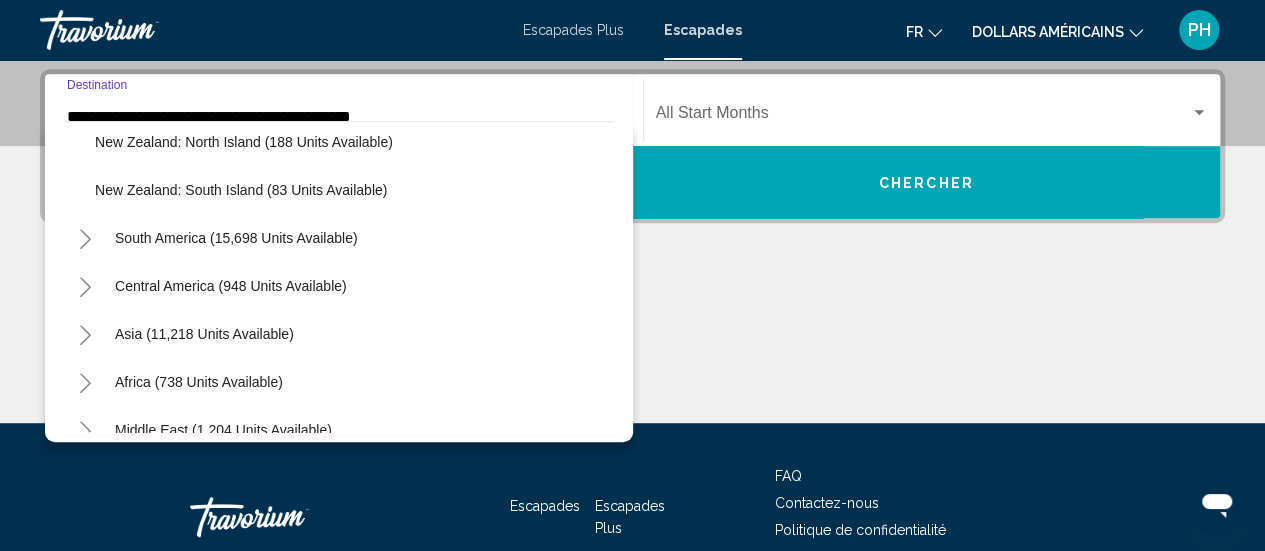 scroll, scrollTop: 400, scrollLeft: 0, axis: vertical 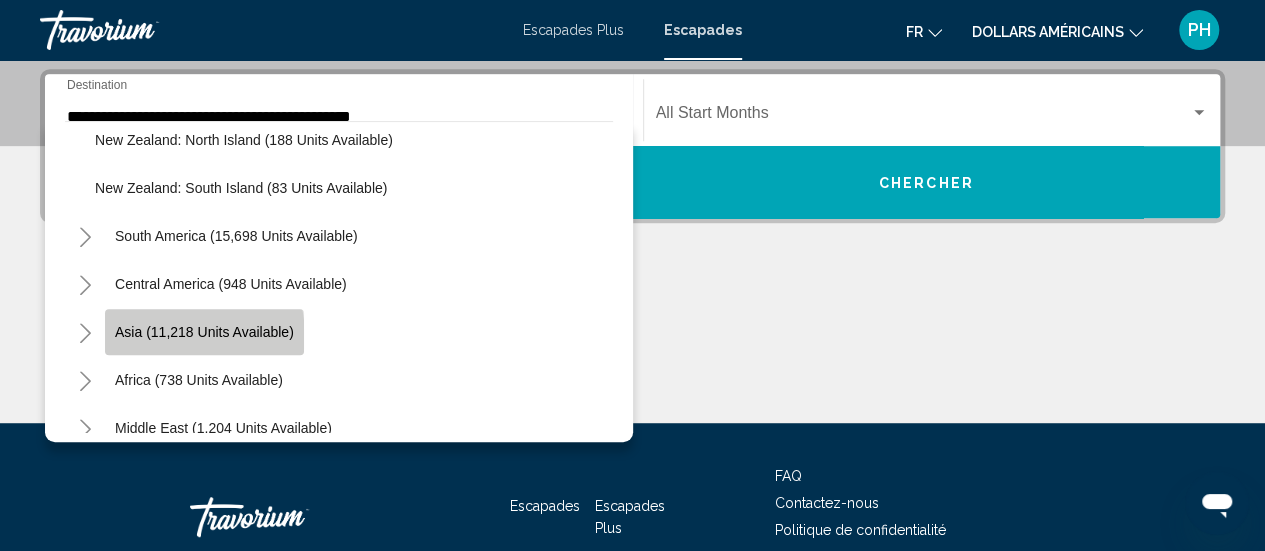 click on "Asia (11,218 units available)" 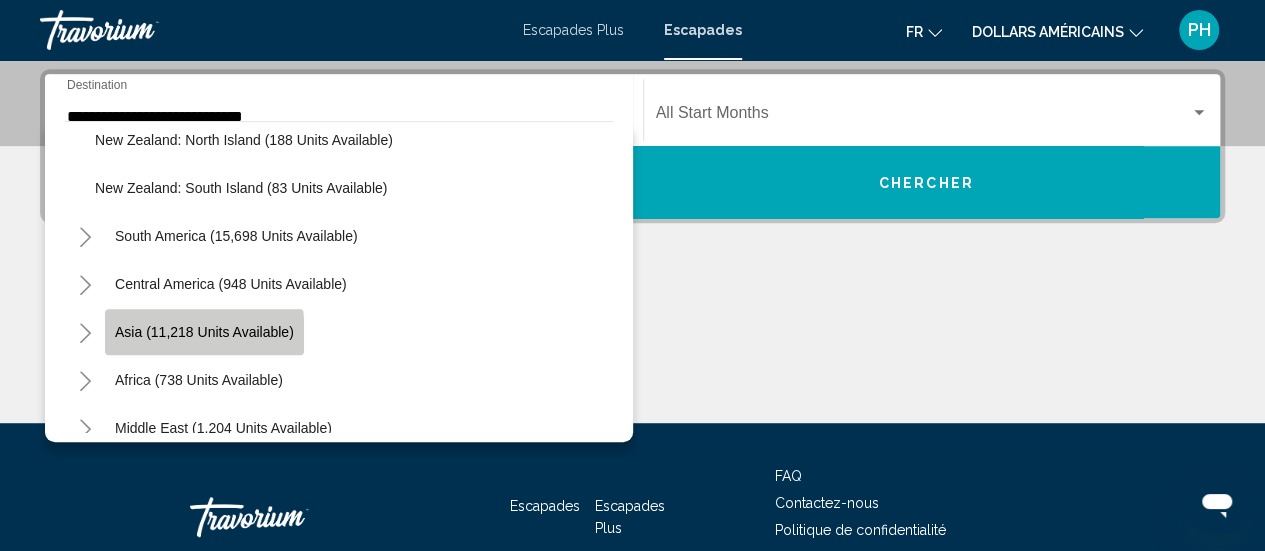 scroll, scrollTop: 458, scrollLeft: 0, axis: vertical 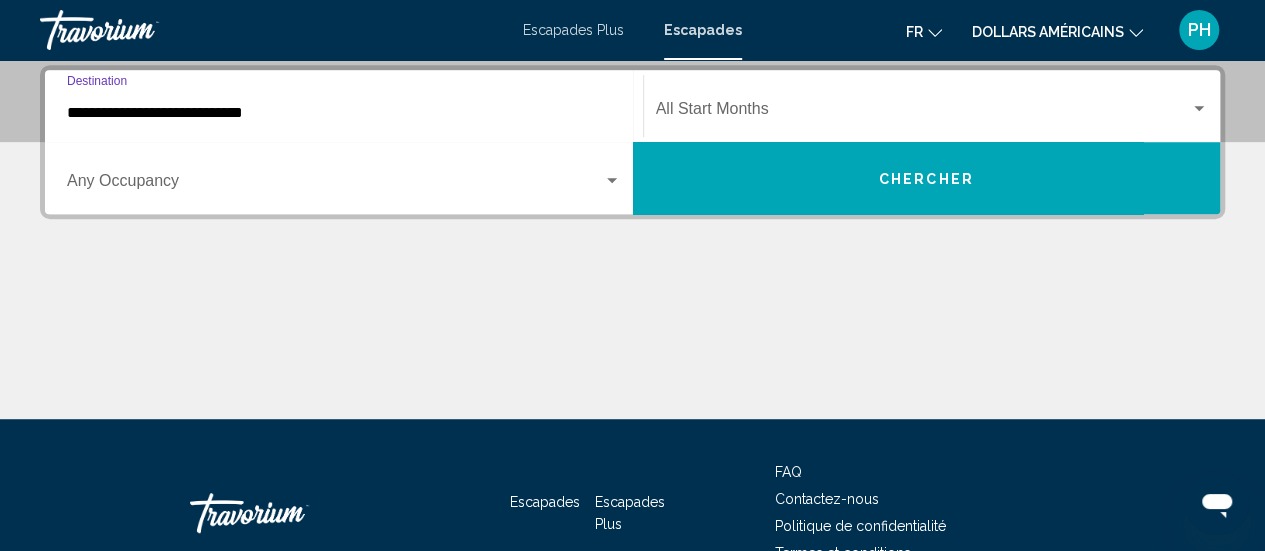 click on "**********" at bounding box center (344, 113) 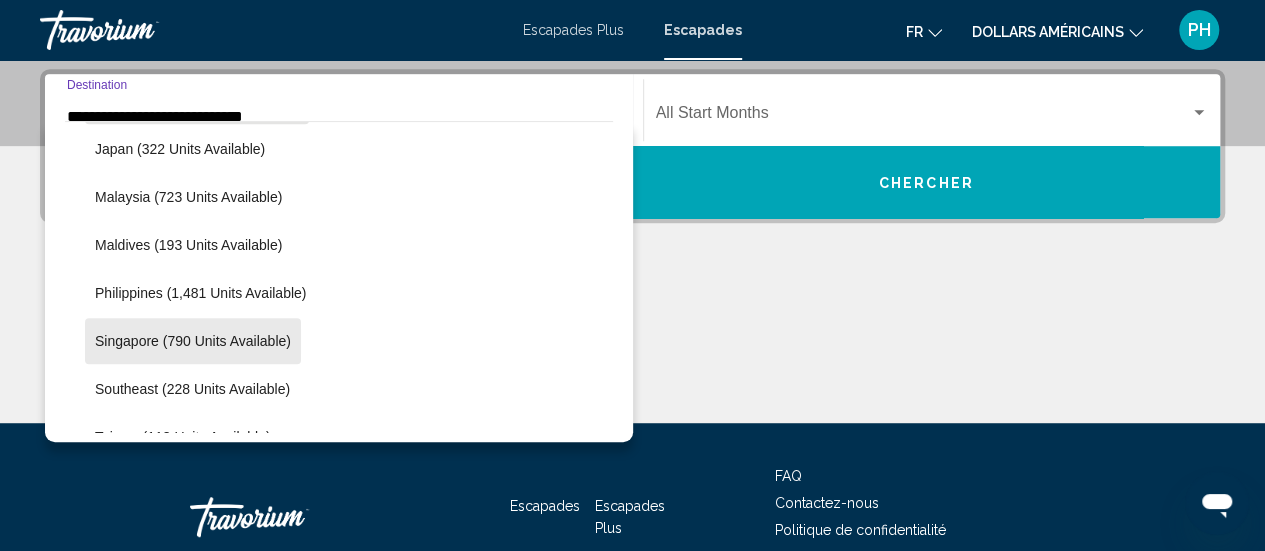 scroll, scrollTop: 828, scrollLeft: 0, axis: vertical 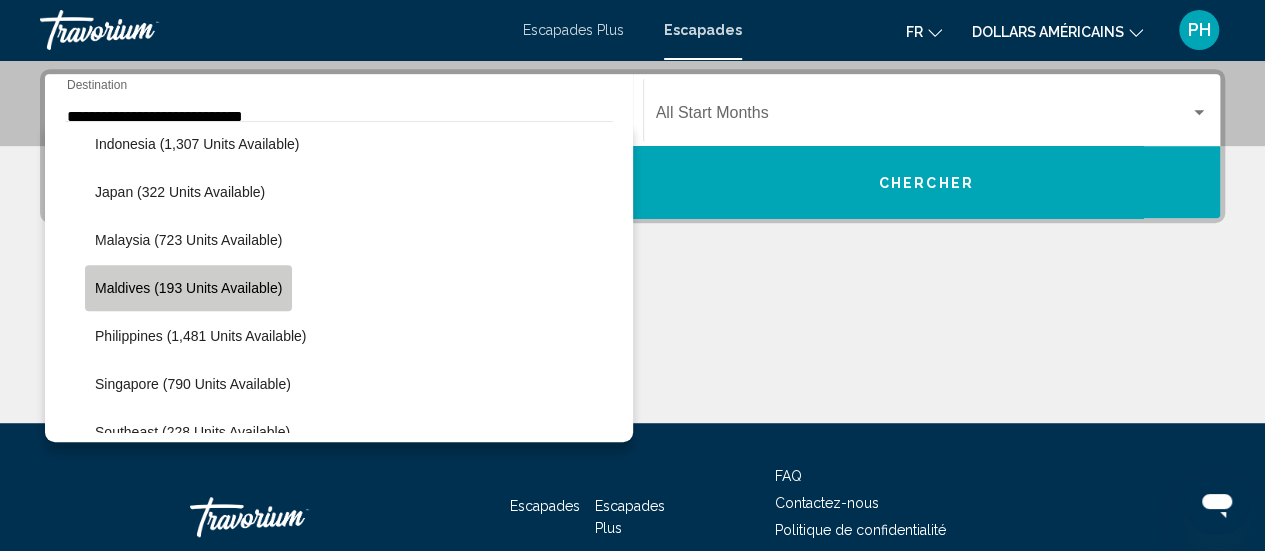 click on "Maldives (193 units available)" 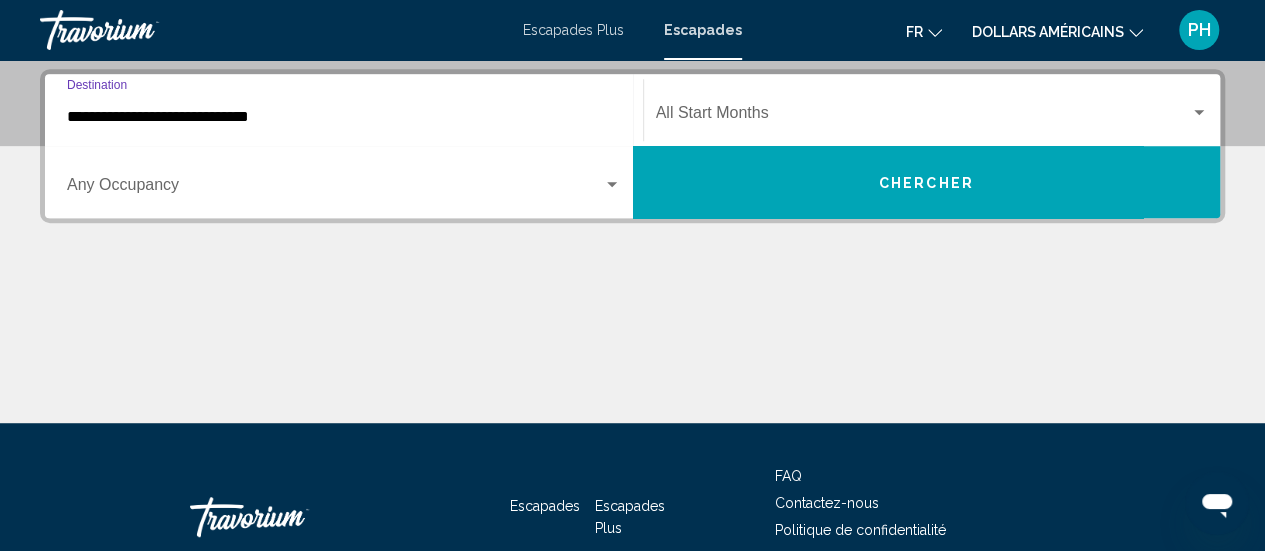 scroll, scrollTop: 458, scrollLeft: 0, axis: vertical 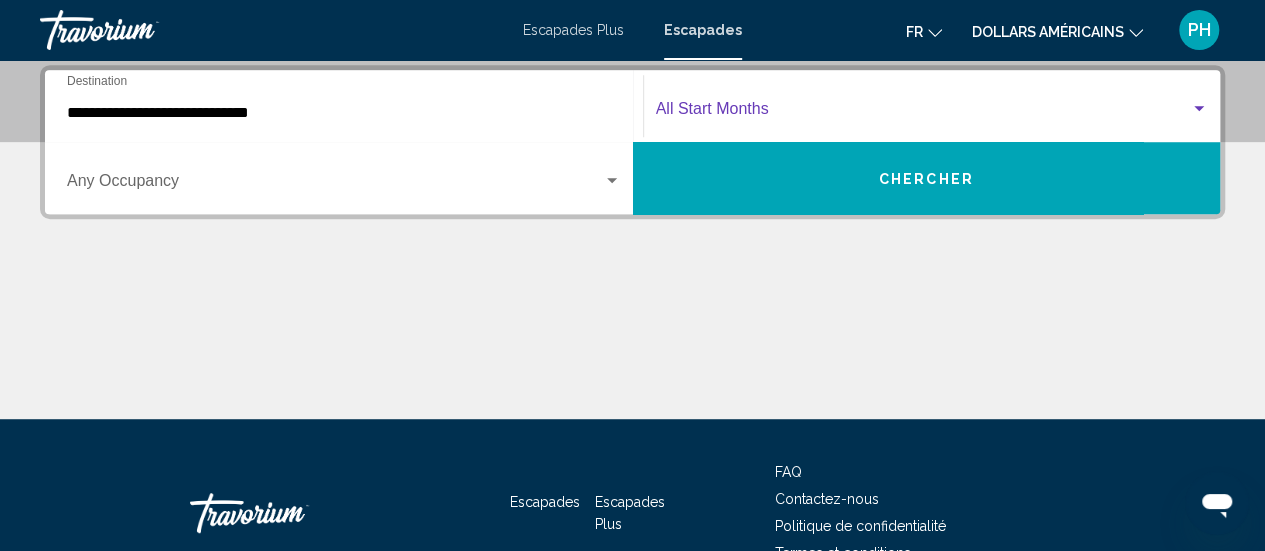 click at bounding box center (1199, 109) 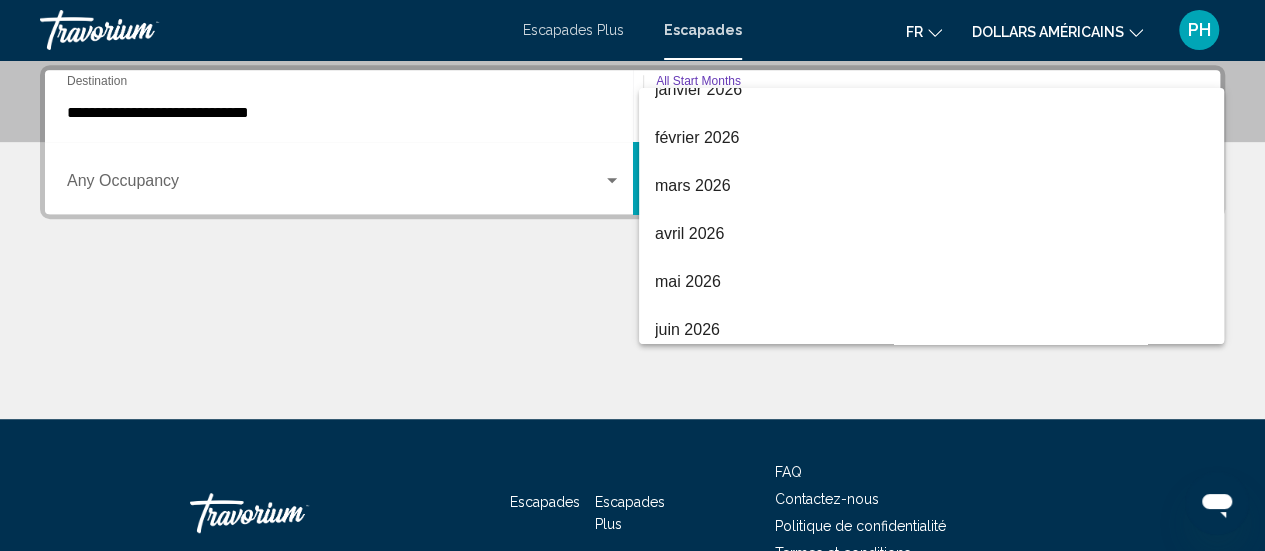 scroll, scrollTop: 319, scrollLeft: 0, axis: vertical 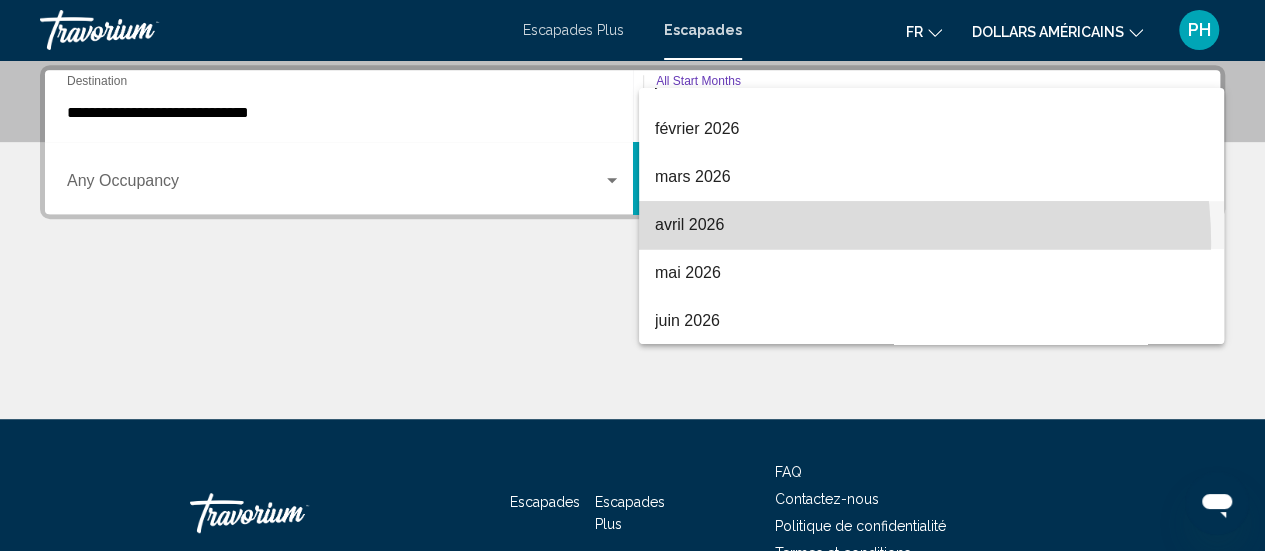 click on "avril 2026" at bounding box center (931, 225) 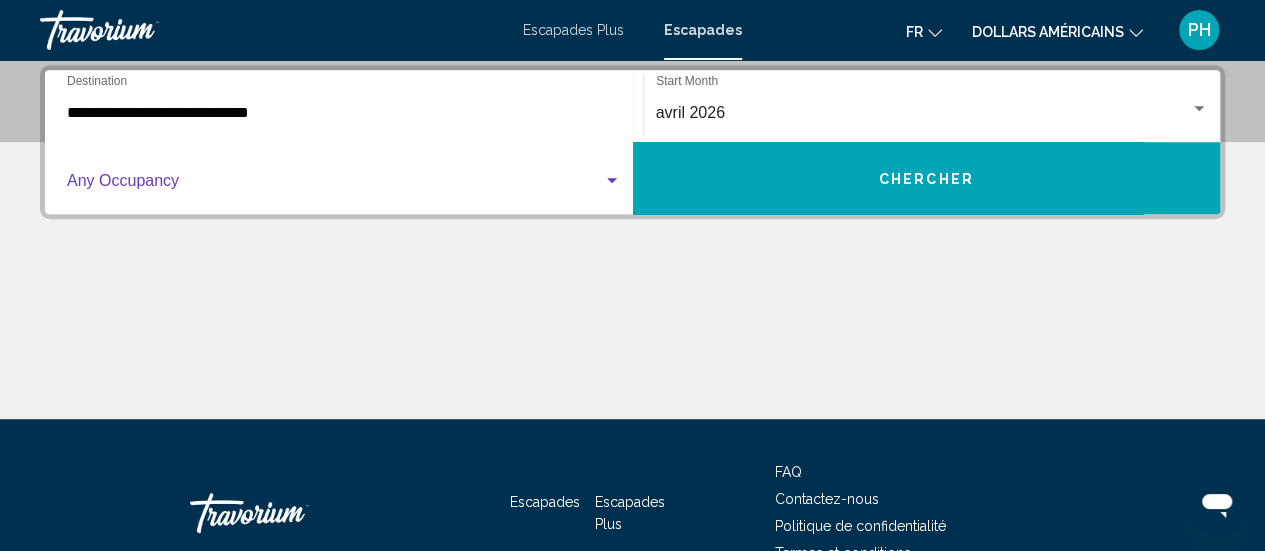 click at bounding box center [612, 181] 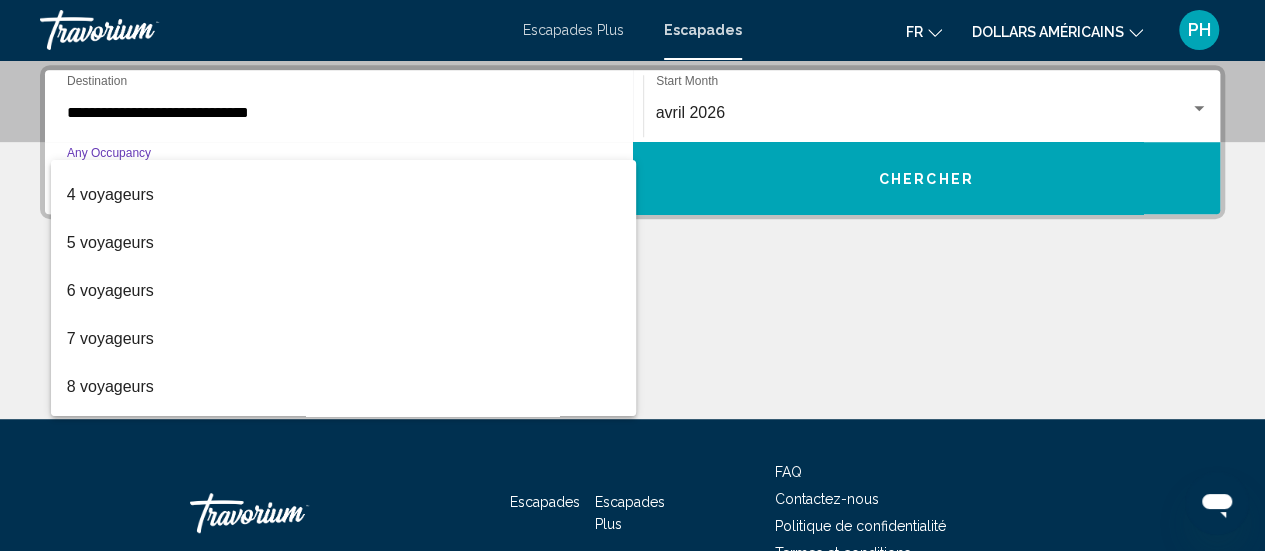 scroll, scrollTop: 156, scrollLeft: 0, axis: vertical 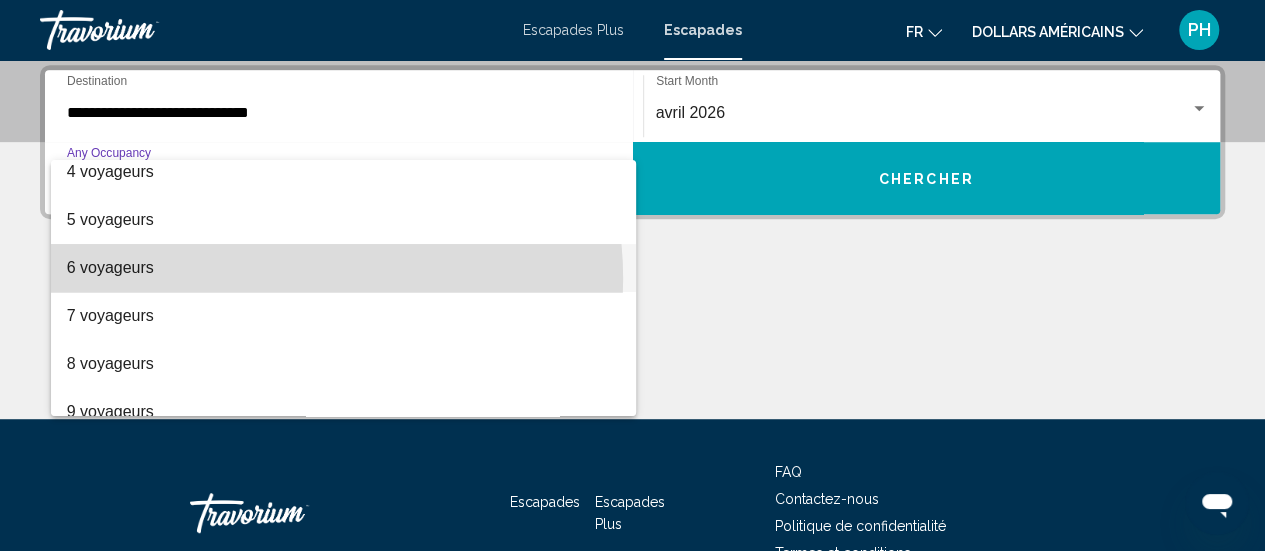 click on "6 voyageurs" at bounding box center [344, 268] 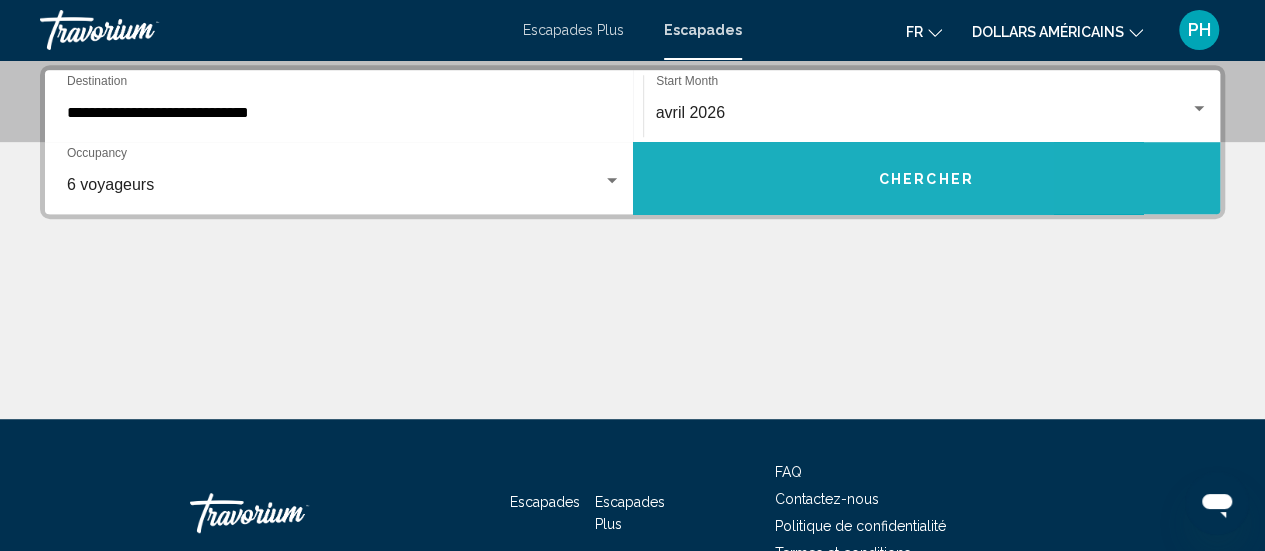 click on "Chercher" at bounding box center [926, 179] 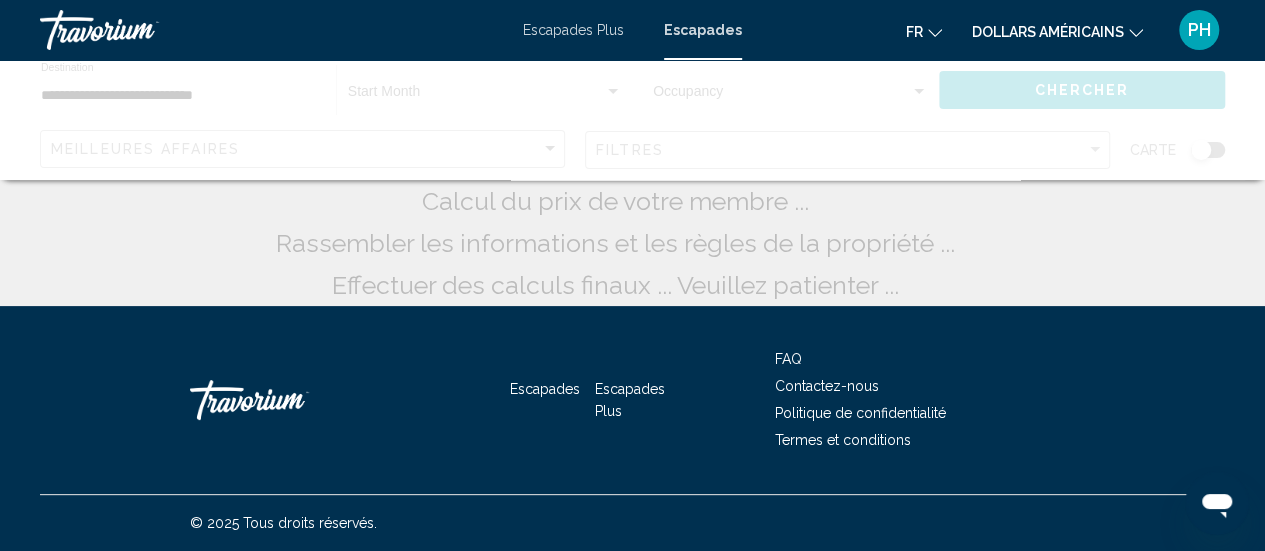 scroll, scrollTop: 0, scrollLeft: 0, axis: both 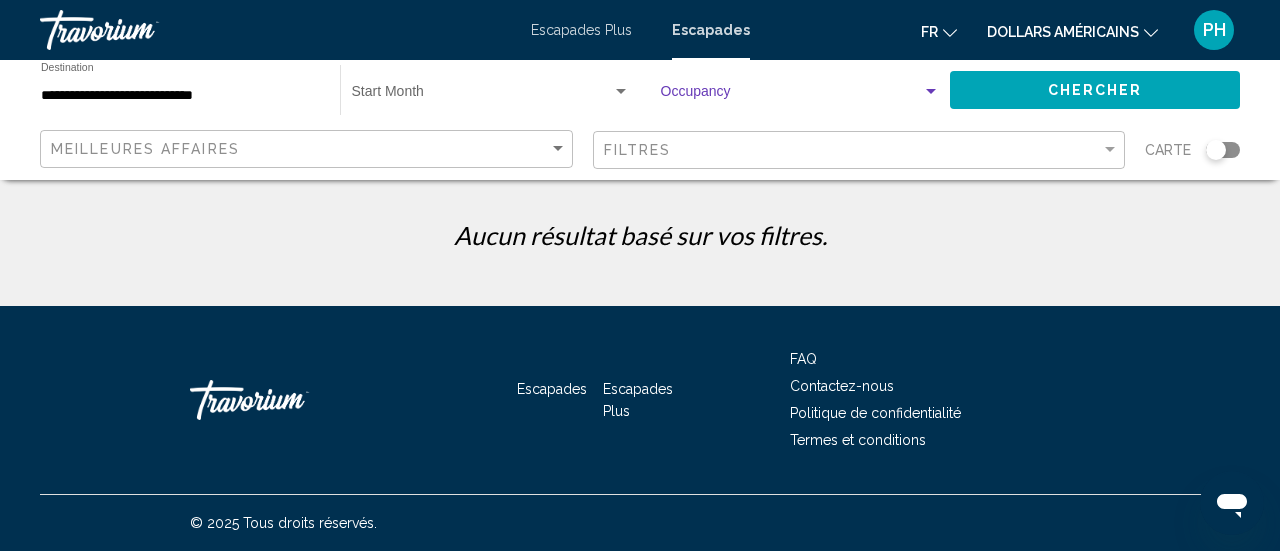 click at bounding box center (931, 92) 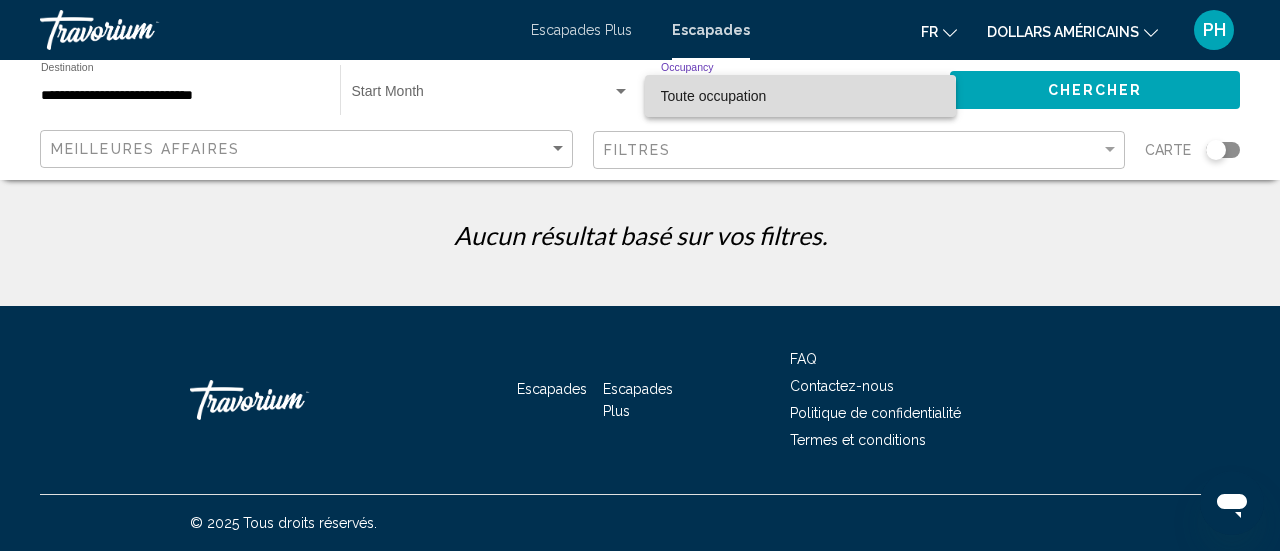 click on "Toute occupation" at bounding box center (800, 96) 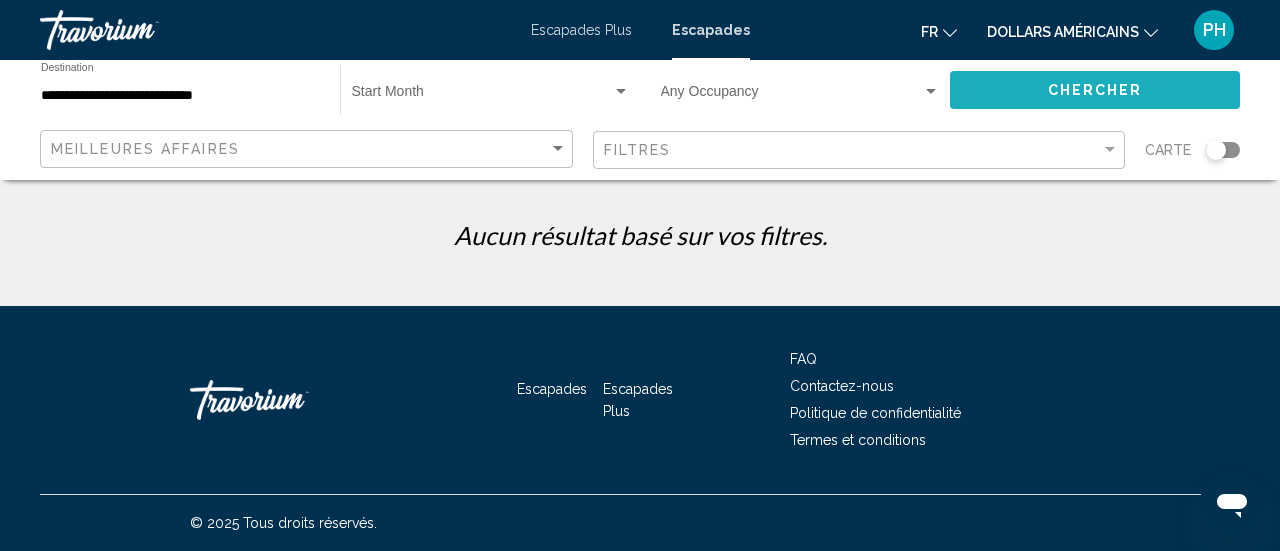 click on "Chercher" 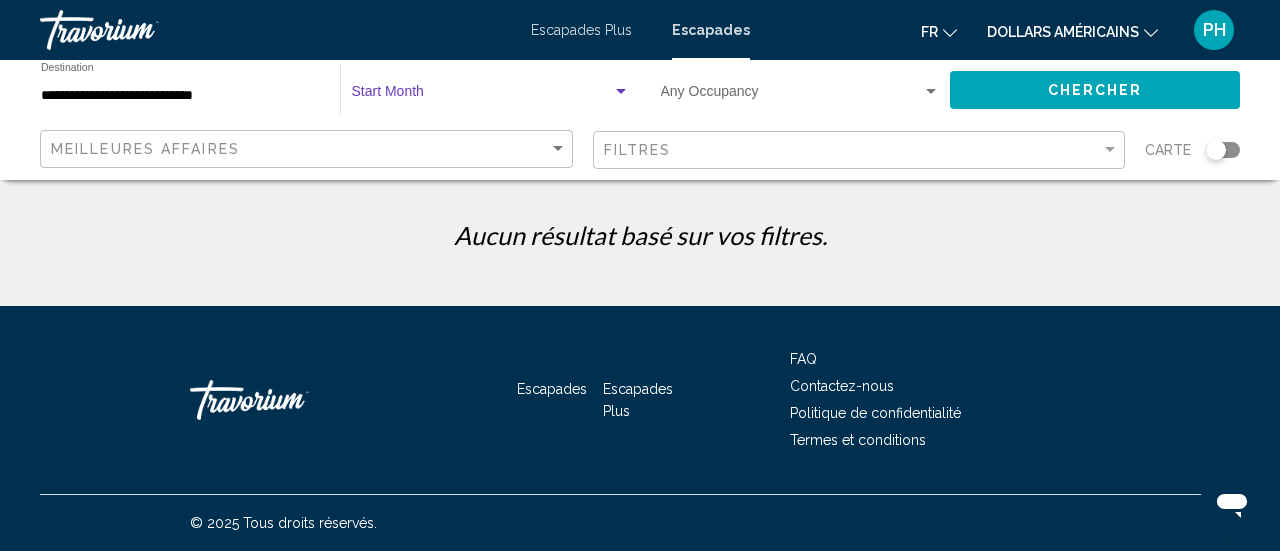 click at bounding box center [482, 96] 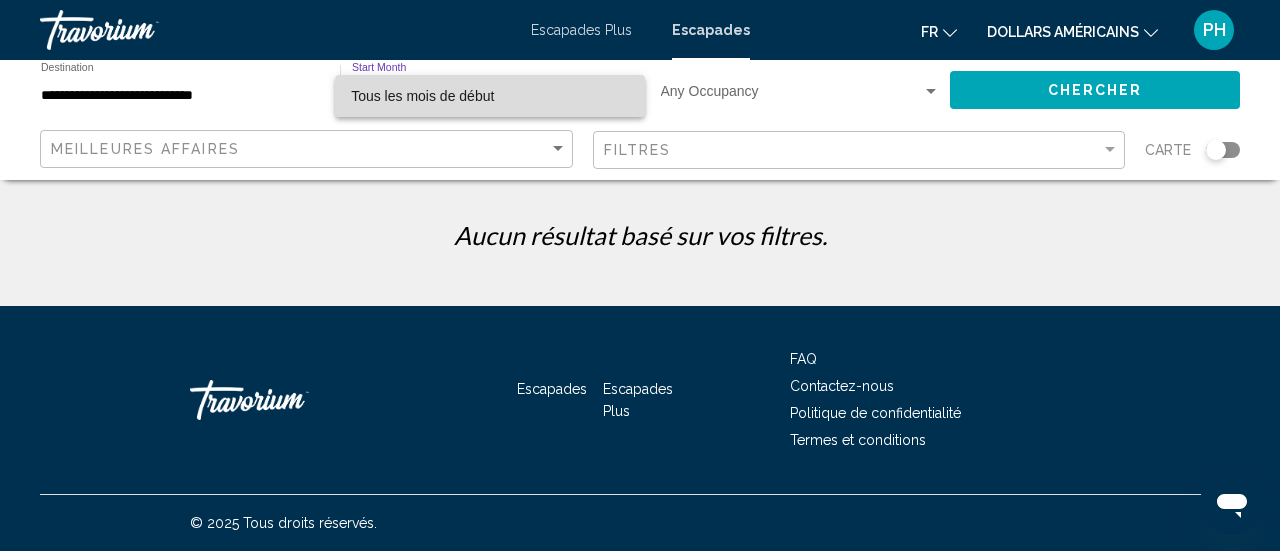 click on "Tous les mois de début" at bounding box center [422, 96] 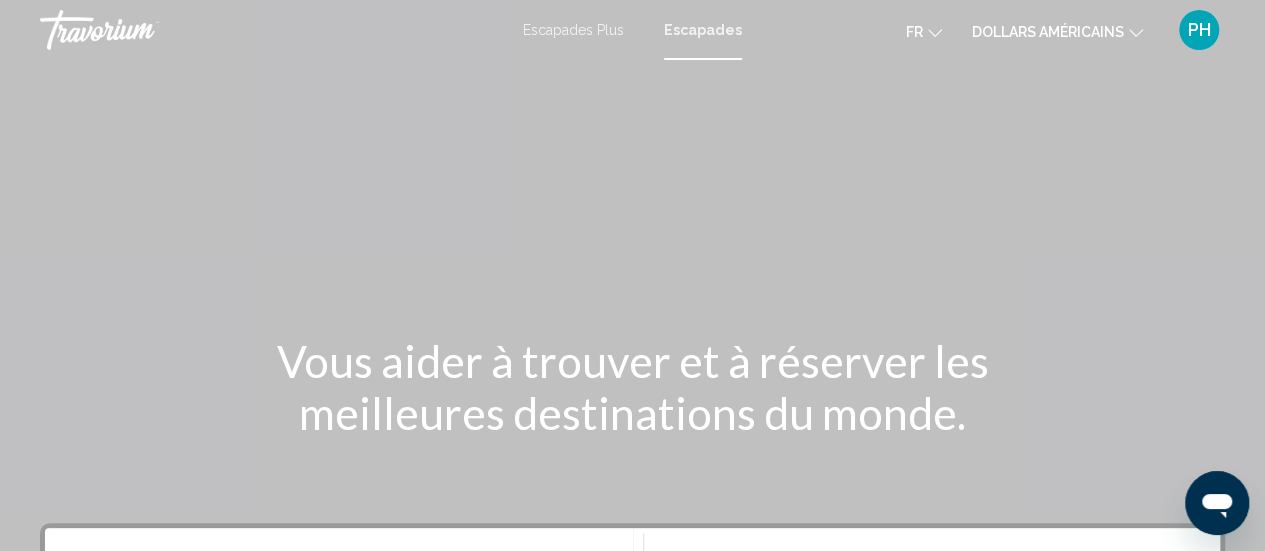 click on "Escapades" at bounding box center [703, 30] 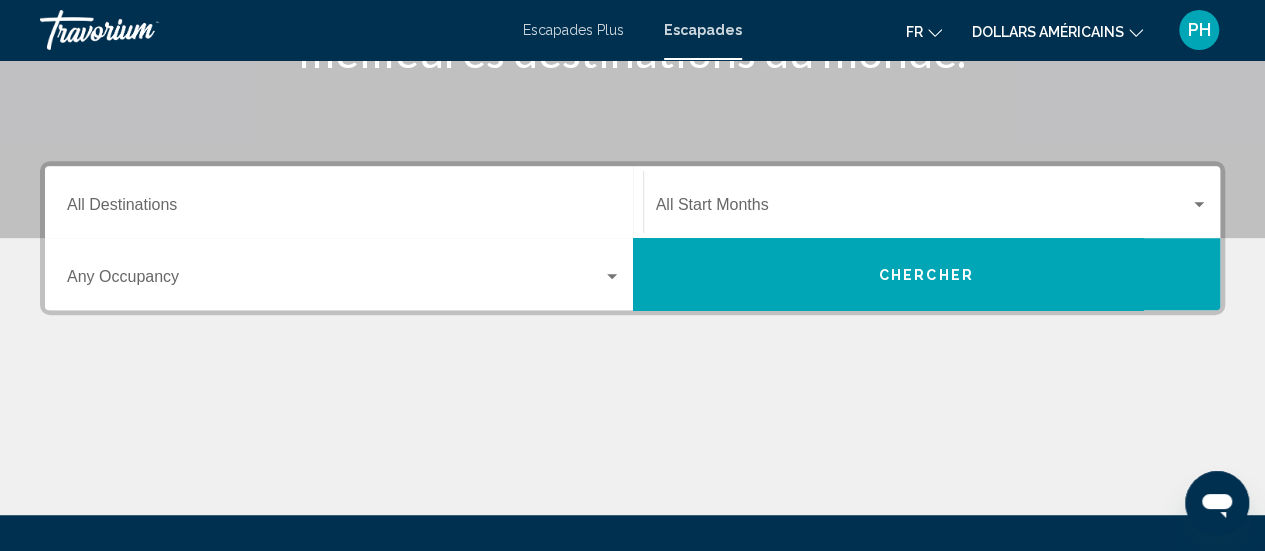 scroll, scrollTop: 364, scrollLeft: 0, axis: vertical 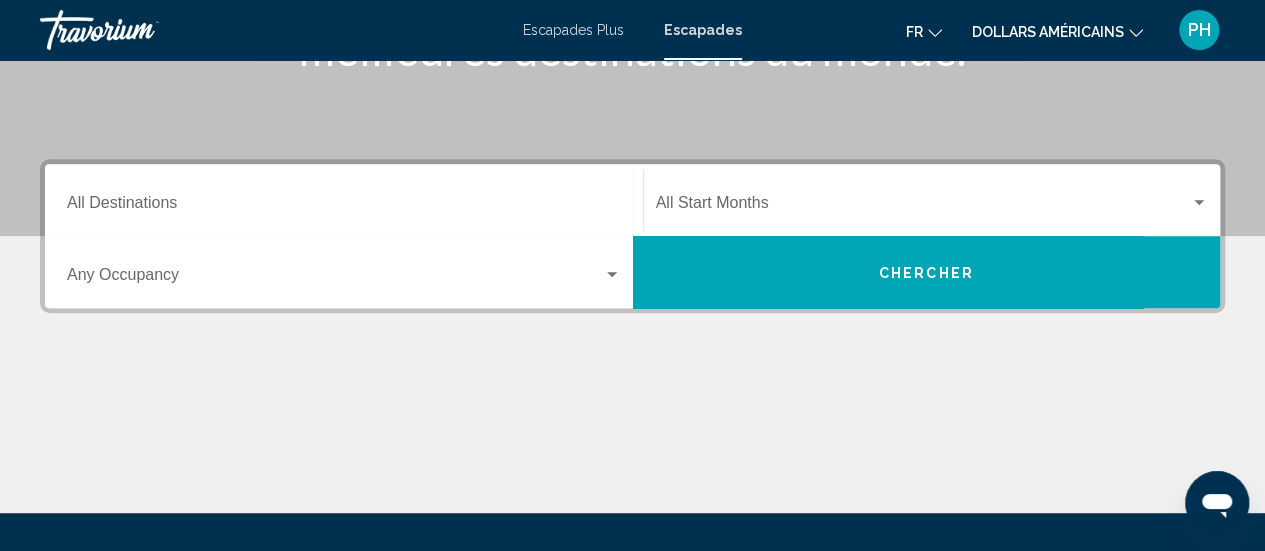 click on "Destination All Destinations" at bounding box center [344, 200] 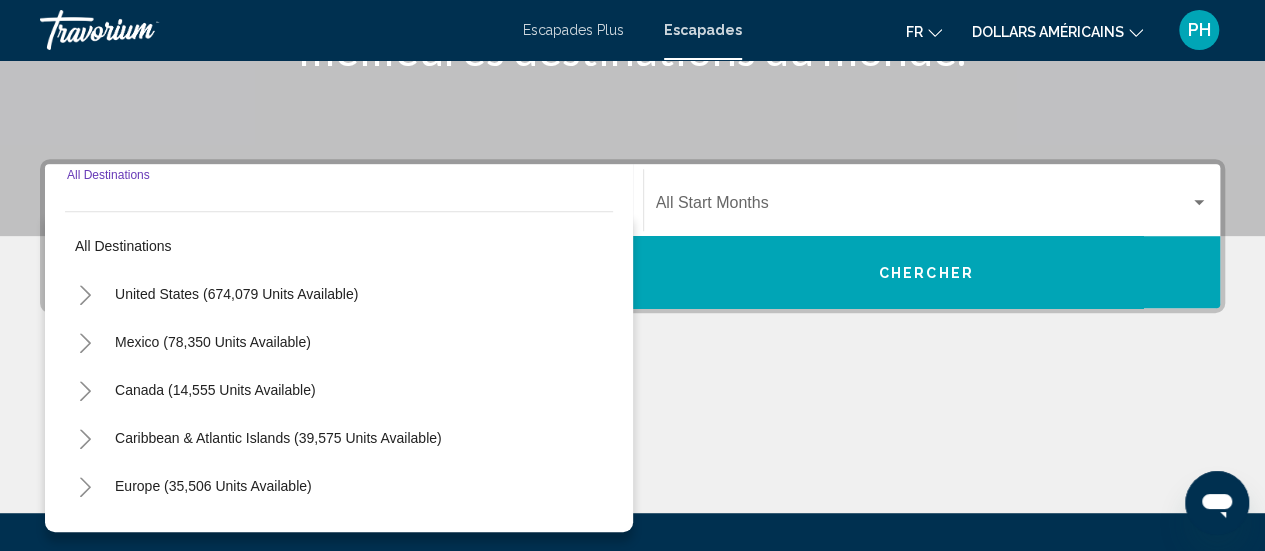 scroll, scrollTop: 458, scrollLeft: 0, axis: vertical 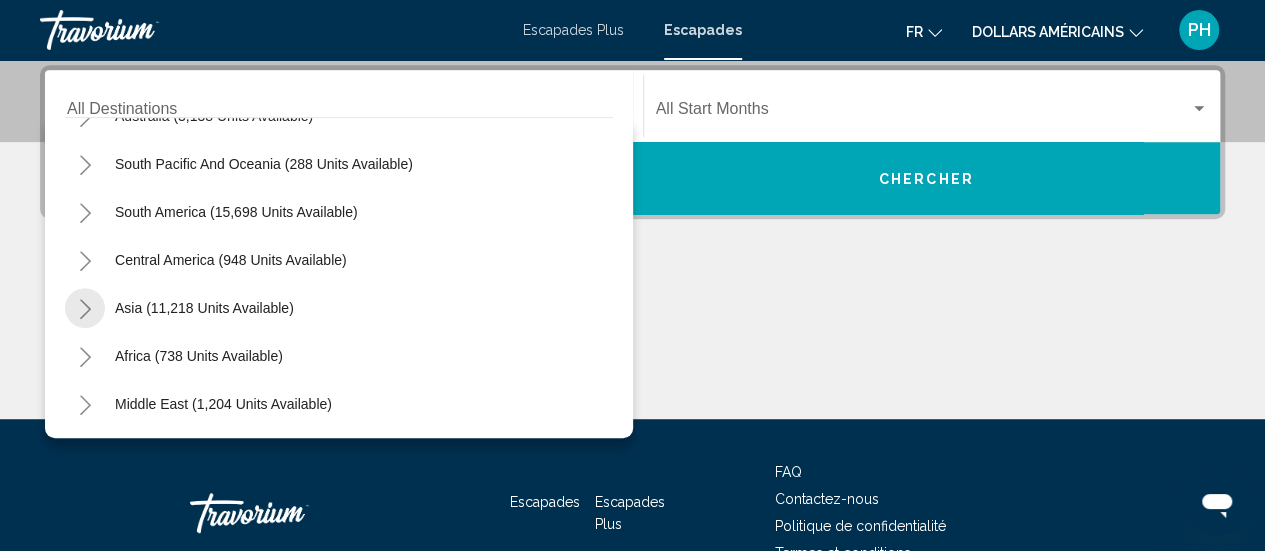 click 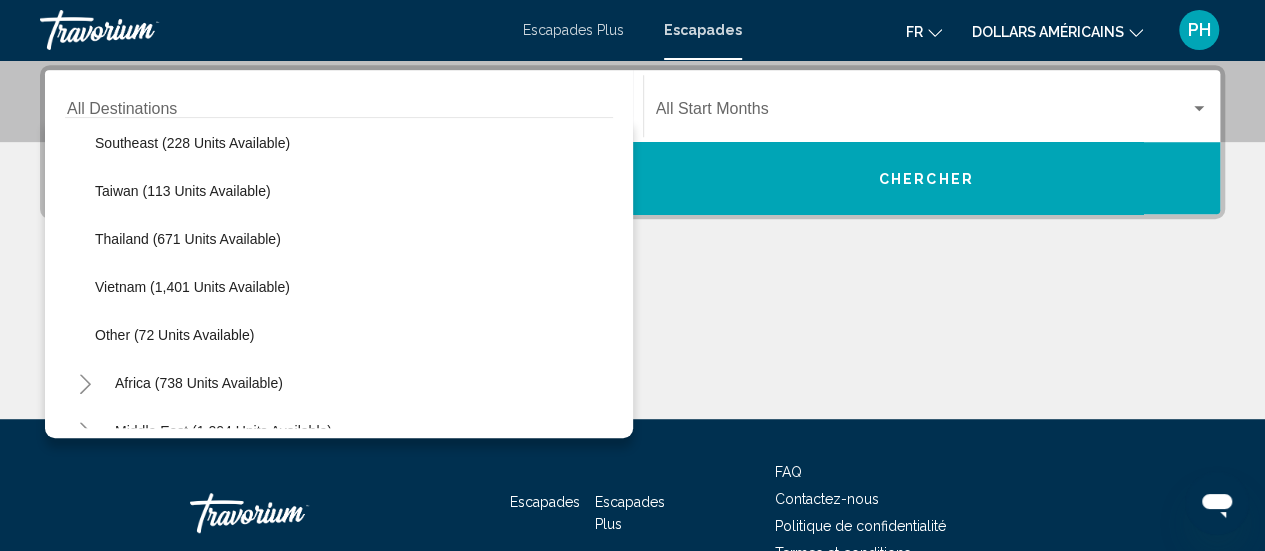 scroll, scrollTop: 832, scrollLeft: 0, axis: vertical 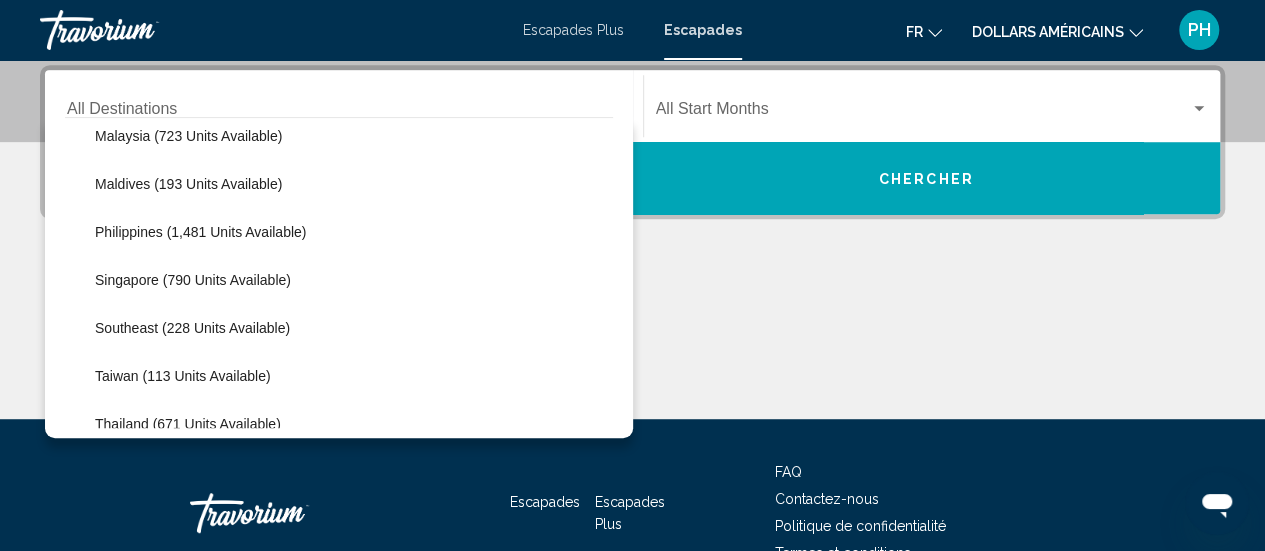 click at bounding box center [632, 344] 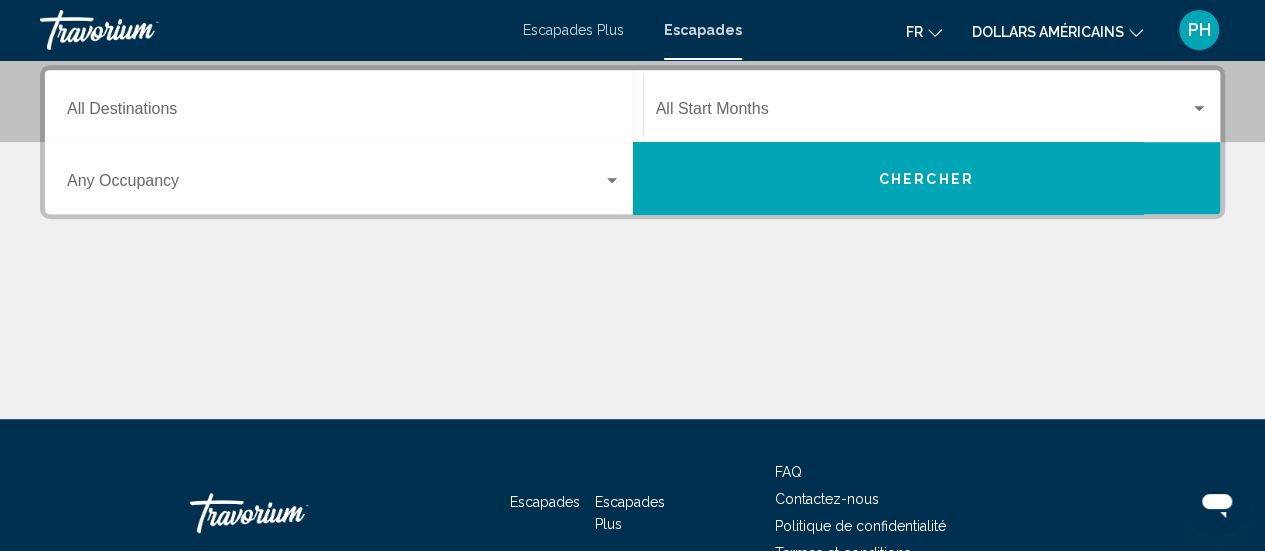 click on "Destination All Destinations" at bounding box center [344, 106] 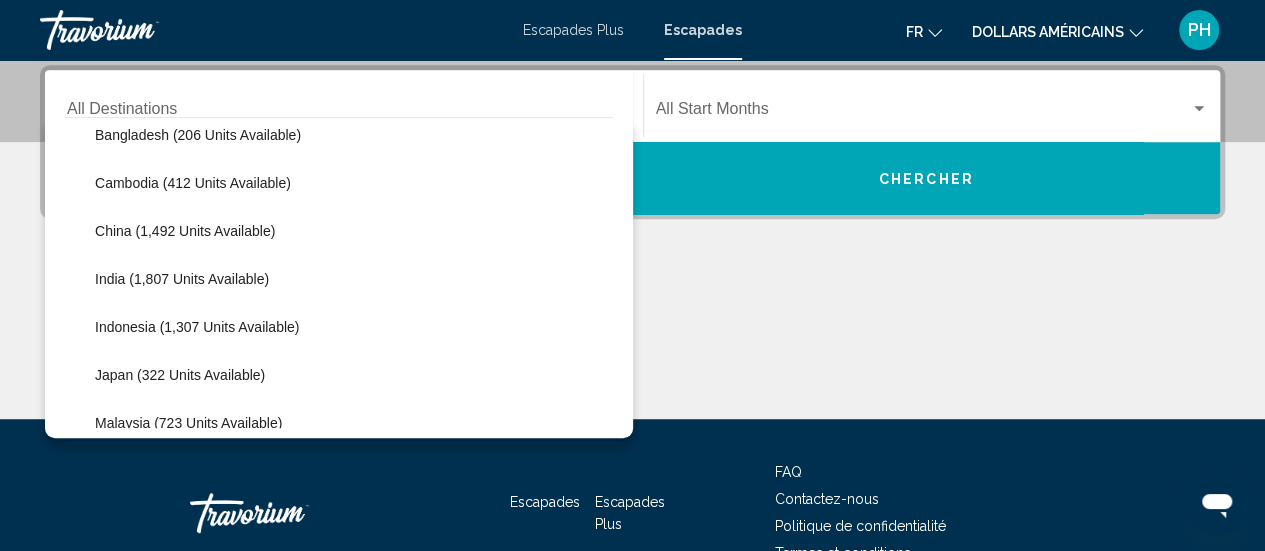 scroll, scrollTop: 564, scrollLeft: 0, axis: vertical 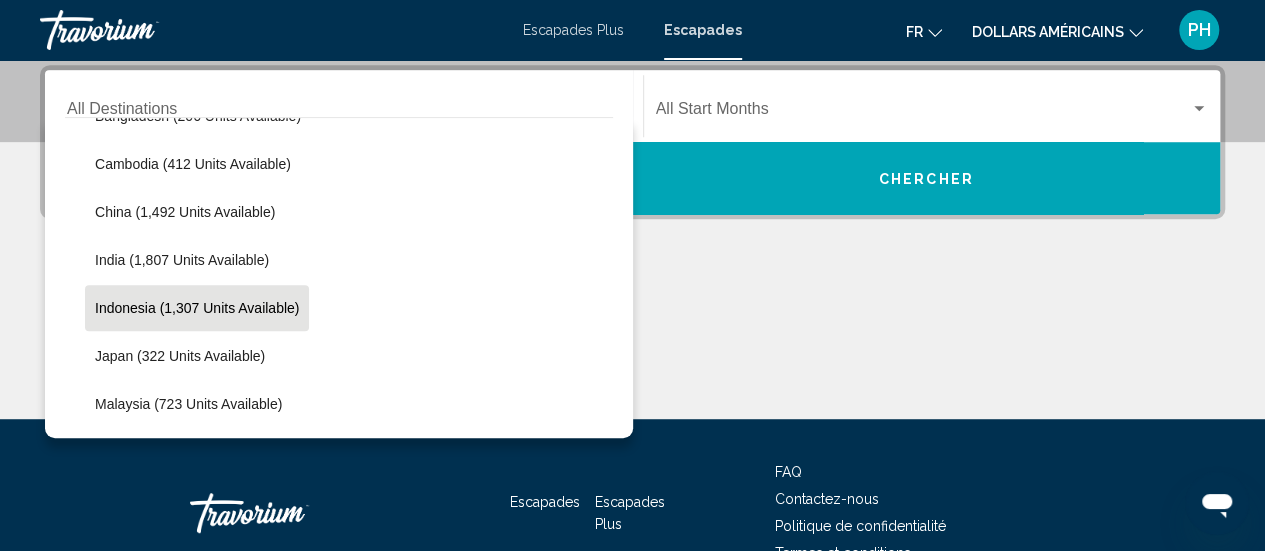 click on "Indonesia (1,307 units available)" 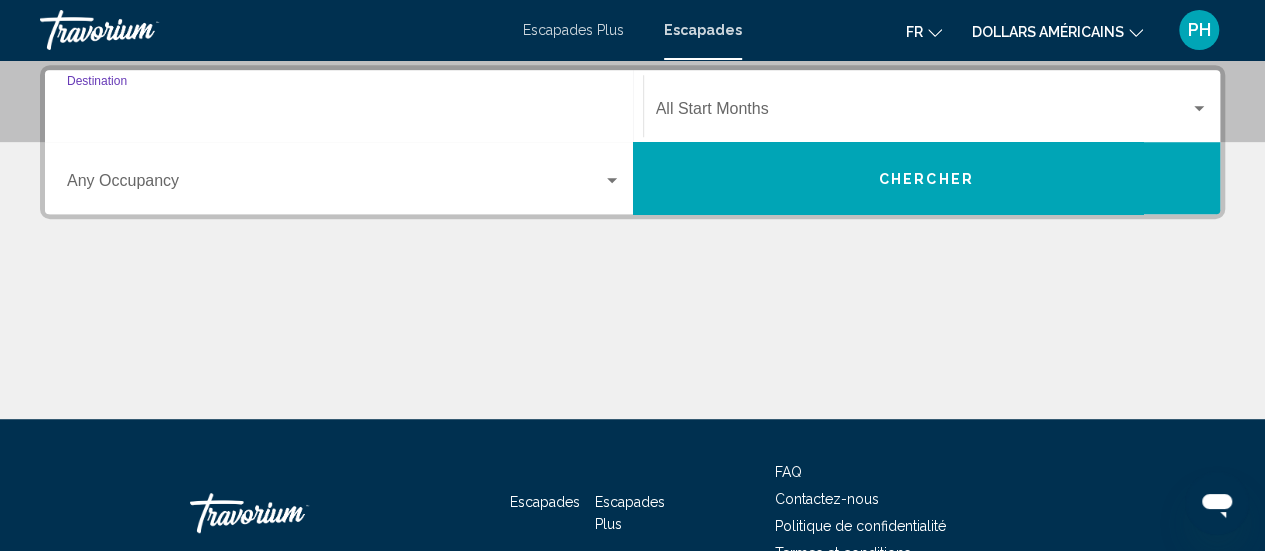 type on "**********" 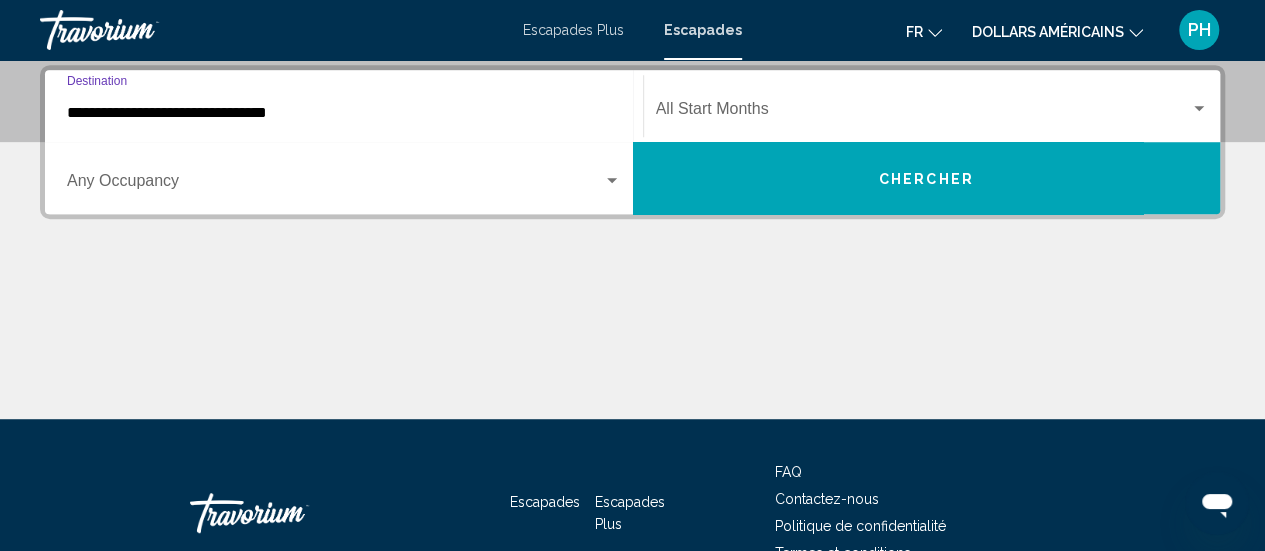 click at bounding box center [1199, 109] 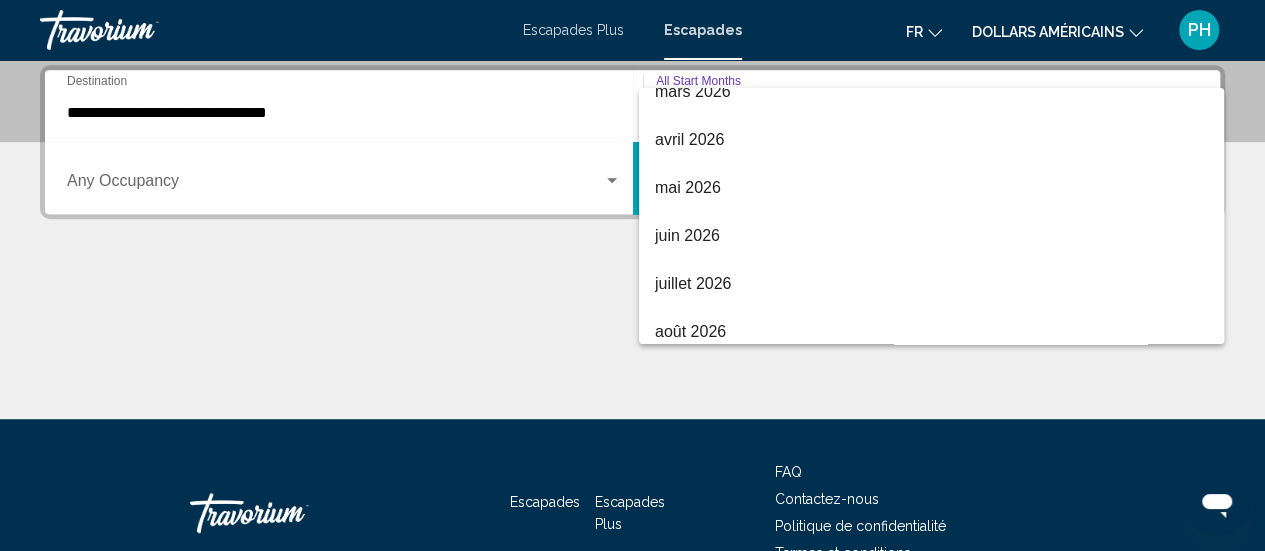 scroll, scrollTop: 416, scrollLeft: 0, axis: vertical 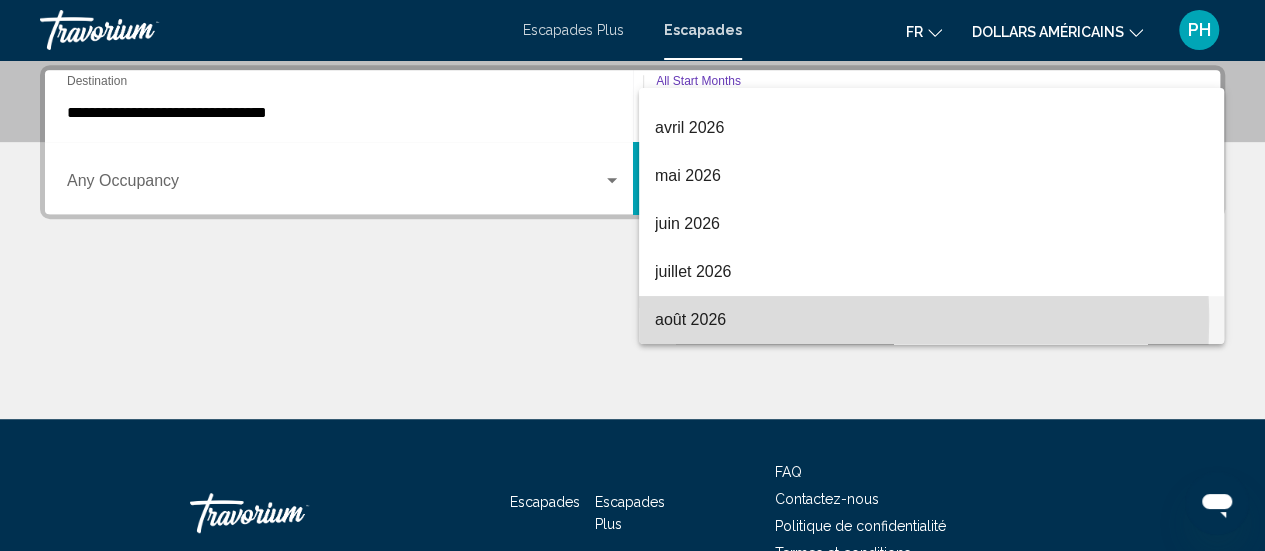 click on "août 2026" at bounding box center [690, 319] 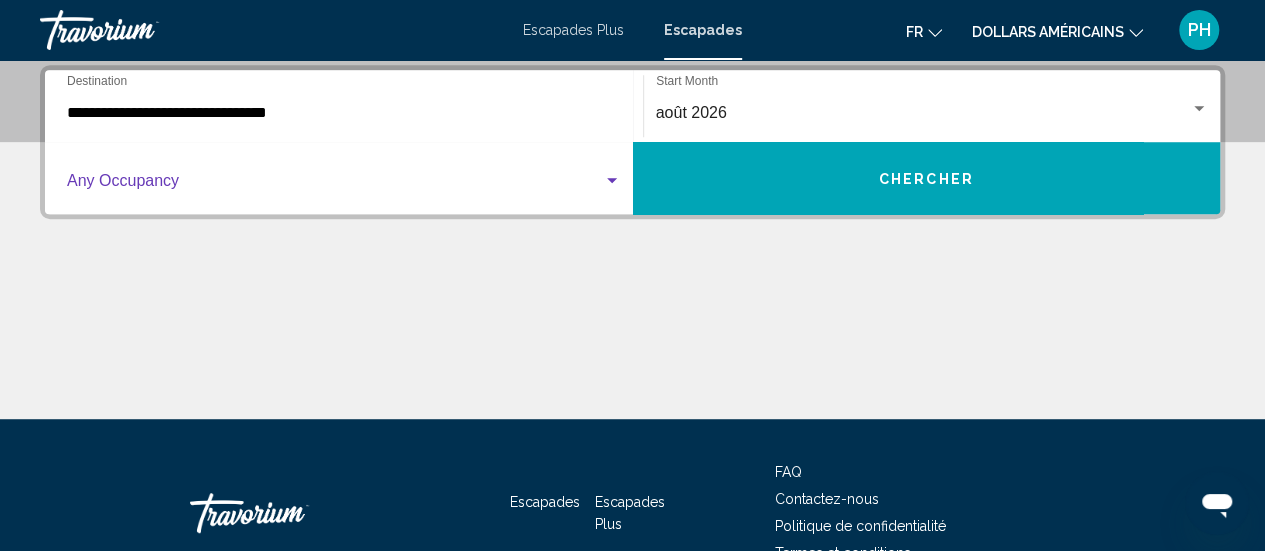 click at bounding box center (612, 181) 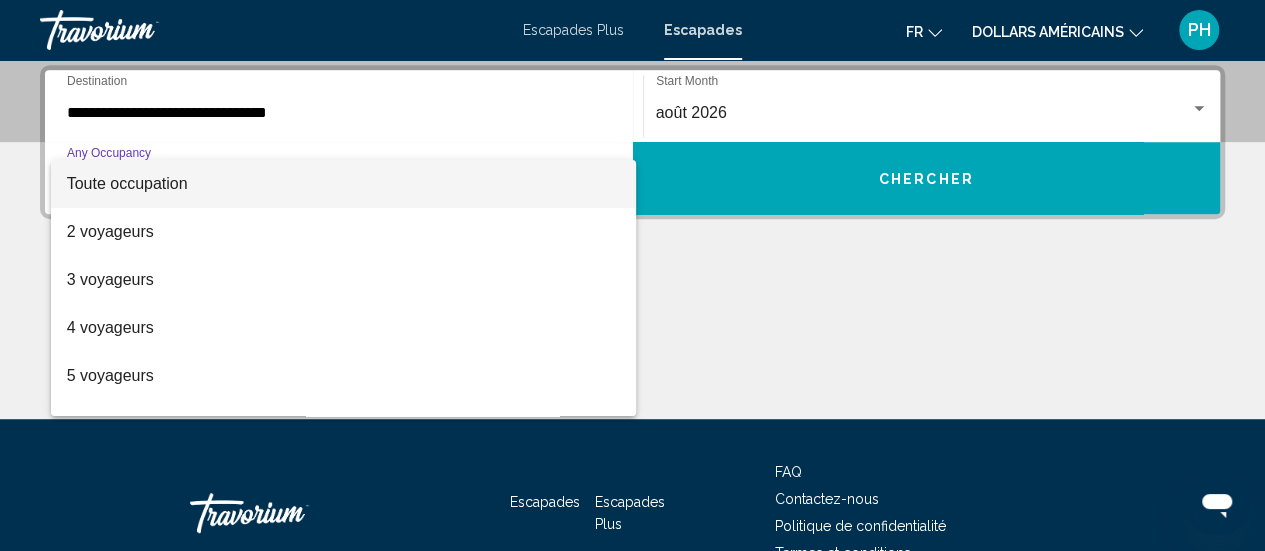 scroll, scrollTop: 40, scrollLeft: 0, axis: vertical 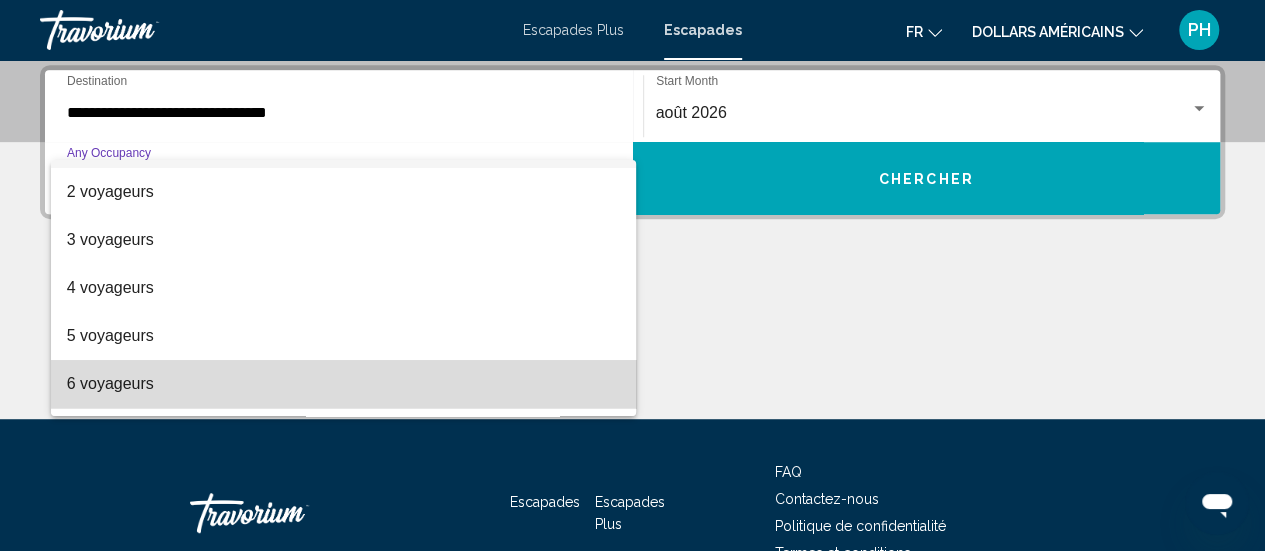 click on "6 voyageurs" at bounding box center (344, 384) 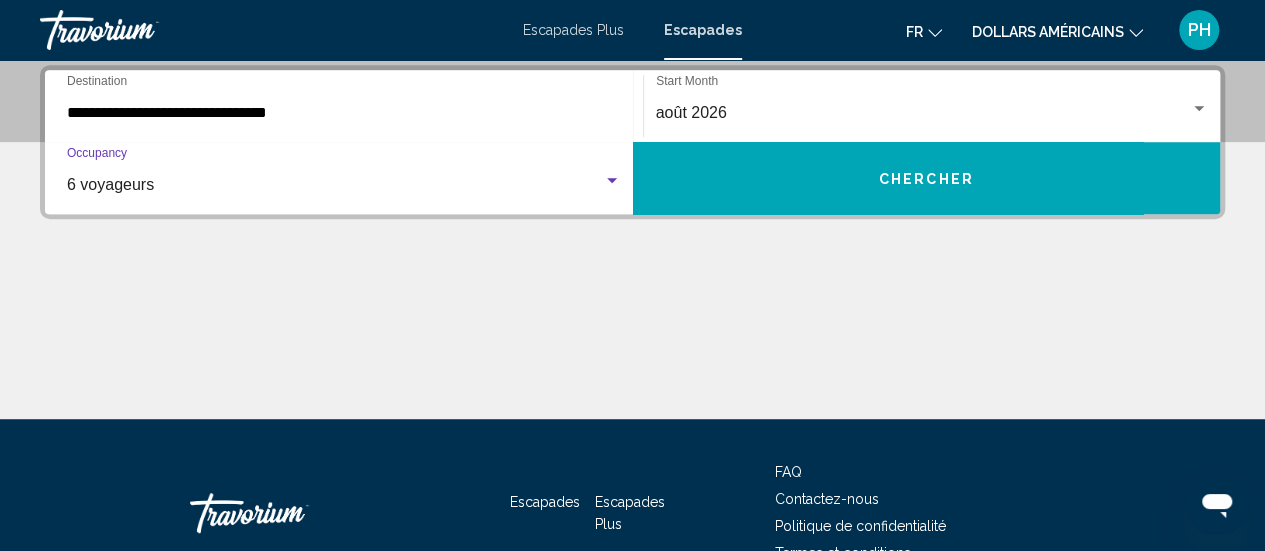 click on "Chercher" at bounding box center (927, 178) 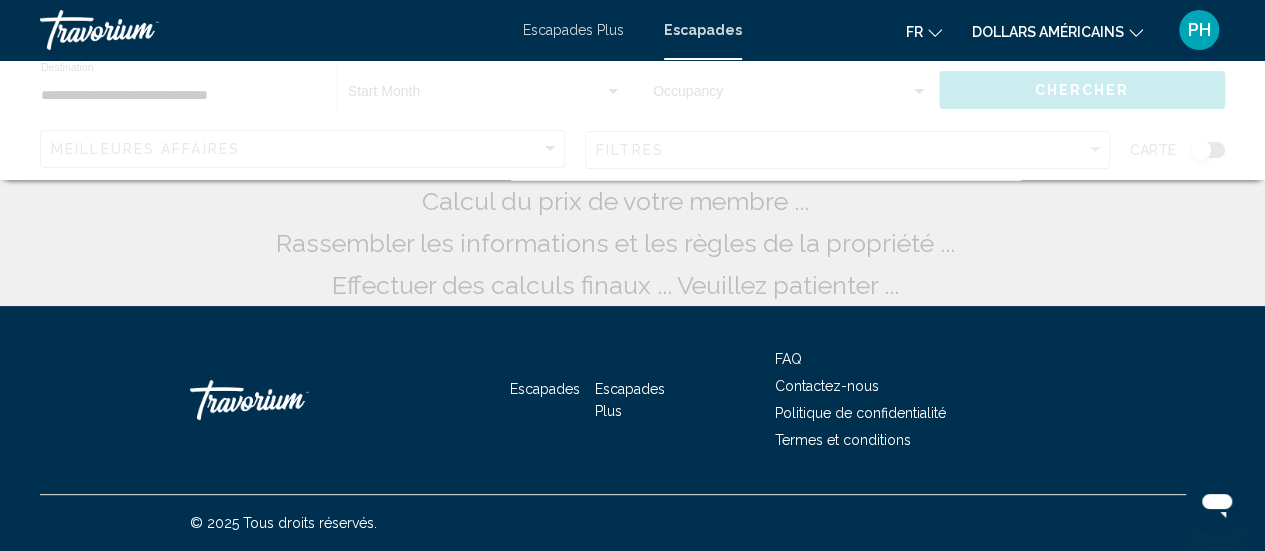 scroll, scrollTop: 0, scrollLeft: 0, axis: both 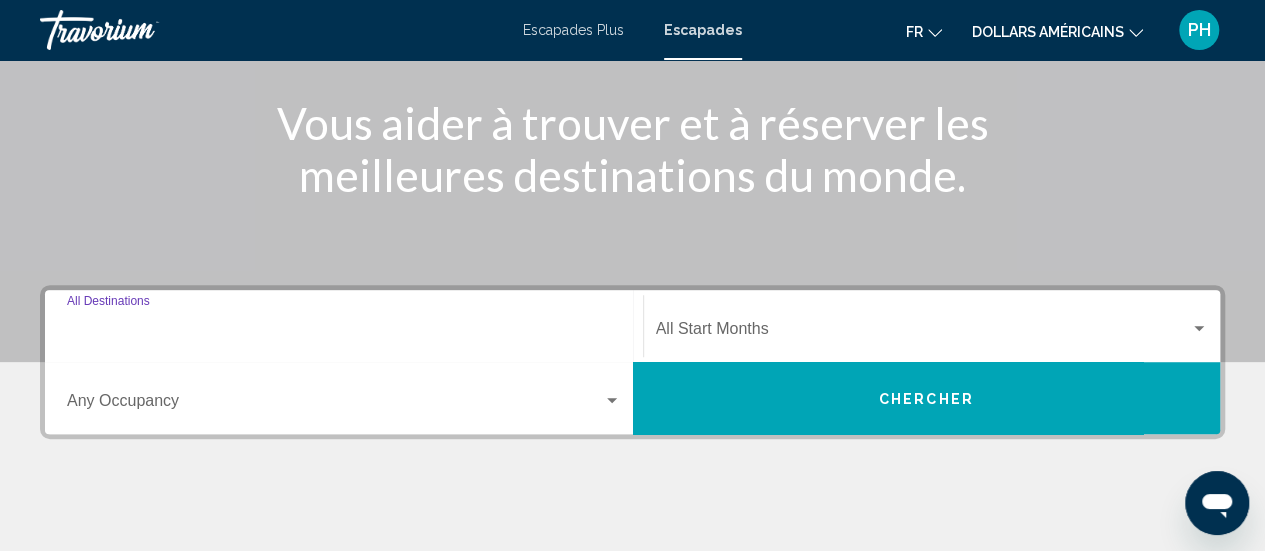 click on "Destination All Destinations" at bounding box center [344, 333] 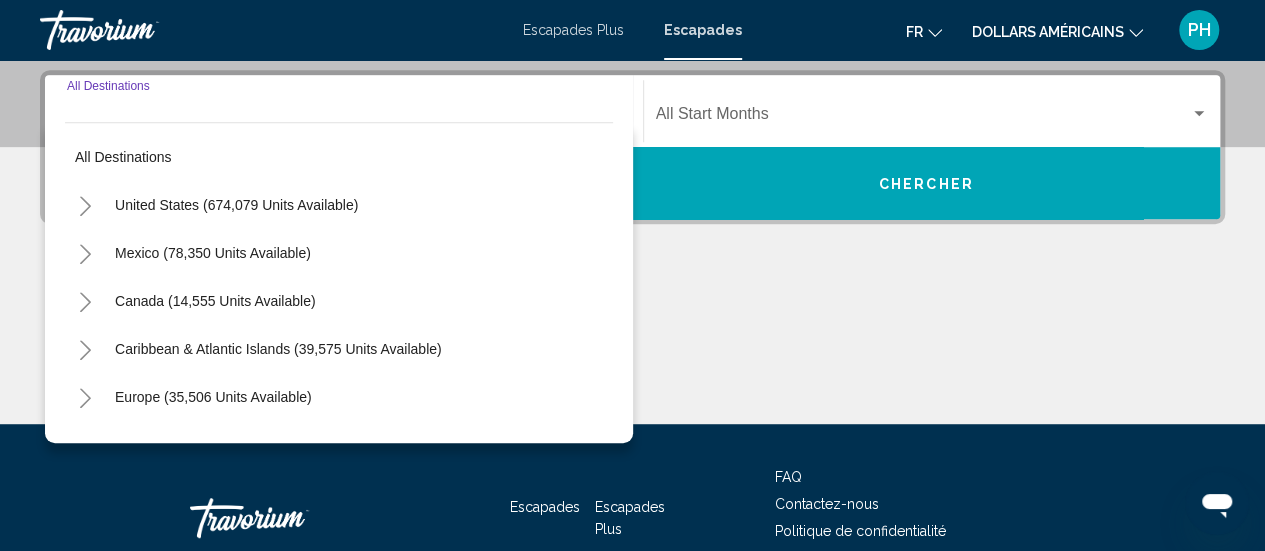 scroll, scrollTop: 458, scrollLeft: 0, axis: vertical 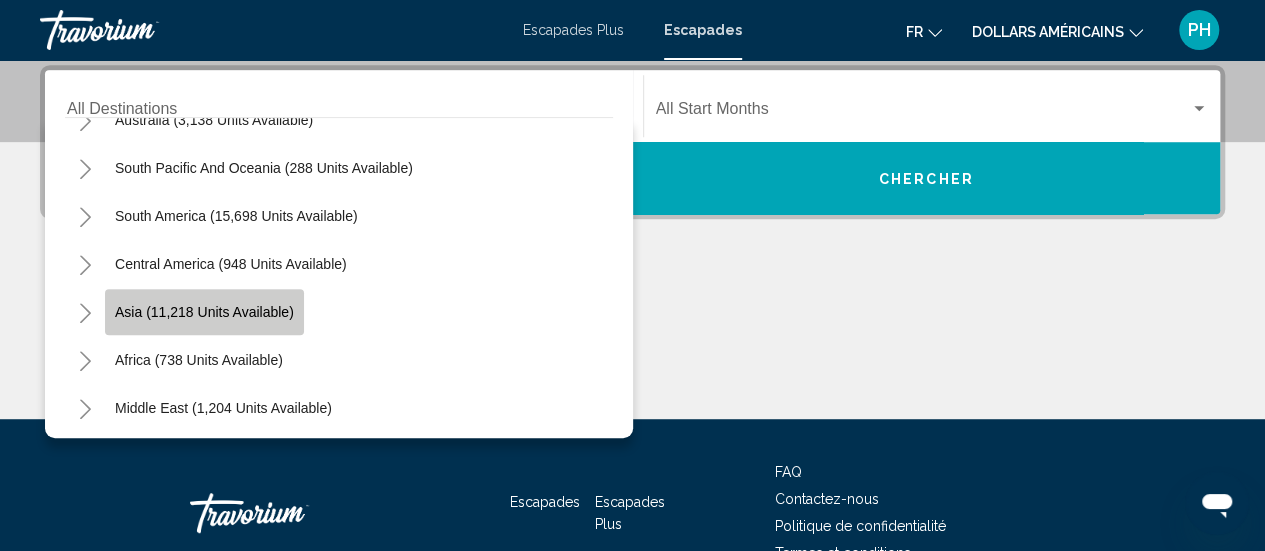 click on "Asia (11,218 units available)" 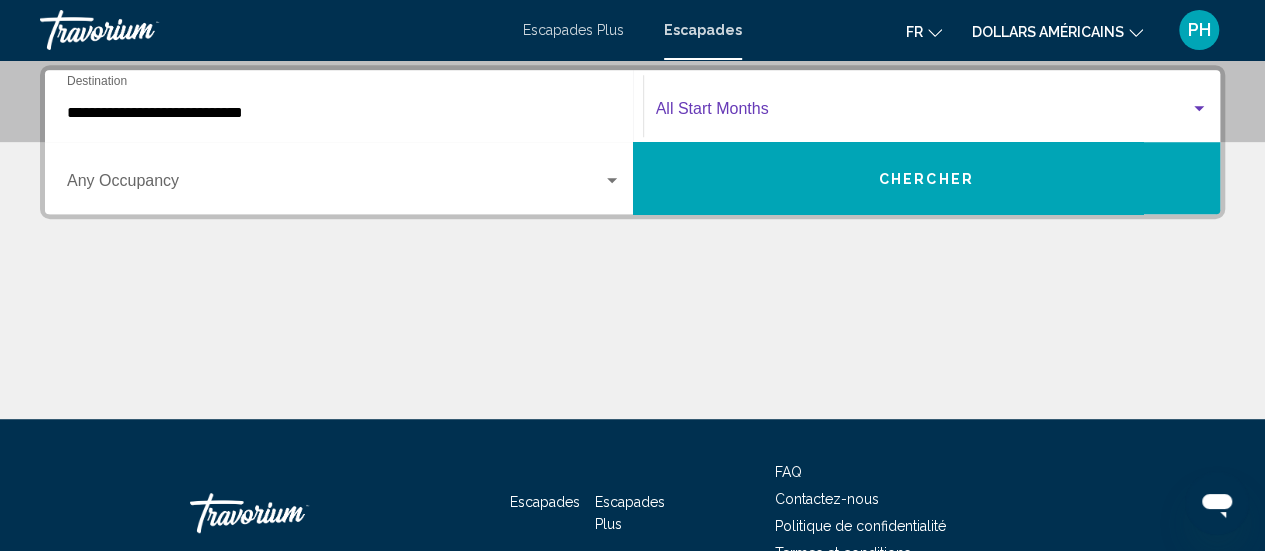 click at bounding box center [1199, 109] 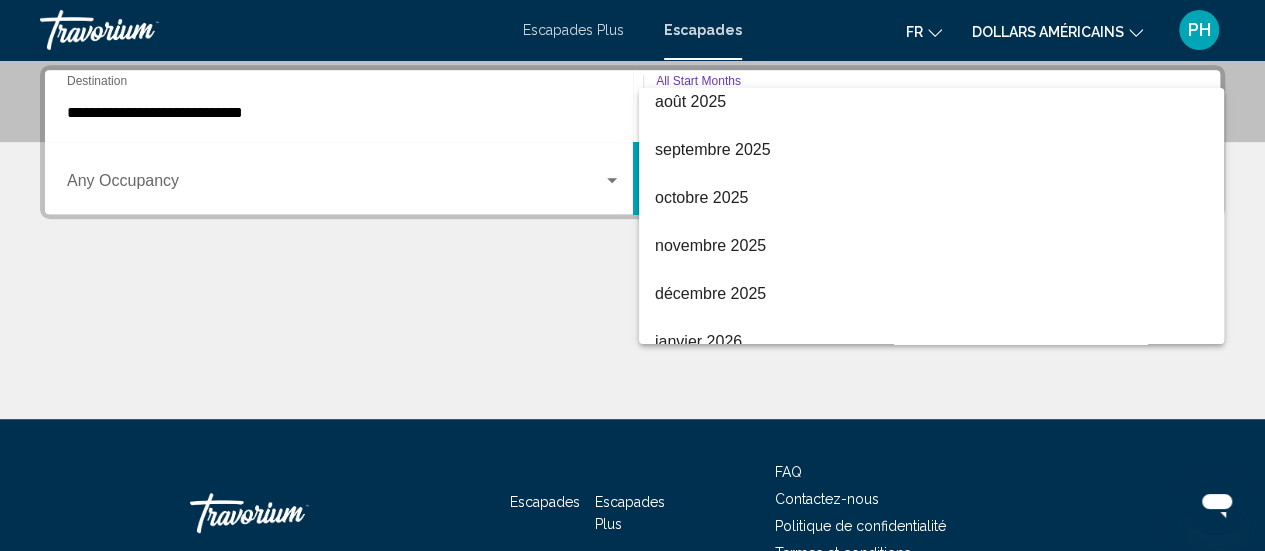 scroll, scrollTop: 52, scrollLeft: 0, axis: vertical 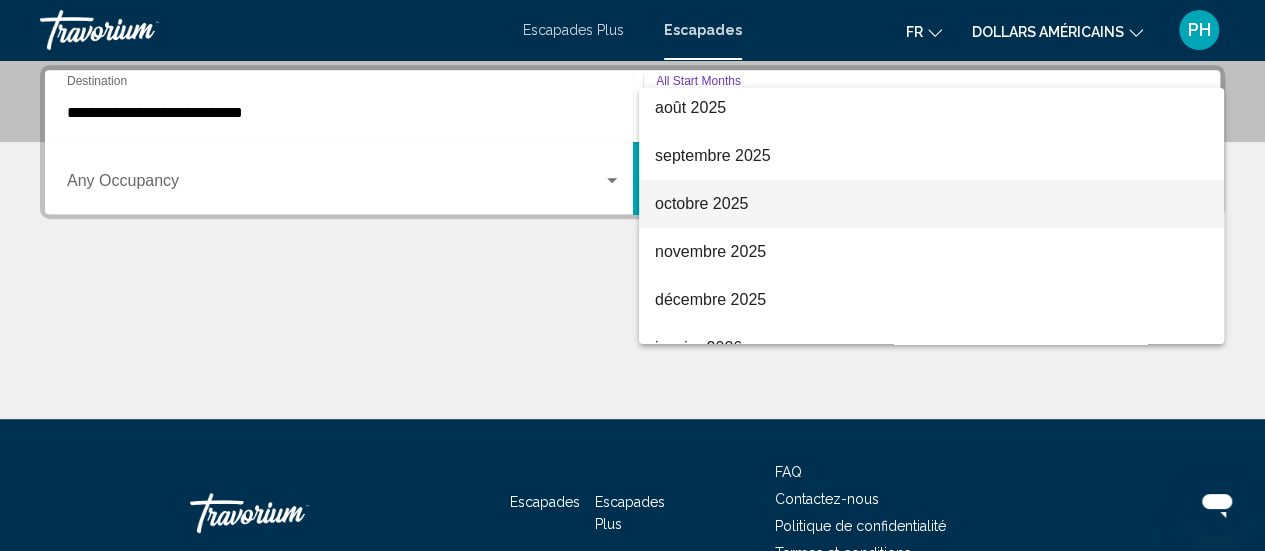 click on "octobre 2025" at bounding box center (931, 204) 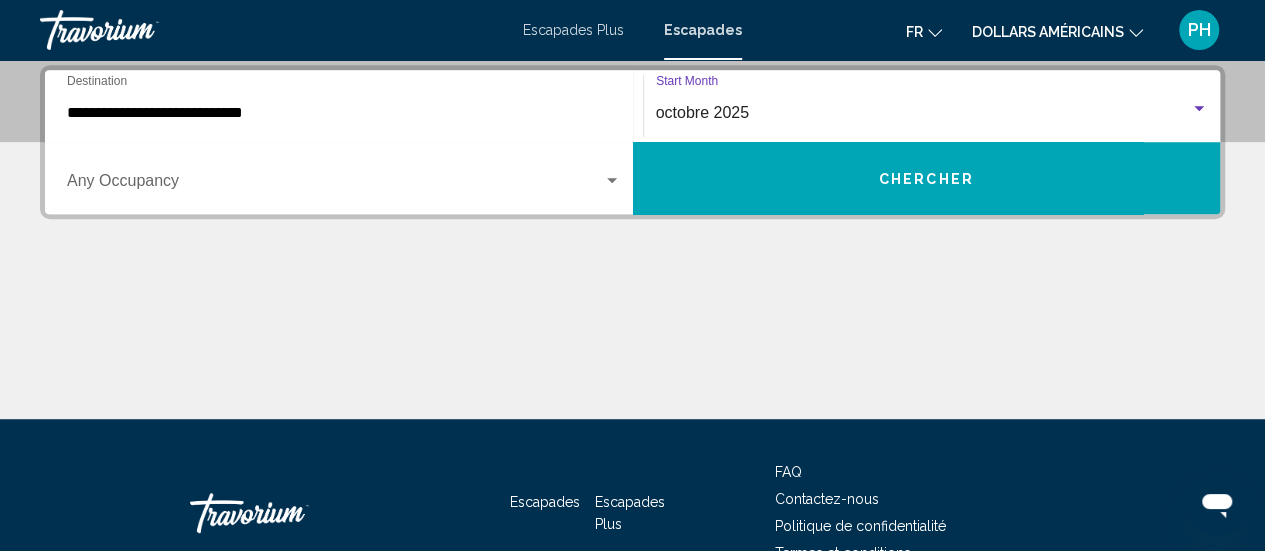 click at bounding box center (612, 180) 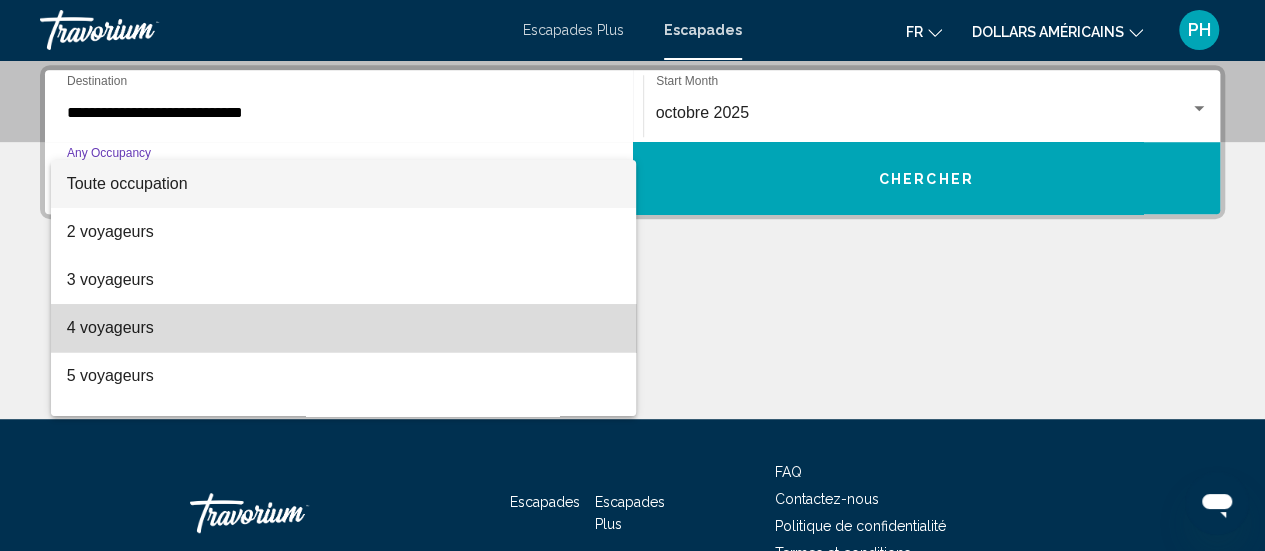 click on "4 voyageurs" at bounding box center (344, 328) 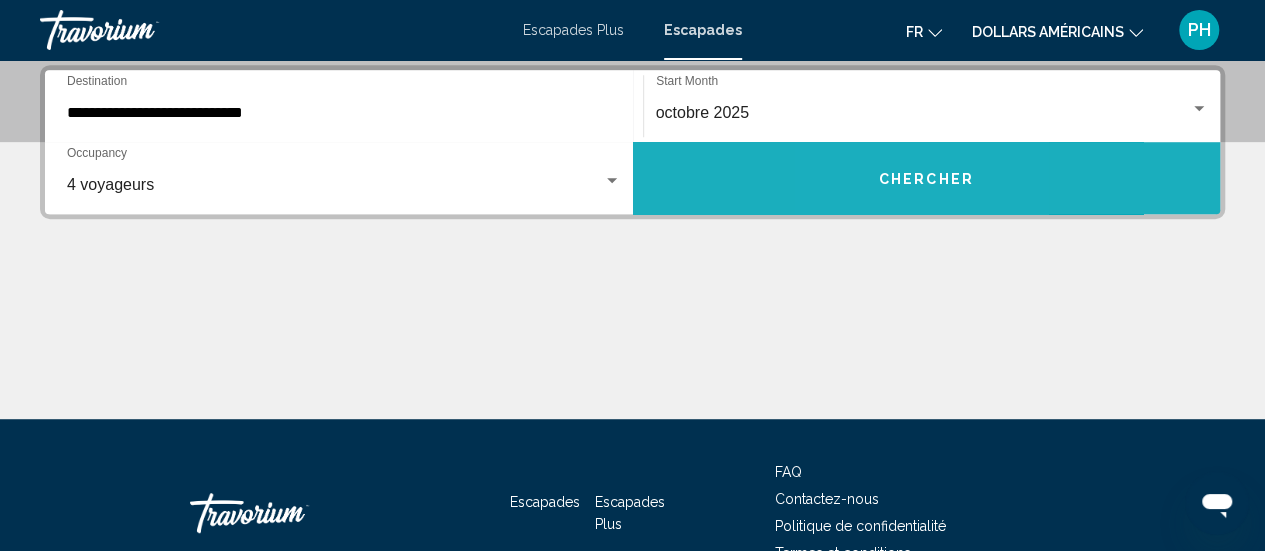click on "Chercher" at bounding box center [927, 178] 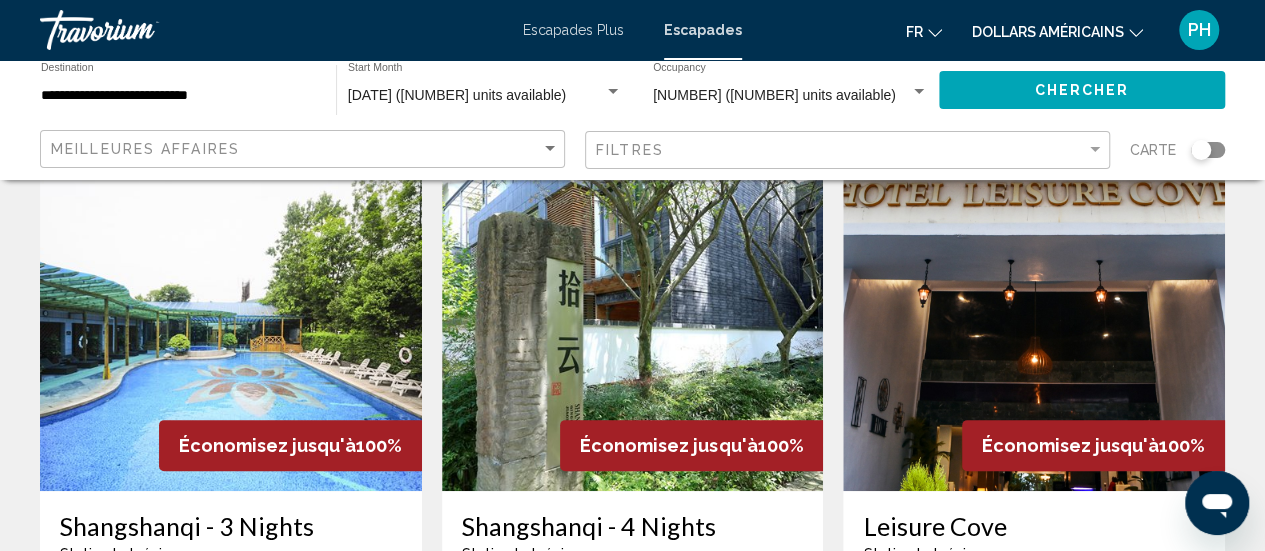 scroll, scrollTop: 94, scrollLeft: 0, axis: vertical 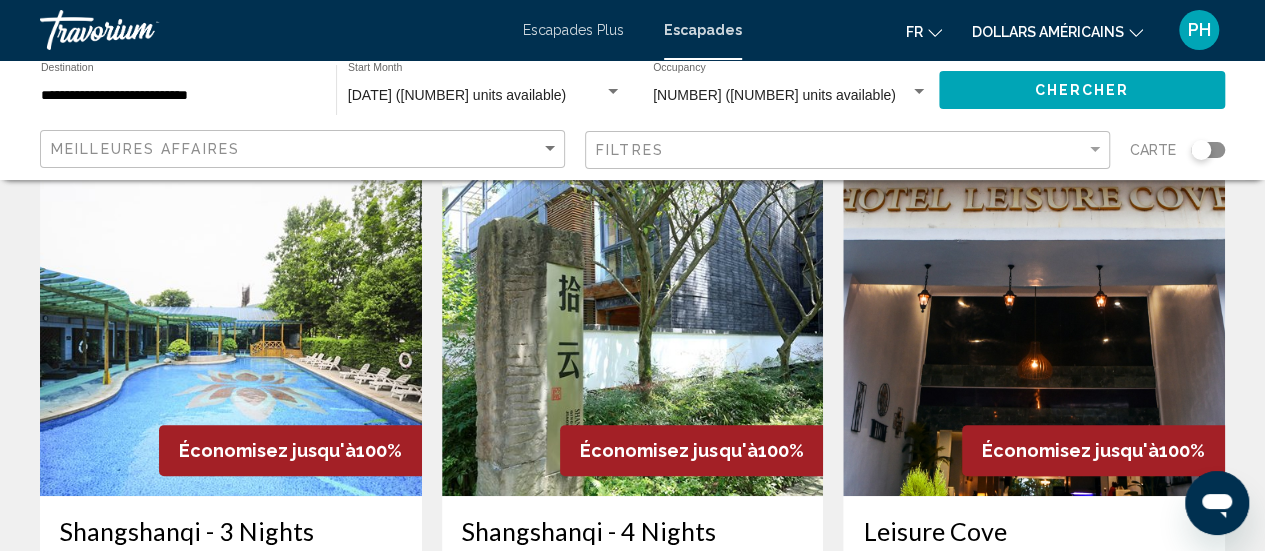 click on "**********" 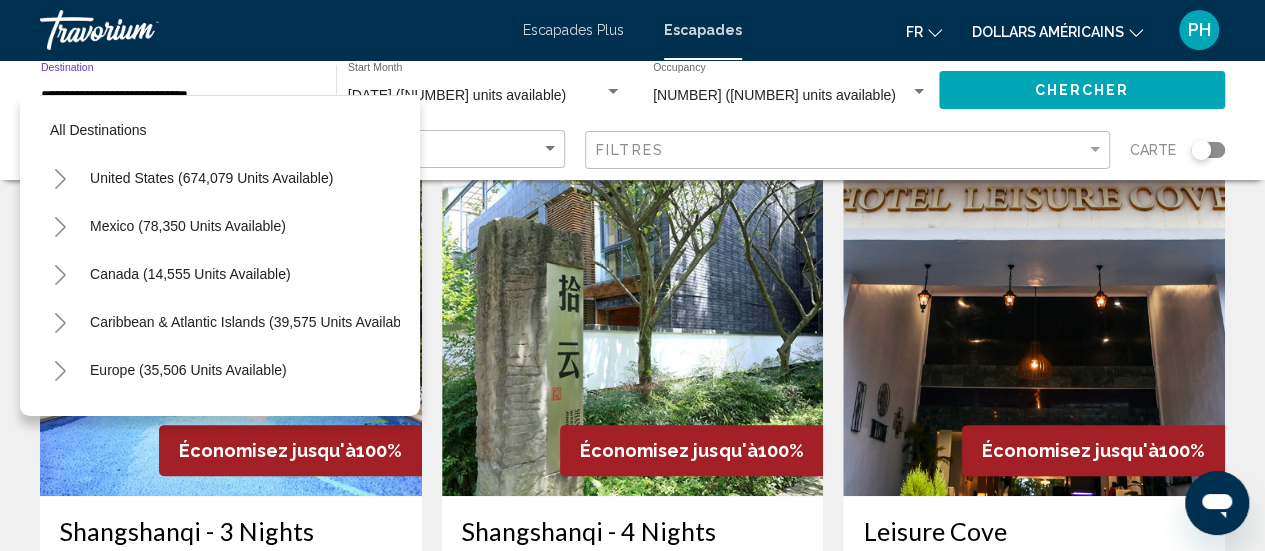 scroll, scrollTop: 366, scrollLeft: 0, axis: vertical 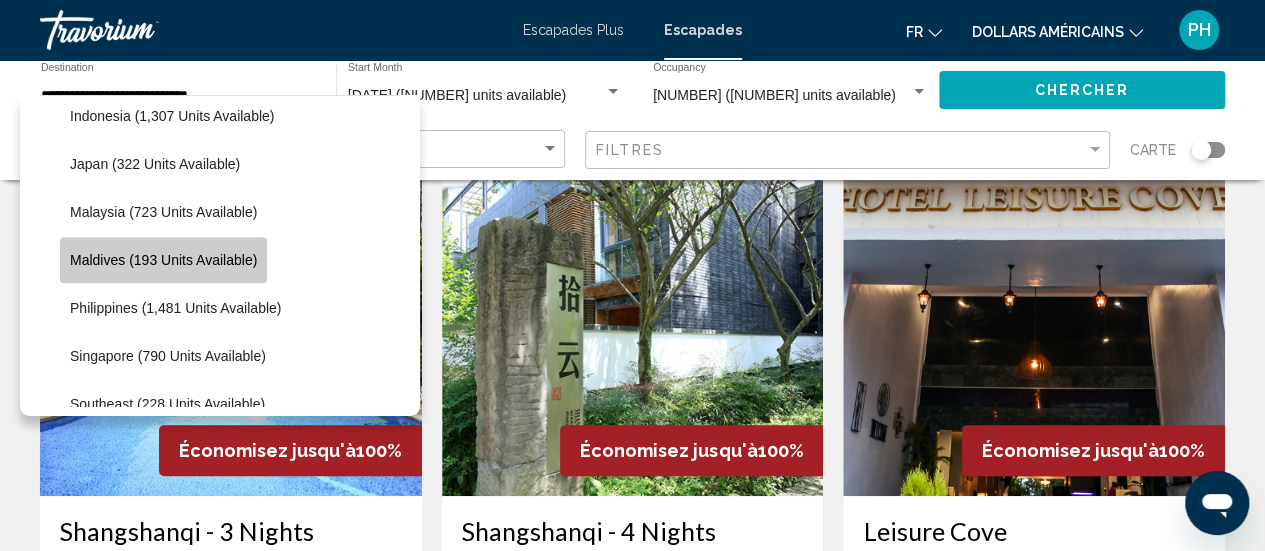 click on "Maldives (193 units available)" 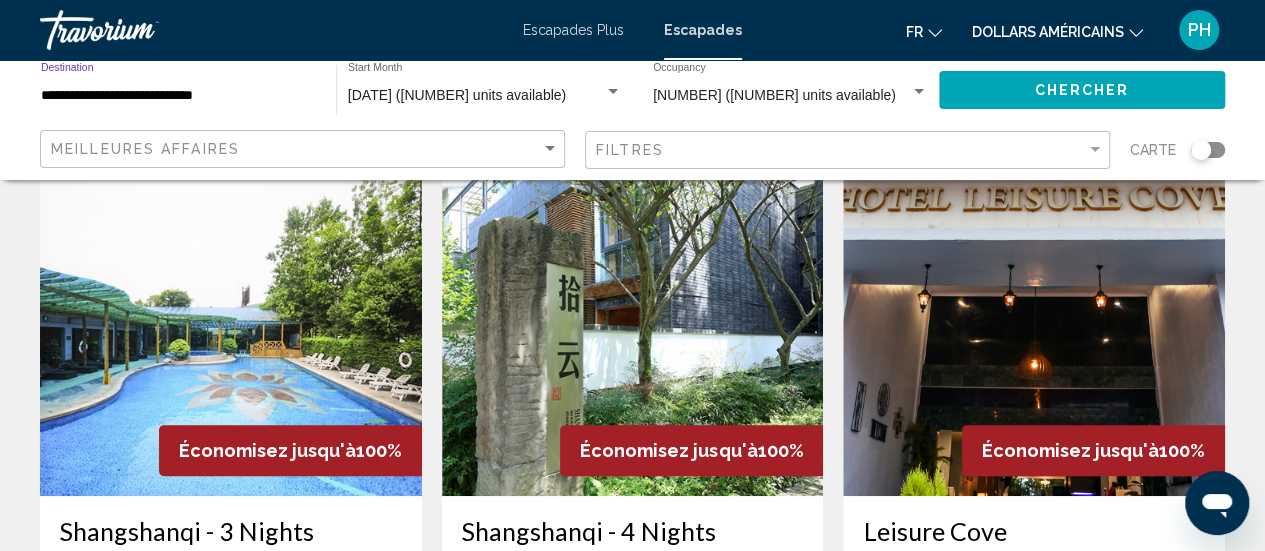 click on "Chercher" 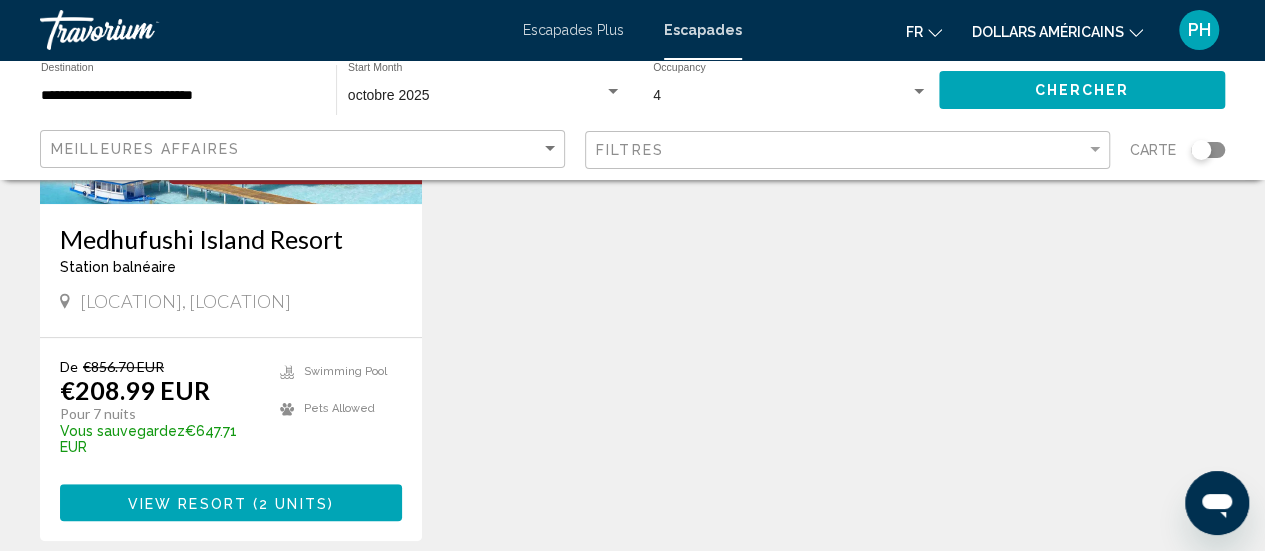 scroll, scrollTop: 387, scrollLeft: 0, axis: vertical 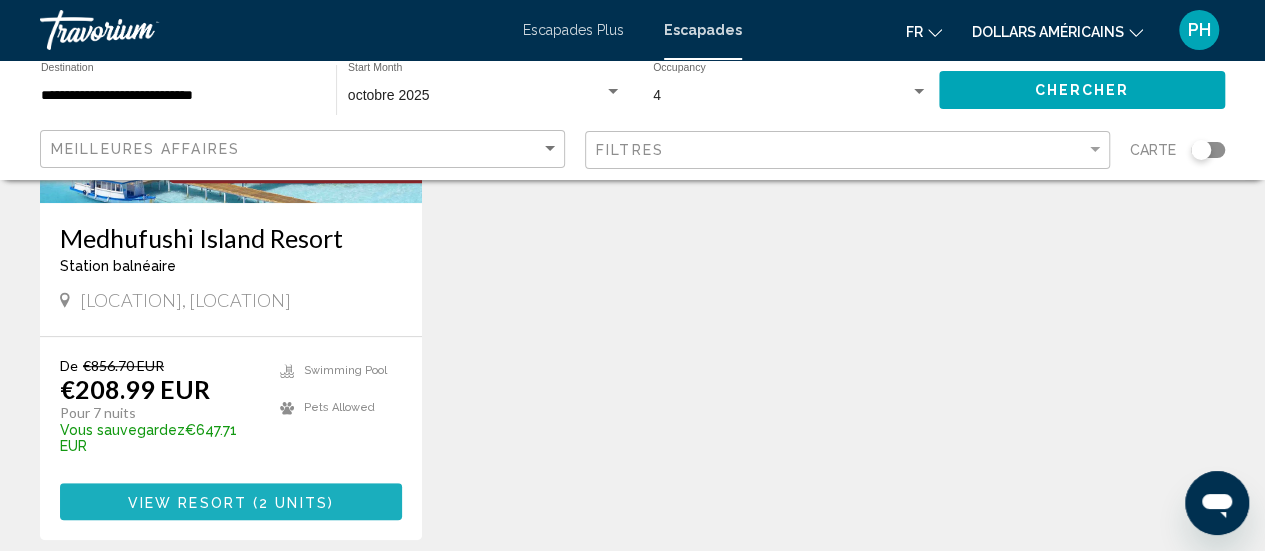 click on "View Resort" at bounding box center (187, 502) 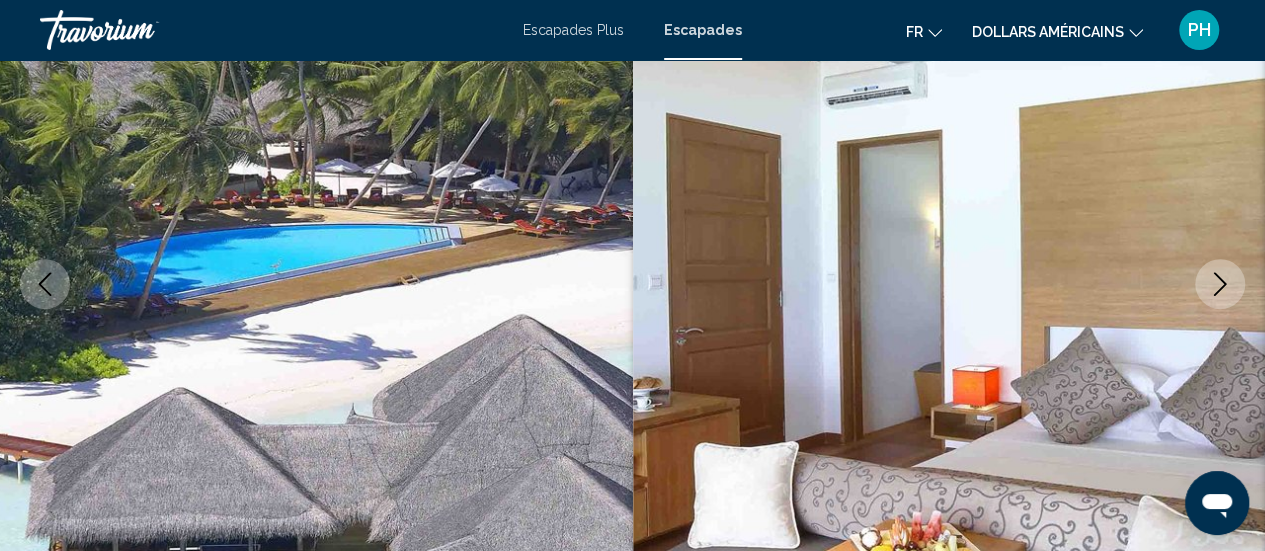 scroll, scrollTop: 0, scrollLeft: 0, axis: both 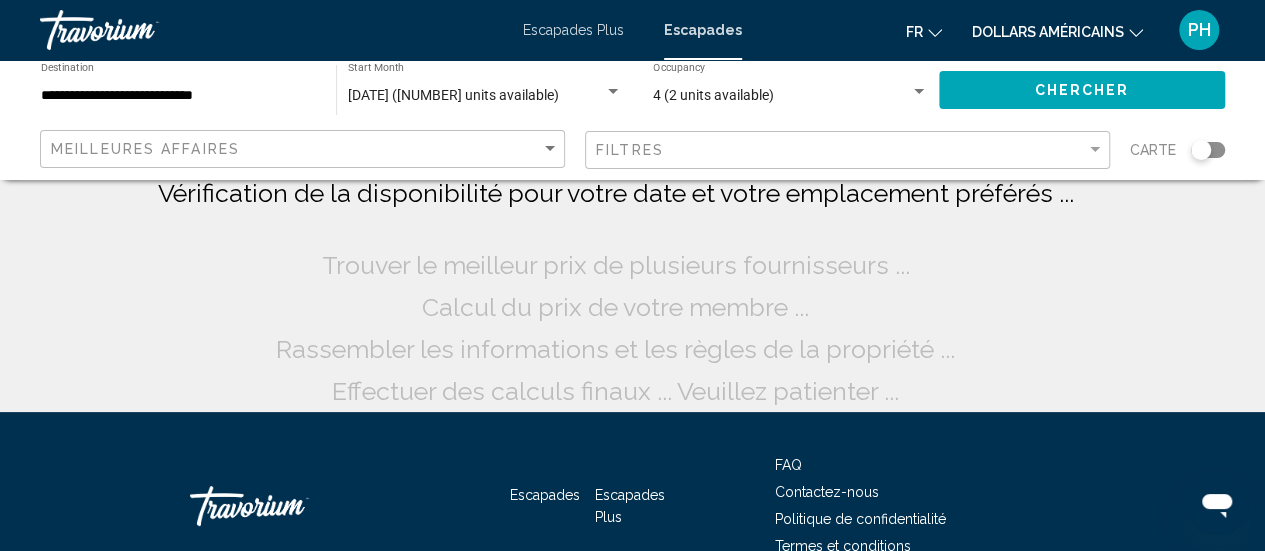 click on "**********" 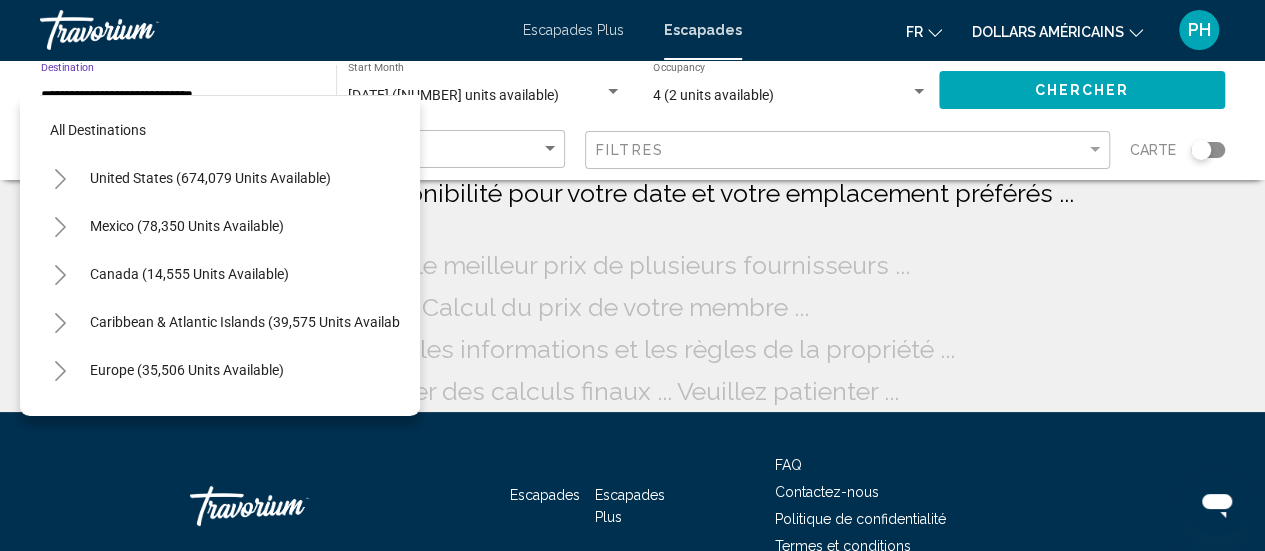 scroll, scrollTop: 750, scrollLeft: 0, axis: vertical 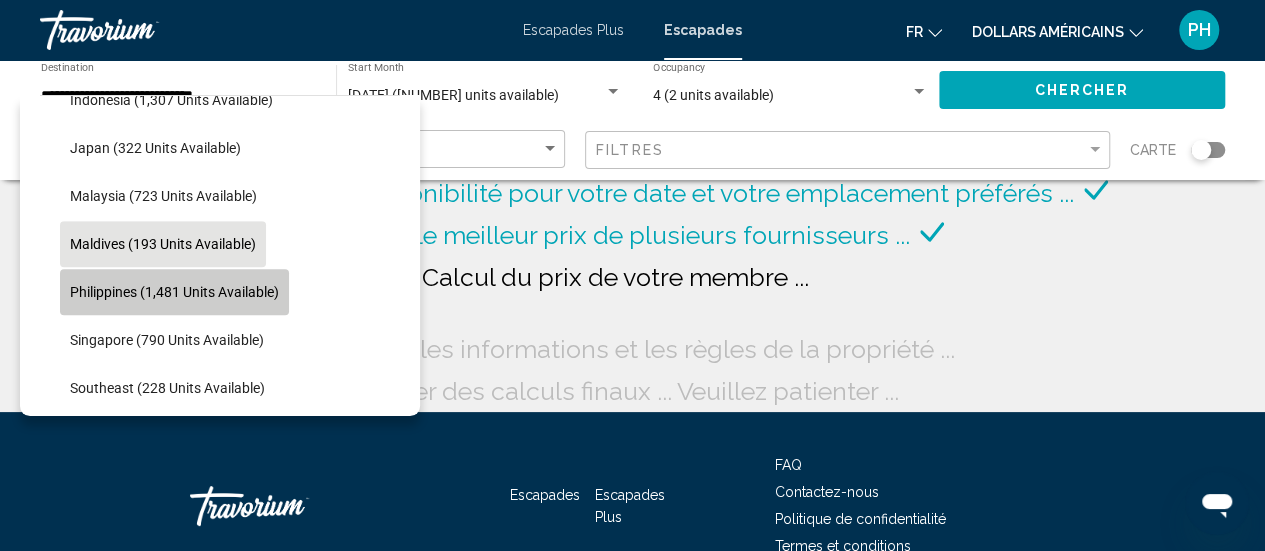 click on "Philippines (1,481 units available)" 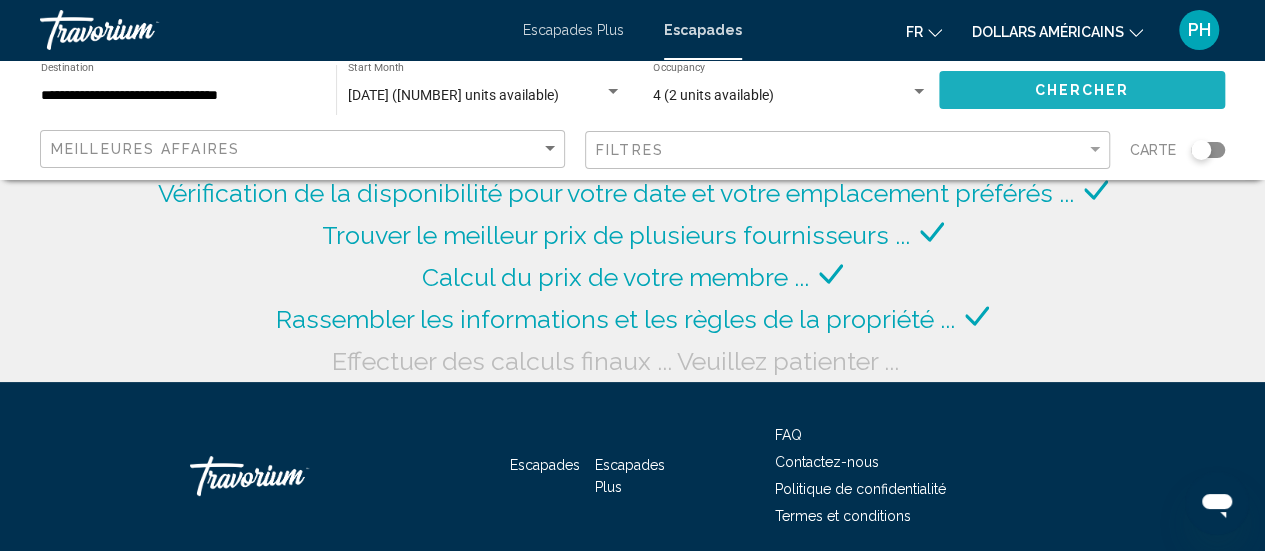 click on "Chercher" 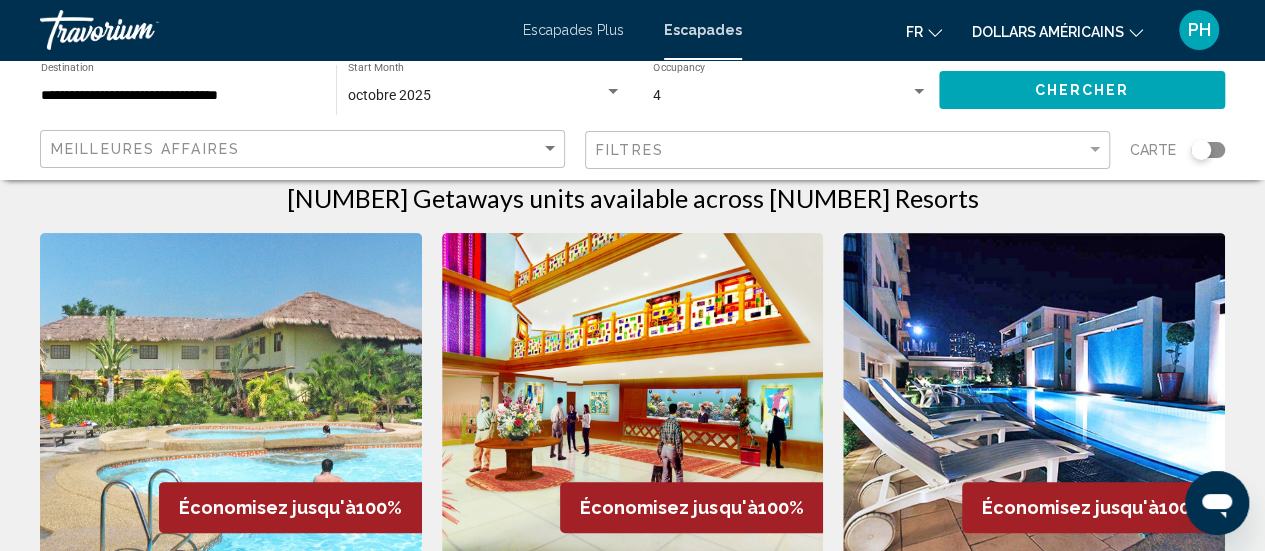 scroll, scrollTop: 0, scrollLeft: 0, axis: both 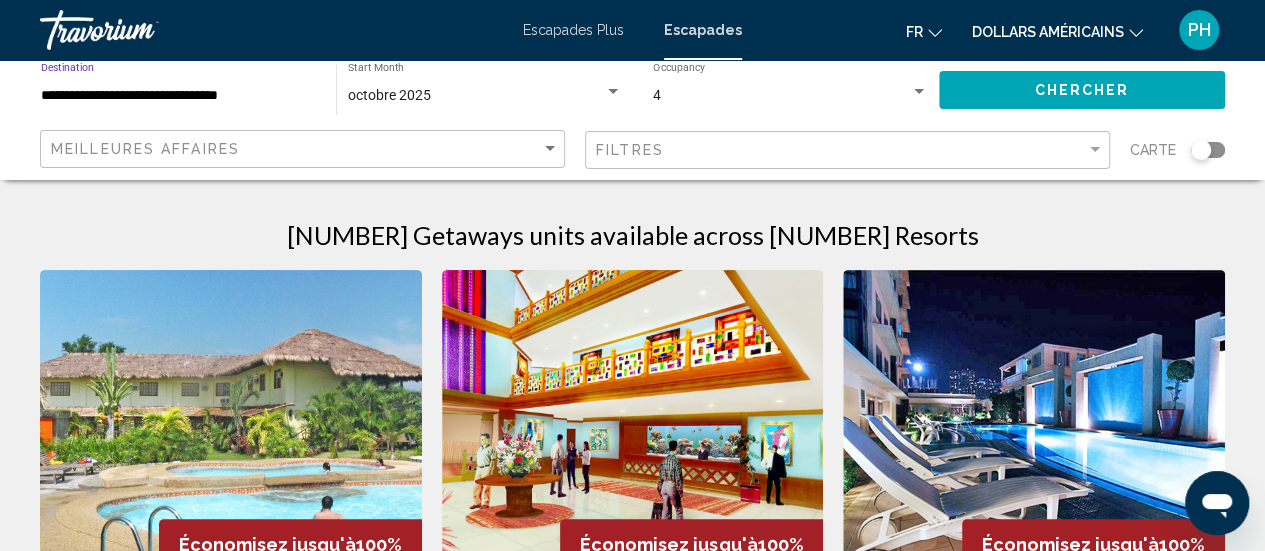 click on "**********" at bounding box center (178, 96) 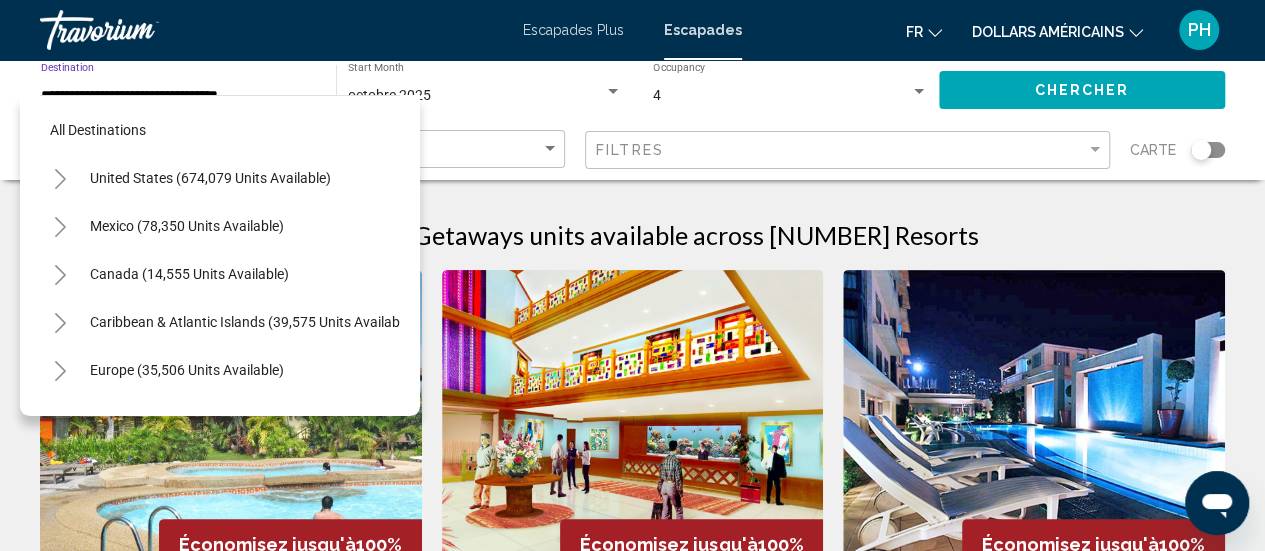 scroll, scrollTop: 798, scrollLeft: 0, axis: vertical 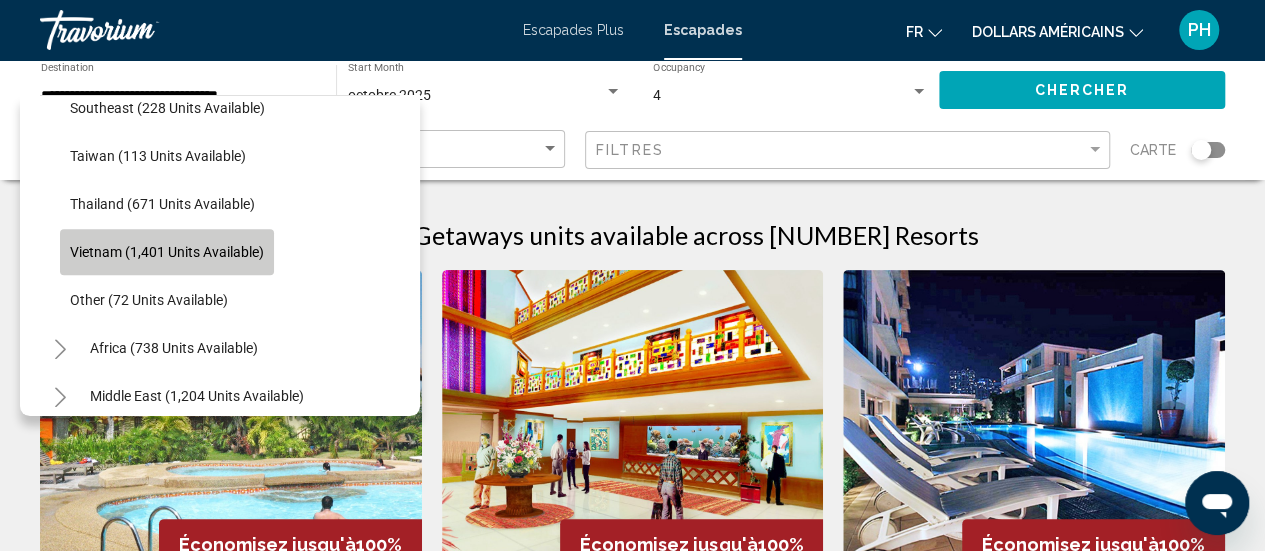 click on "Vietnam (1,401 units available)" 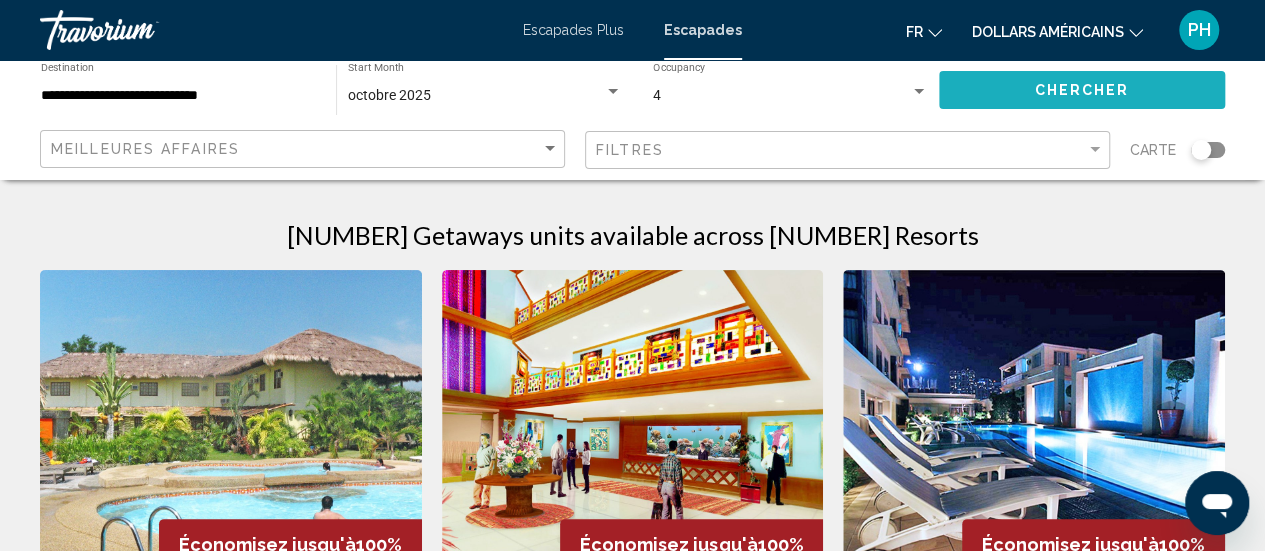 click on "Chercher" 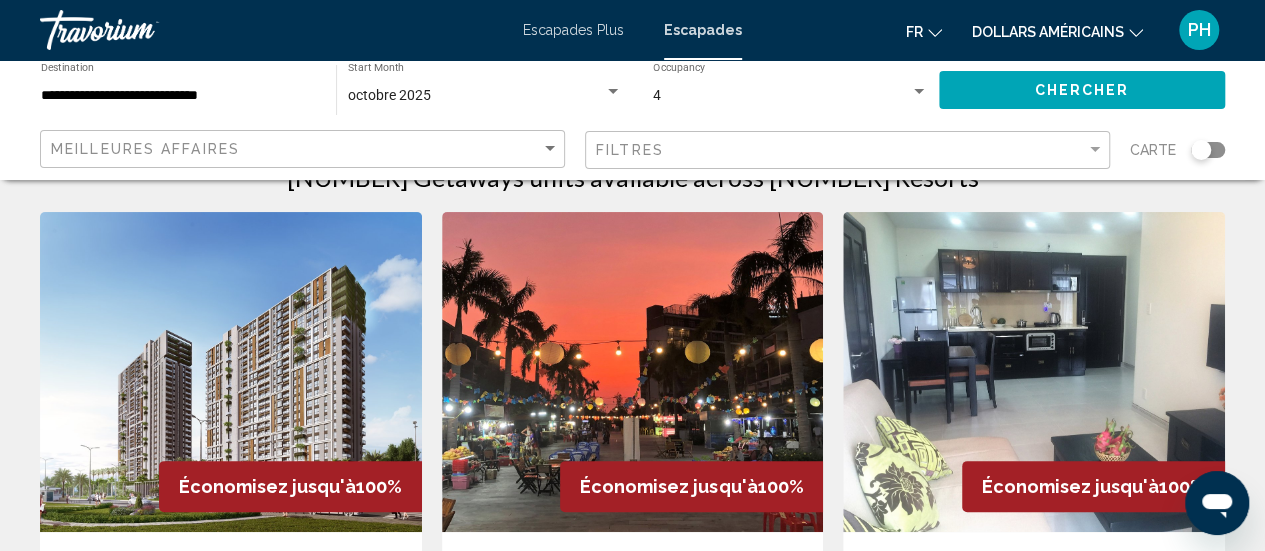scroll, scrollTop: 0, scrollLeft: 0, axis: both 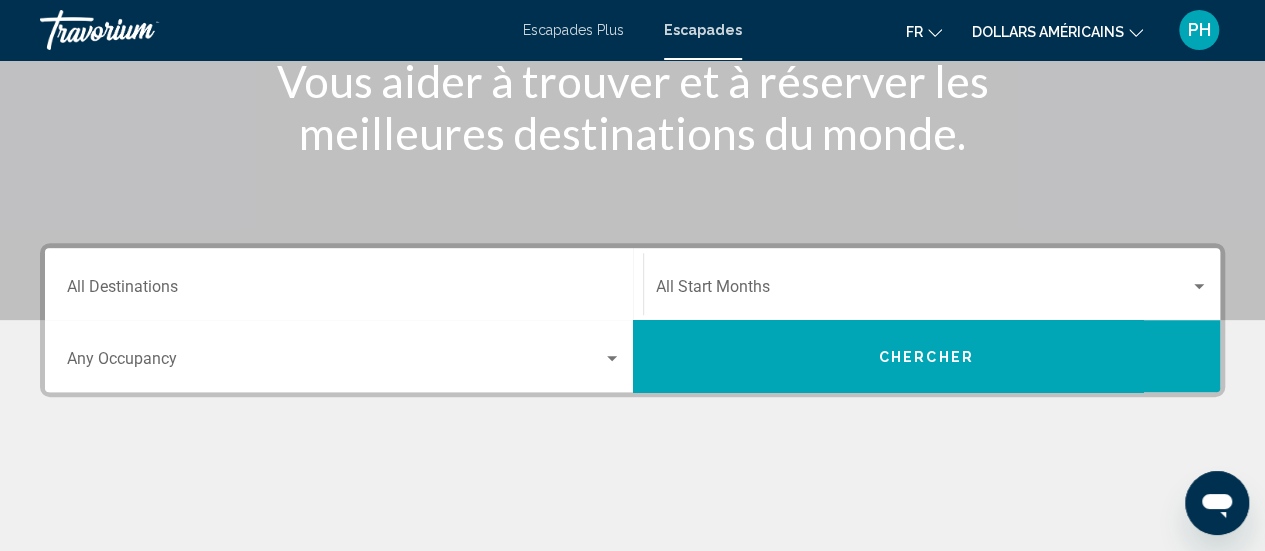 click on "Destination All Destinations" at bounding box center [344, 291] 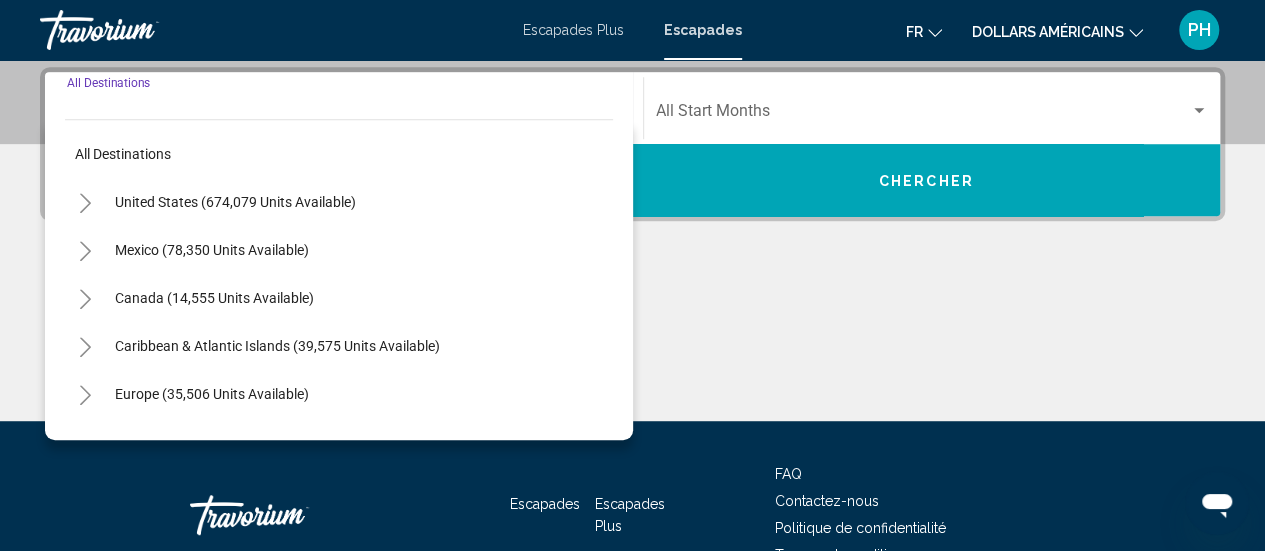 scroll, scrollTop: 458, scrollLeft: 0, axis: vertical 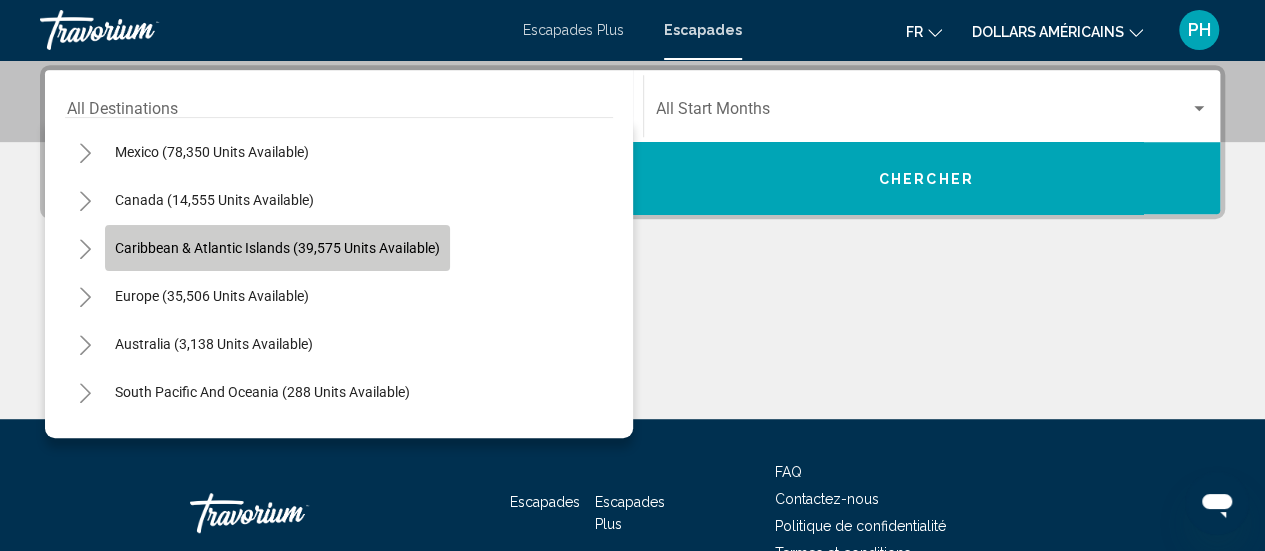 click on "Caribbean & Atlantic Islands (39,575 units available)" 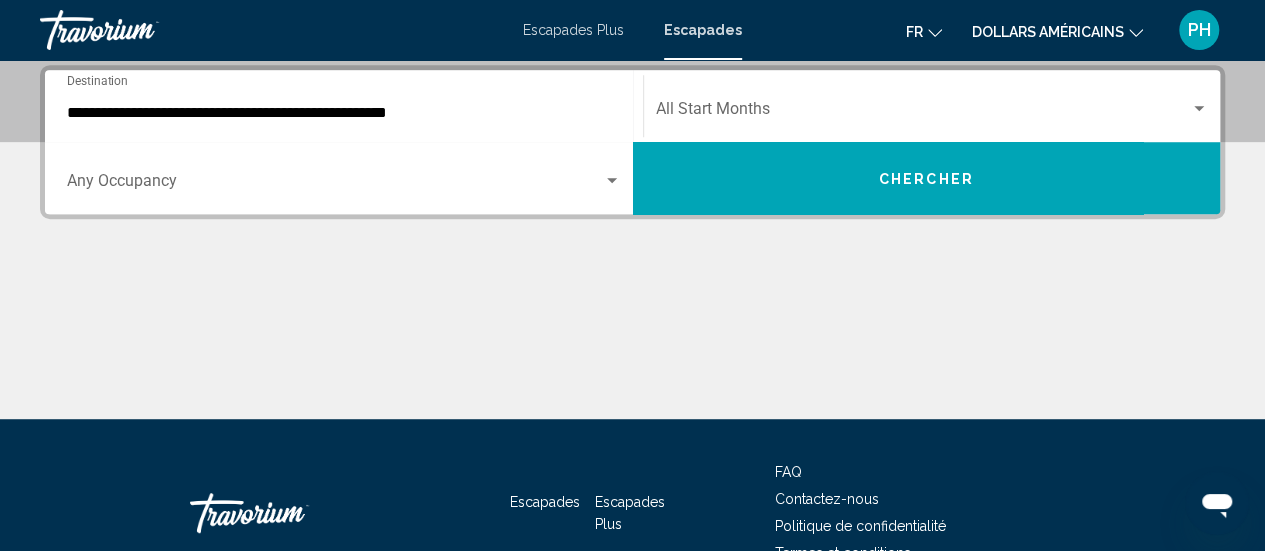 click on "**********" at bounding box center [344, 106] 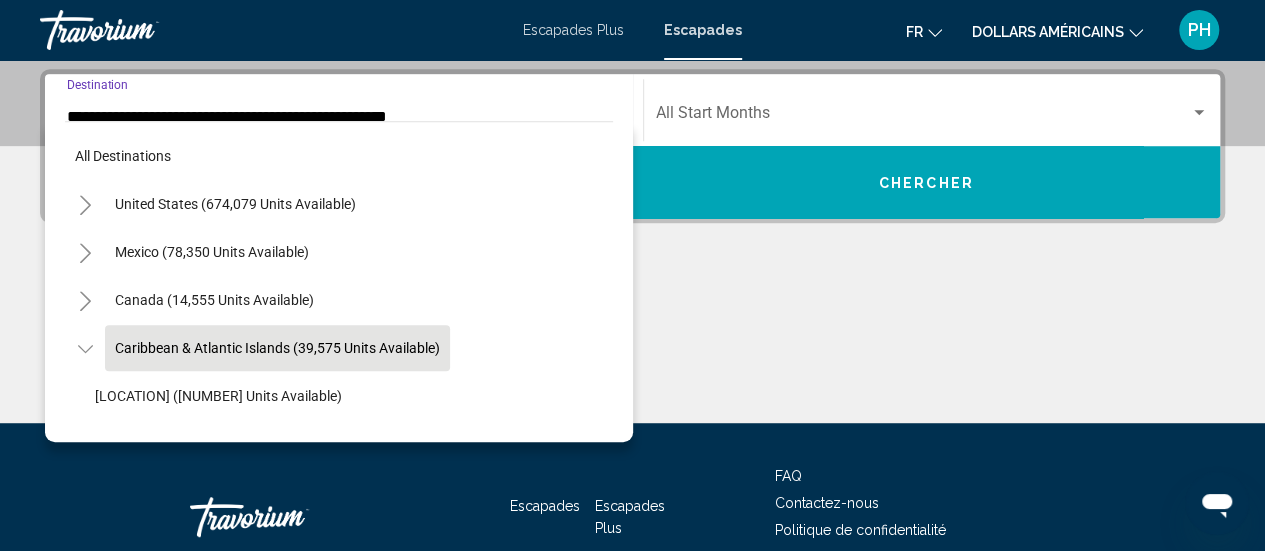 scroll, scrollTop: 71, scrollLeft: 0, axis: vertical 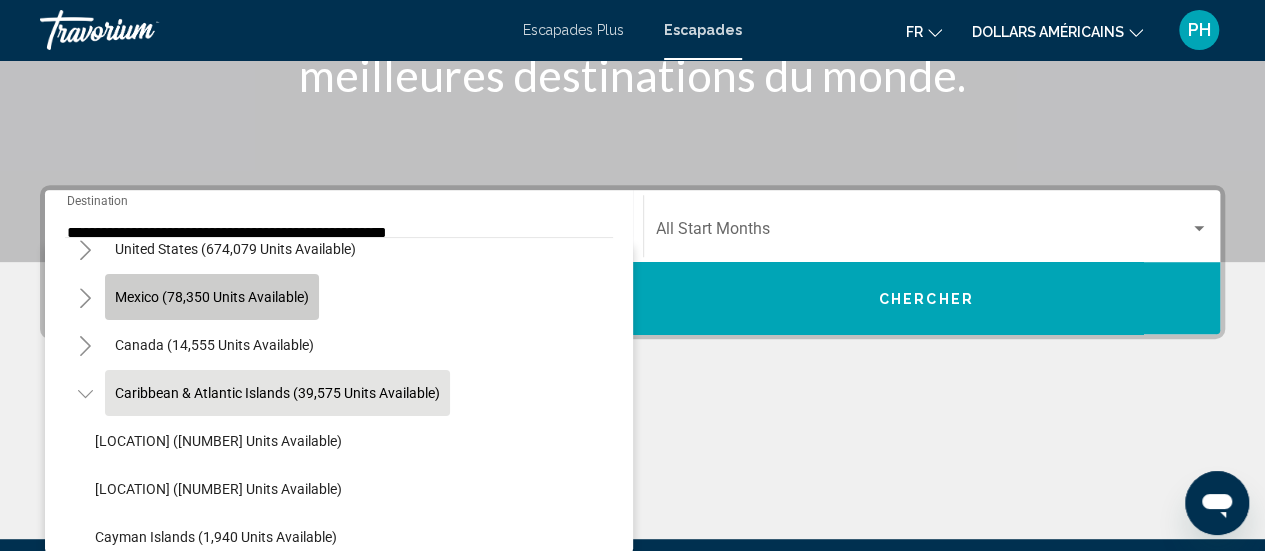 click on "Mexico (78,350 units available)" 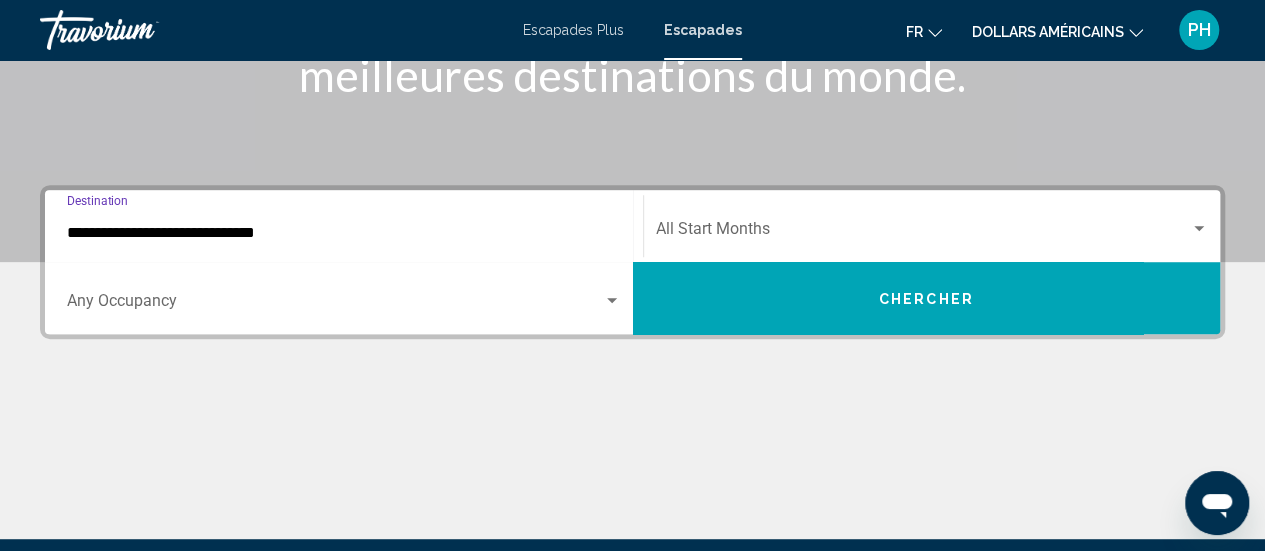 scroll, scrollTop: 458, scrollLeft: 0, axis: vertical 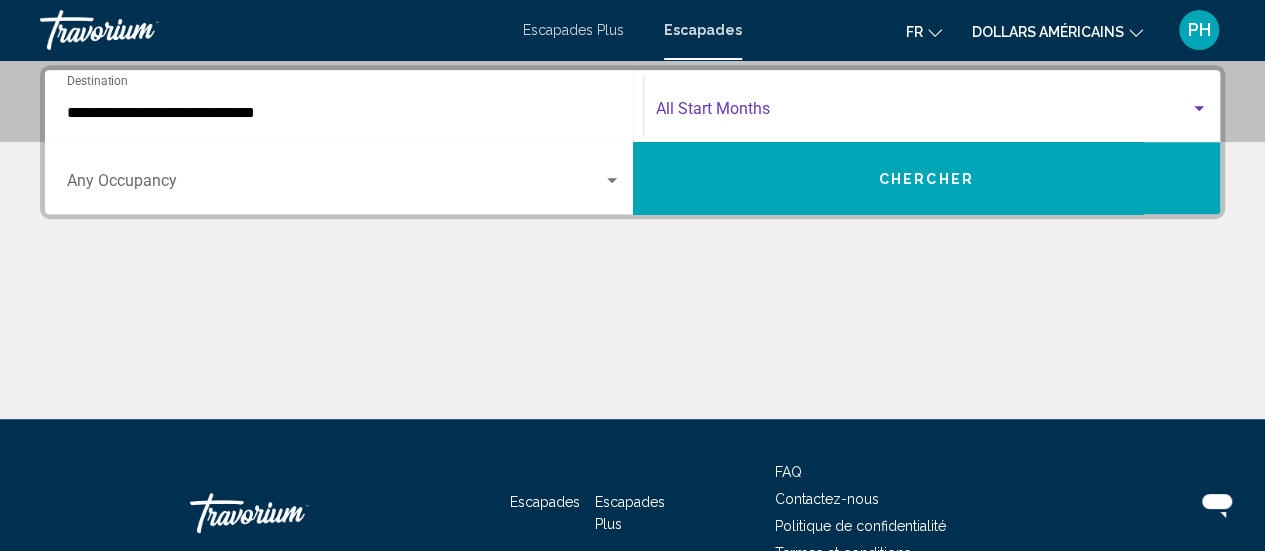 click at bounding box center [1199, 108] 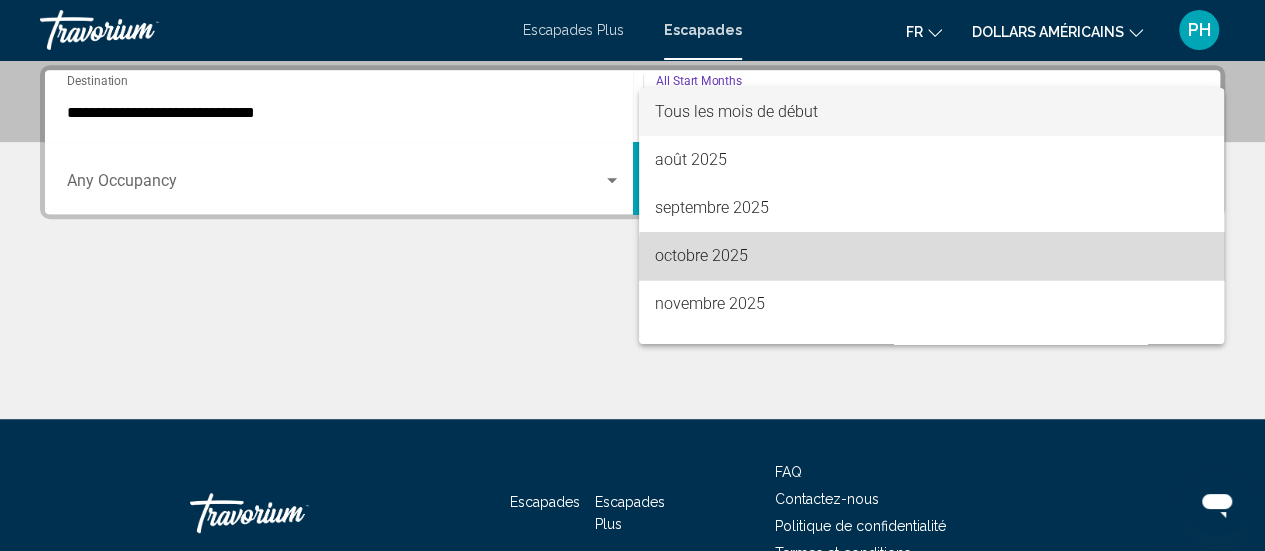click on "octobre 2025" at bounding box center [931, 256] 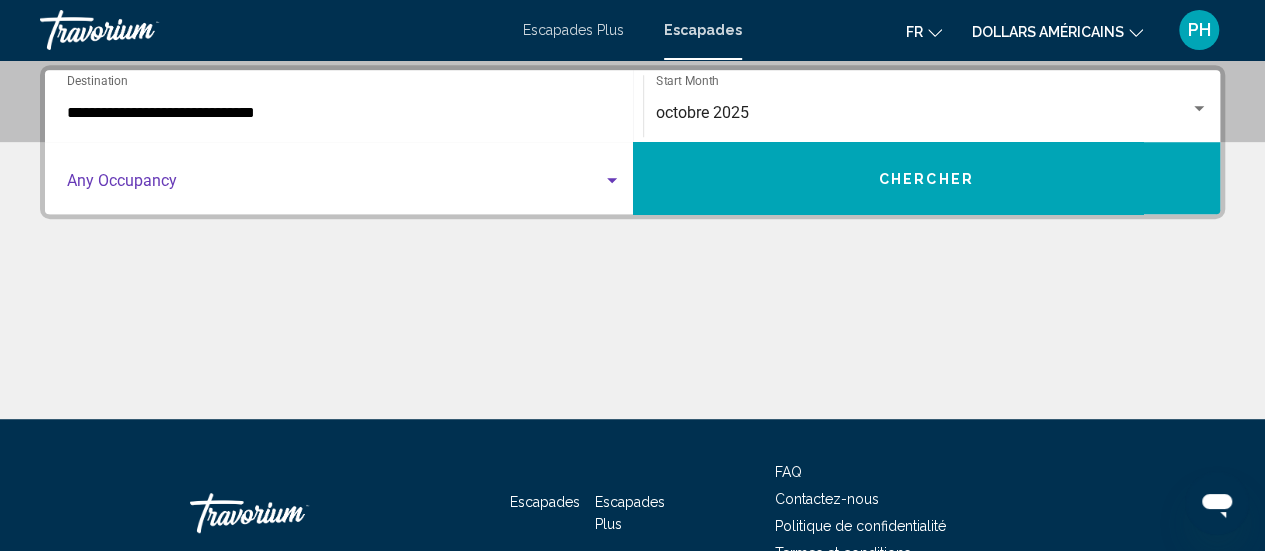 click at bounding box center [612, 181] 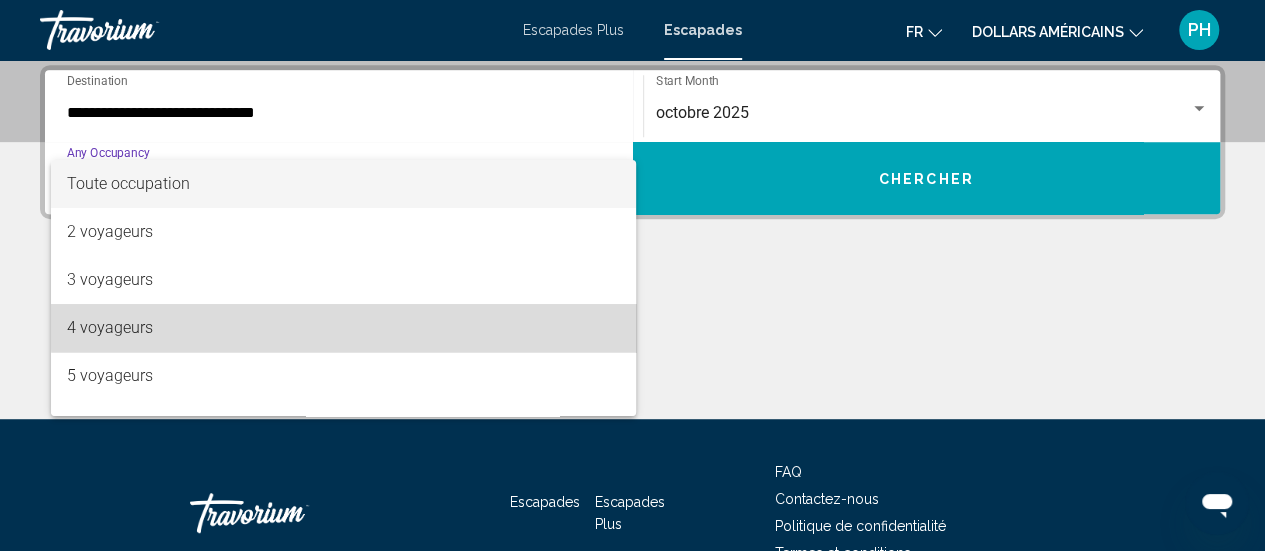 click on "4 voyageurs" at bounding box center [344, 328] 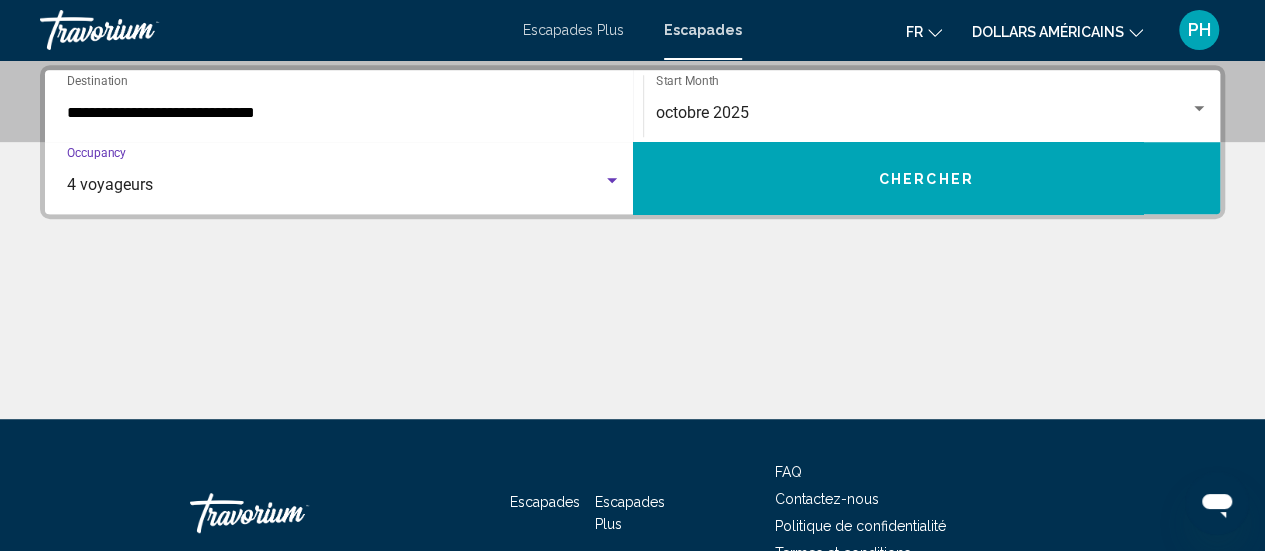 click on "Chercher" at bounding box center [927, 178] 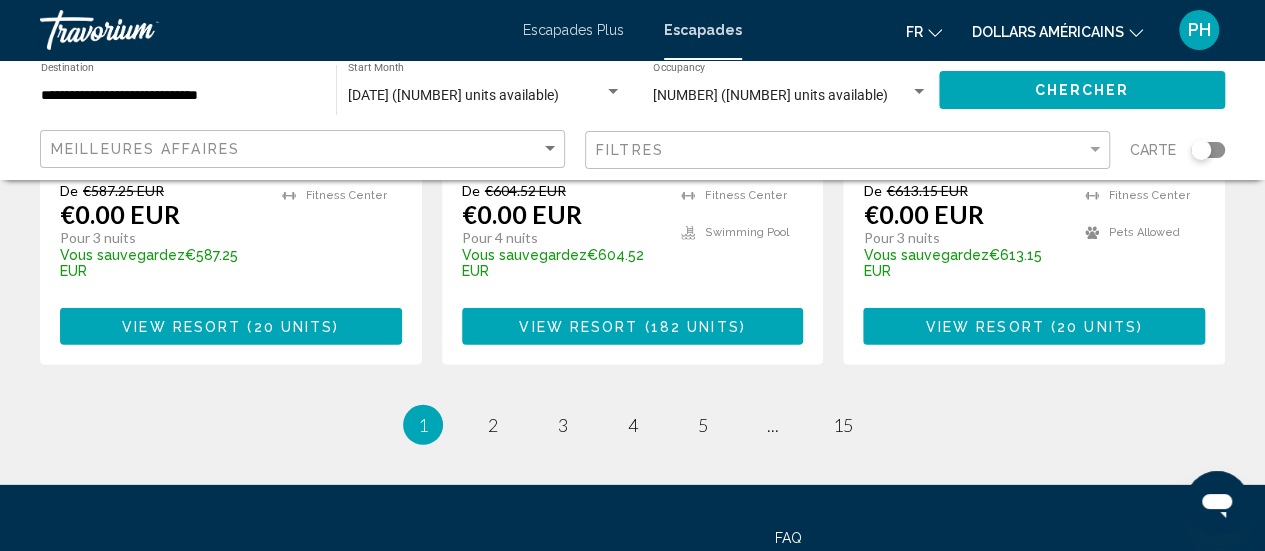 scroll, scrollTop: 2826, scrollLeft: 0, axis: vertical 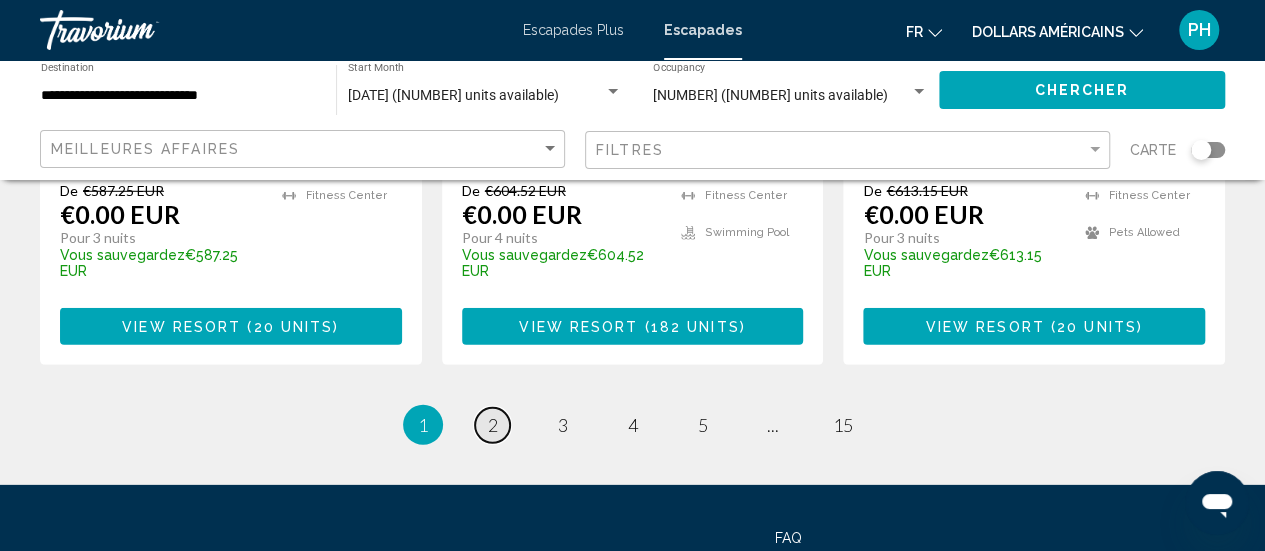 click on "2" at bounding box center (493, 425) 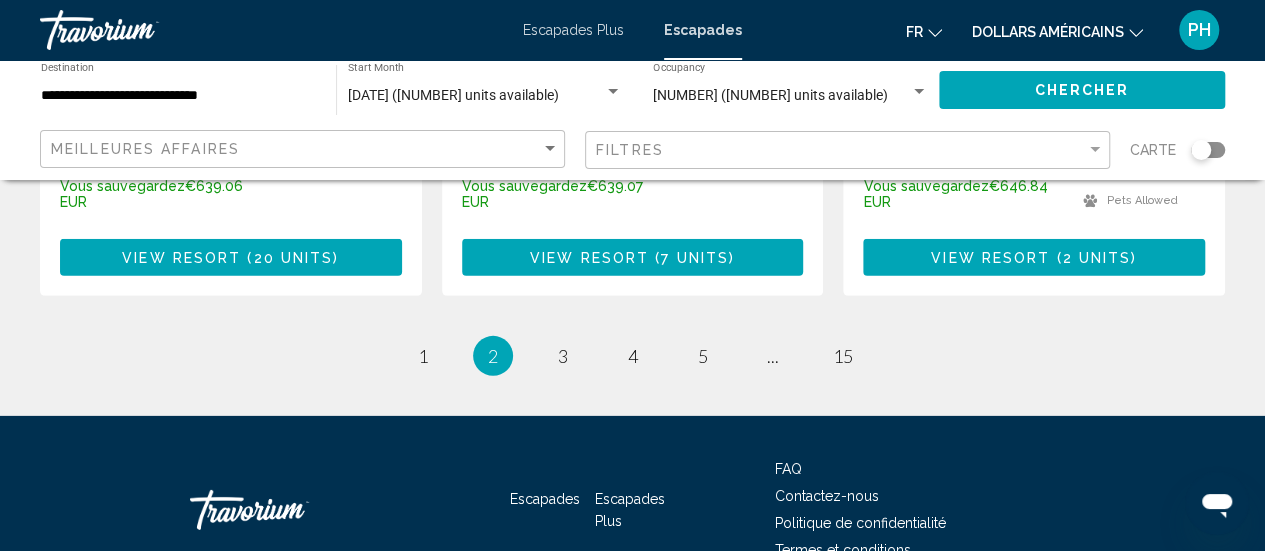 scroll, scrollTop: 2986, scrollLeft: 0, axis: vertical 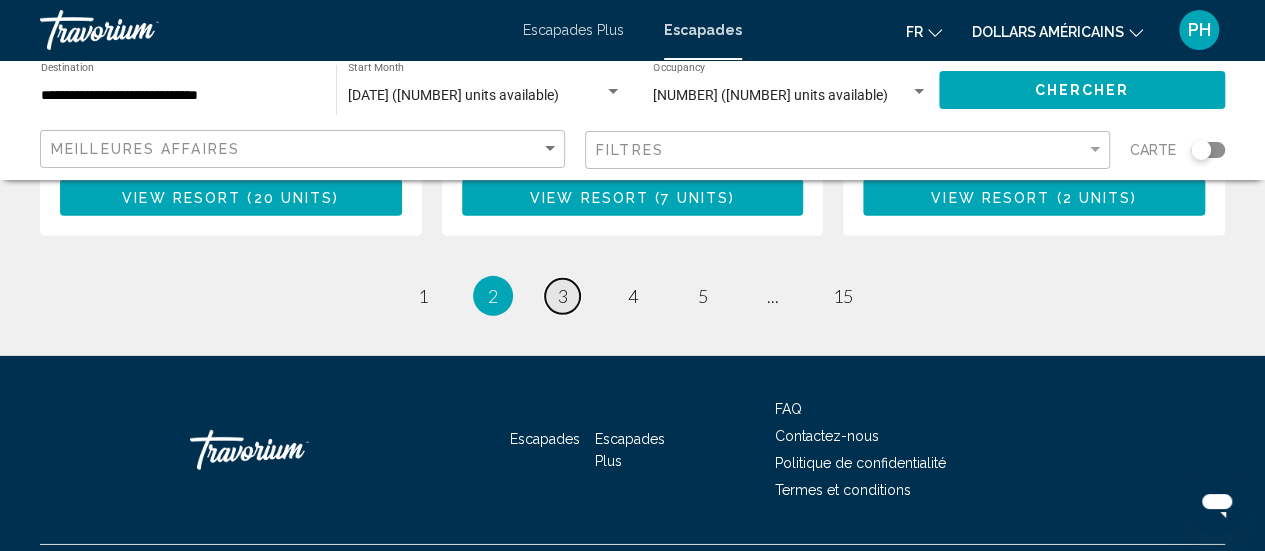 click on "3" at bounding box center [563, 296] 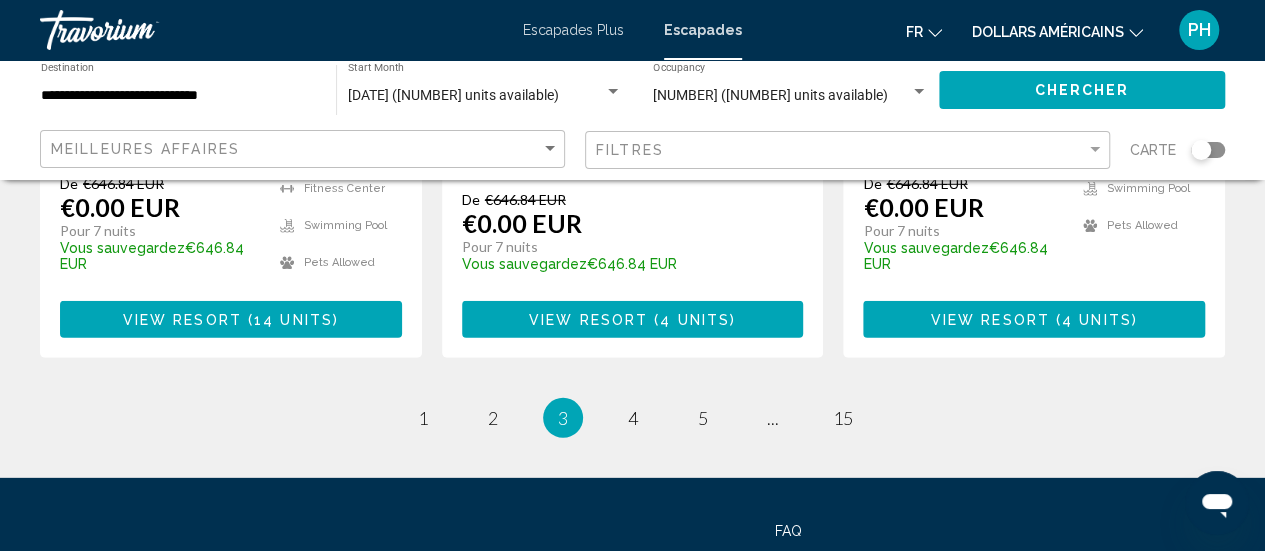 scroll, scrollTop: 2723, scrollLeft: 0, axis: vertical 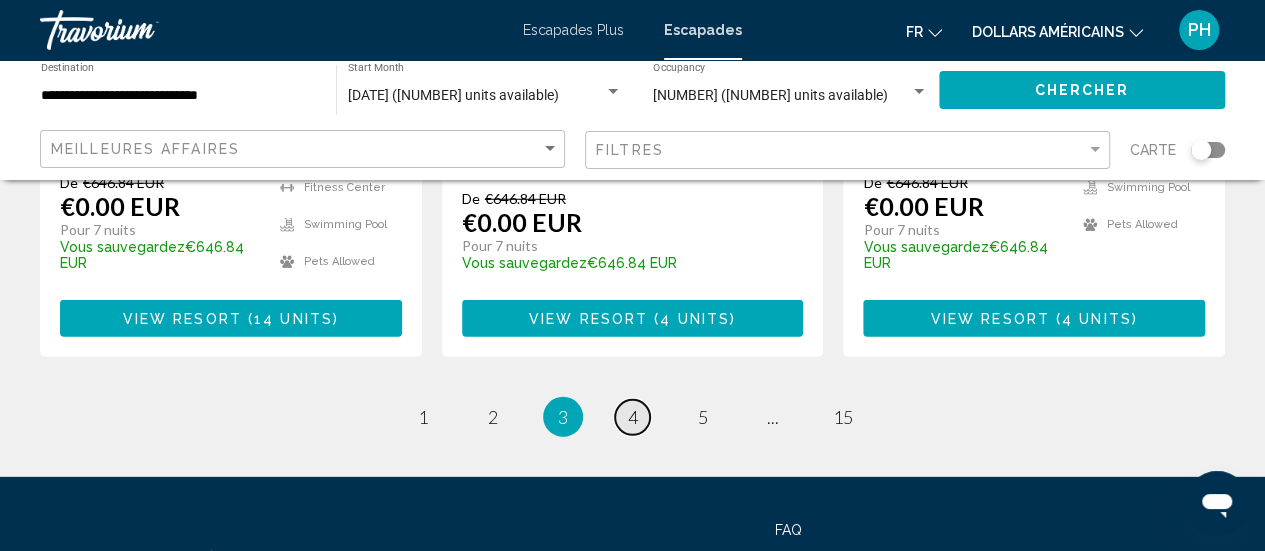 click on "page  4" at bounding box center (632, 417) 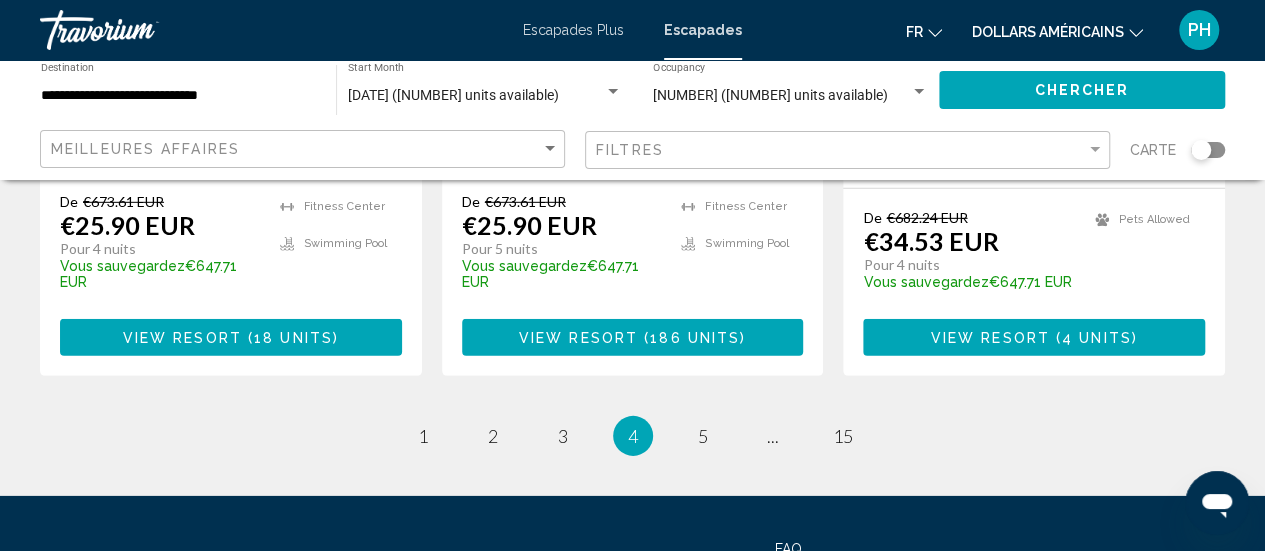 scroll, scrollTop: 2898, scrollLeft: 0, axis: vertical 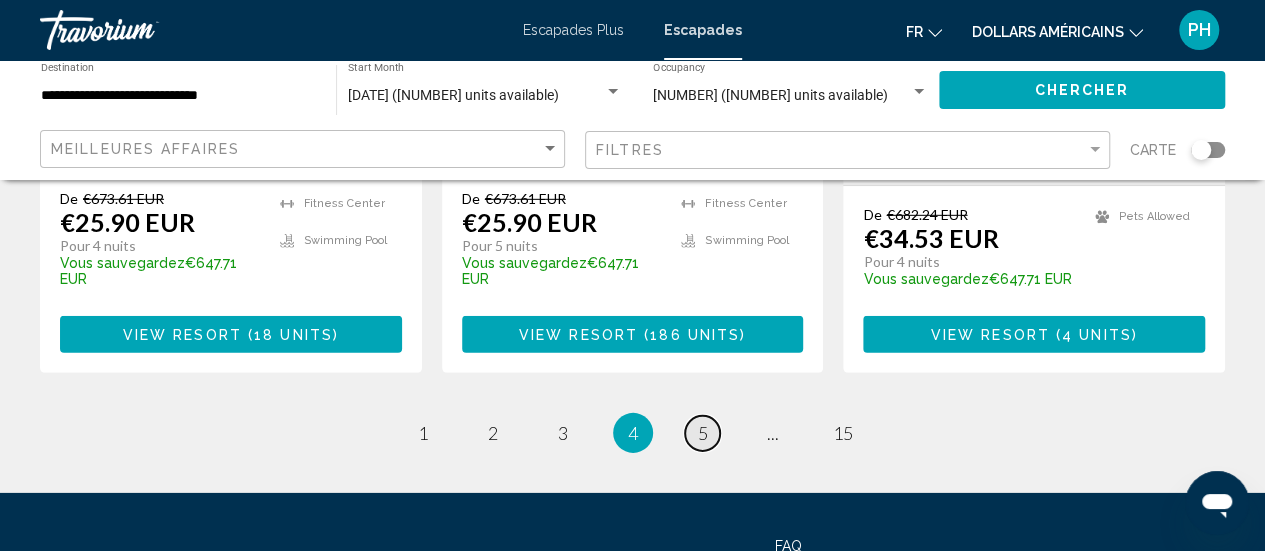 click on "5" at bounding box center (703, 433) 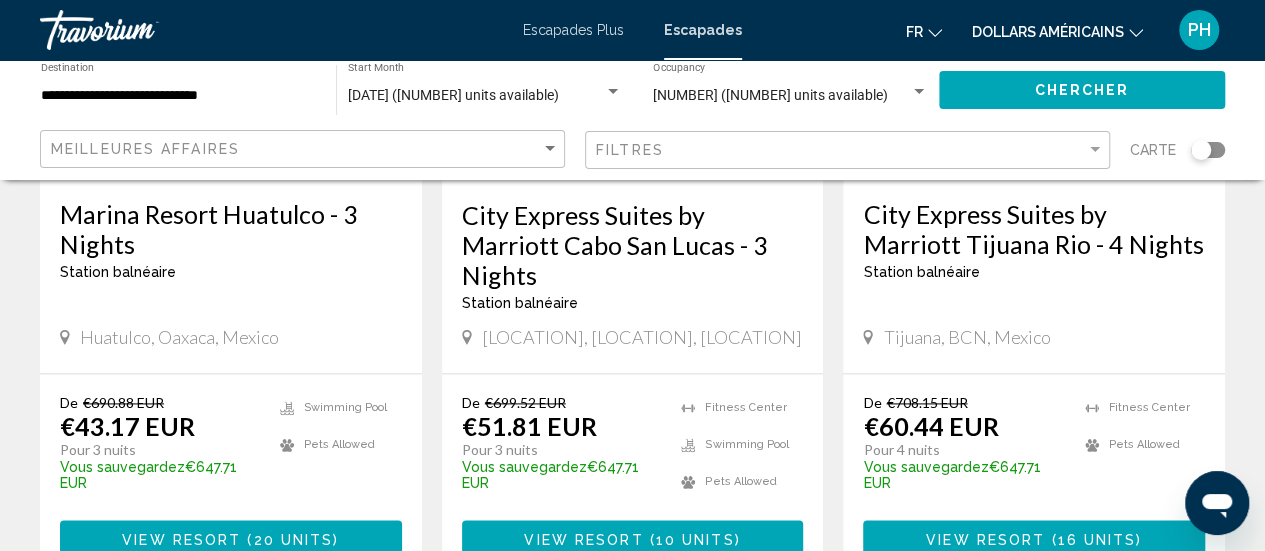 scroll, scrollTop: 1176, scrollLeft: 0, axis: vertical 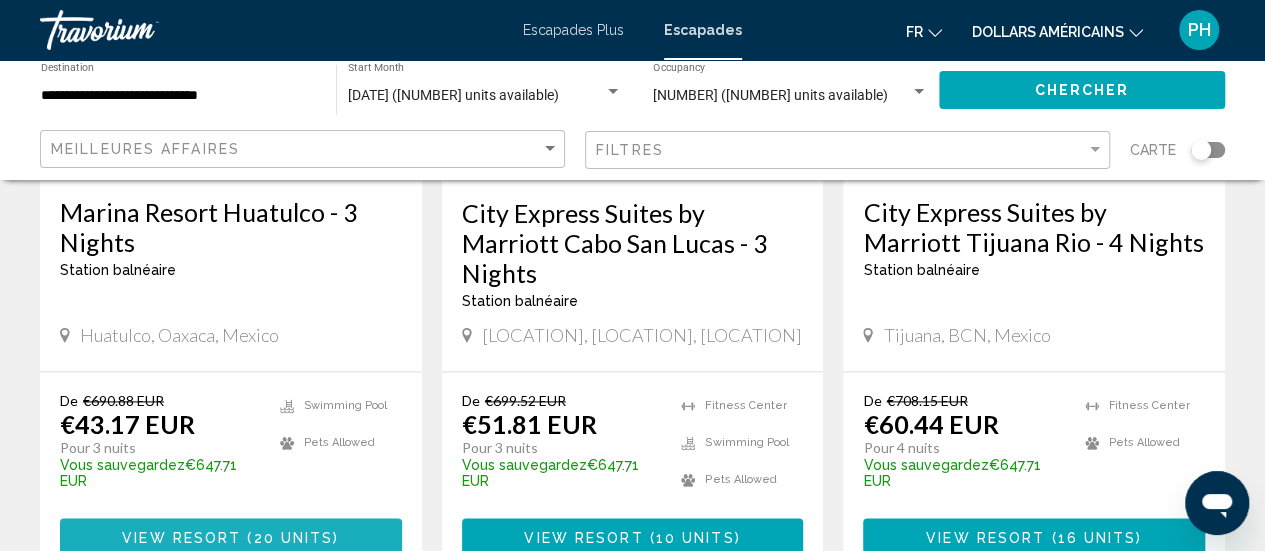 click on "View Resort" at bounding box center [181, 538] 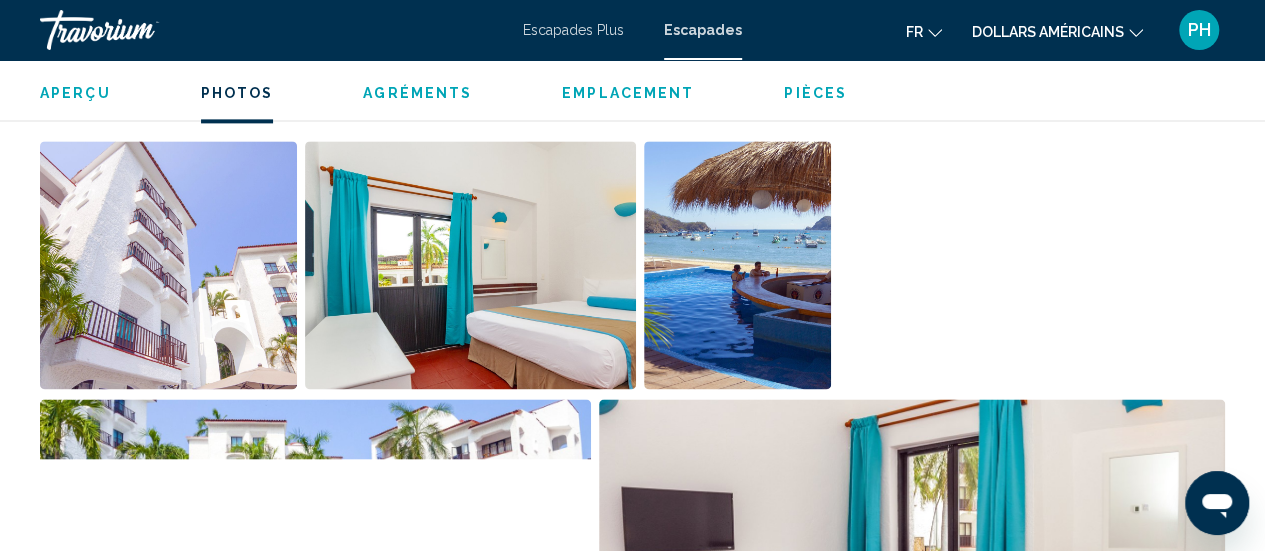 scroll, scrollTop: 1312, scrollLeft: 0, axis: vertical 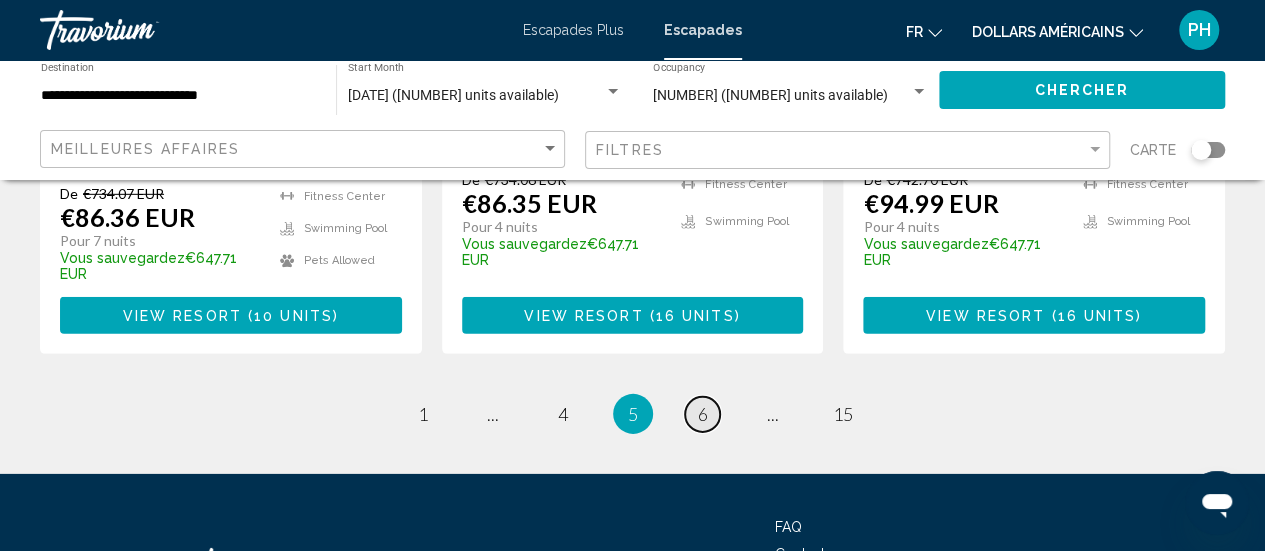 click on "6" at bounding box center (703, 414) 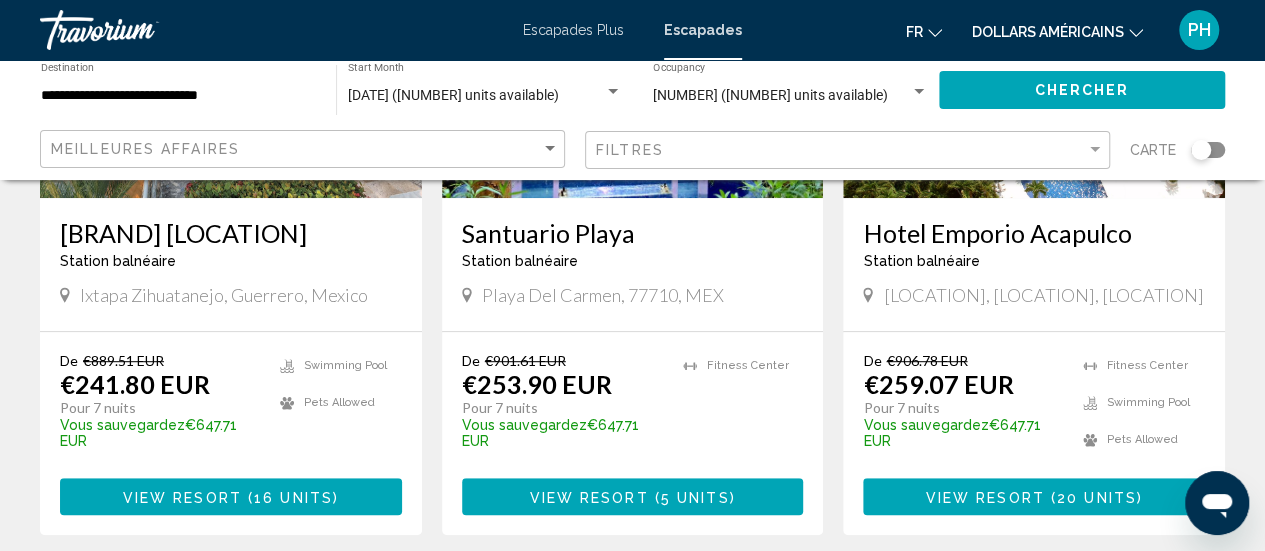 scroll, scrollTop: 393, scrollLeft: 0, axis: vertical 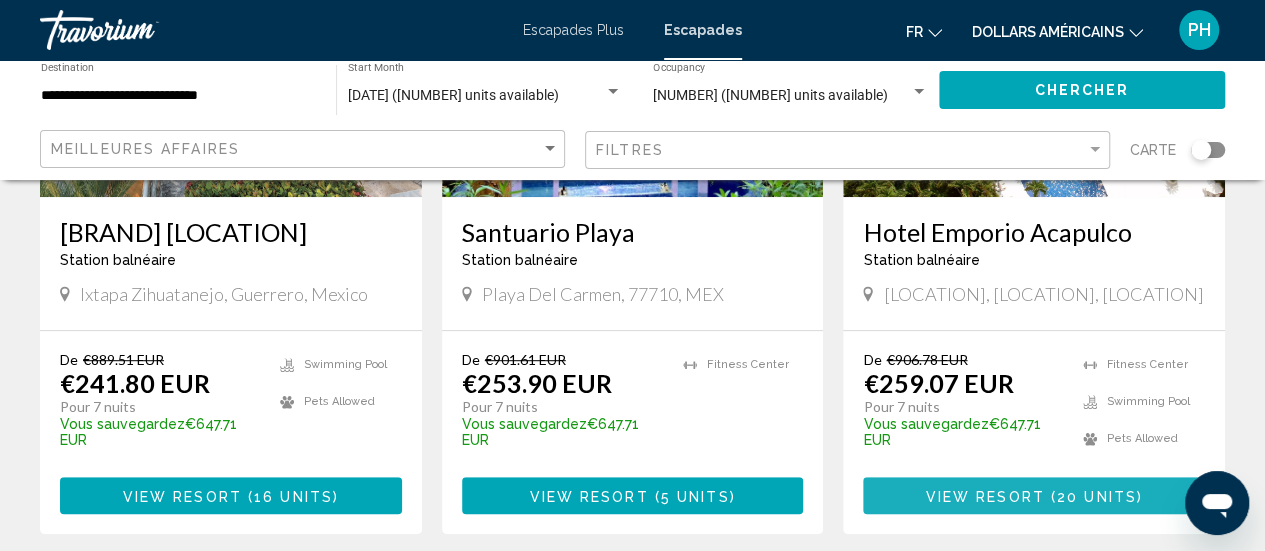 click on "( 20 units )" at bounding box center [1094, 496] 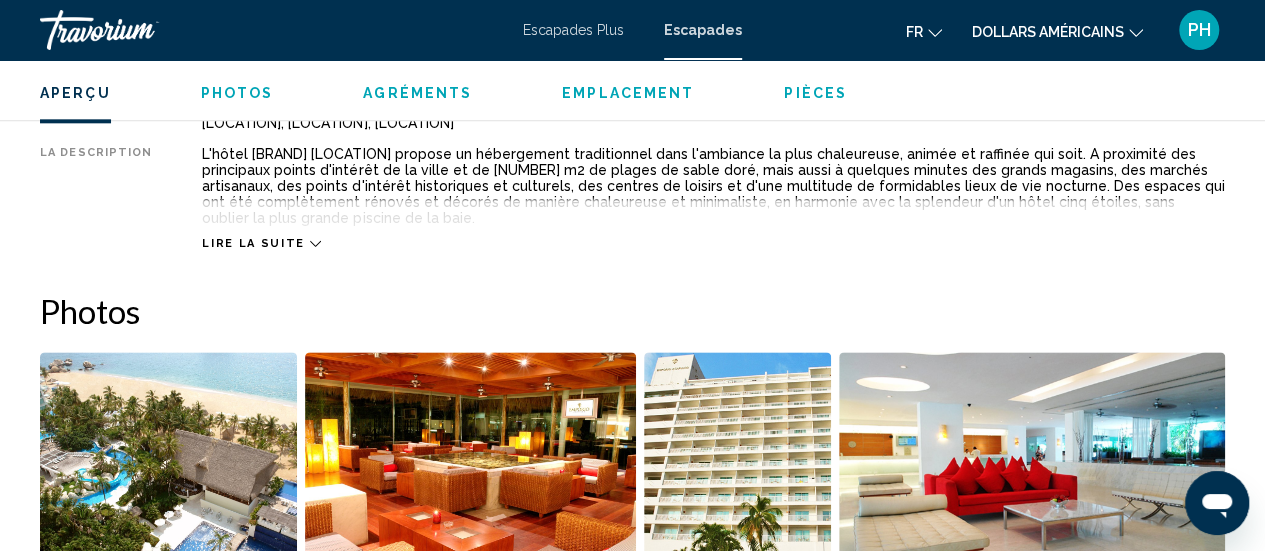 scroll, scrollTop: 1121, scrollLeft: 0, axis: vertical 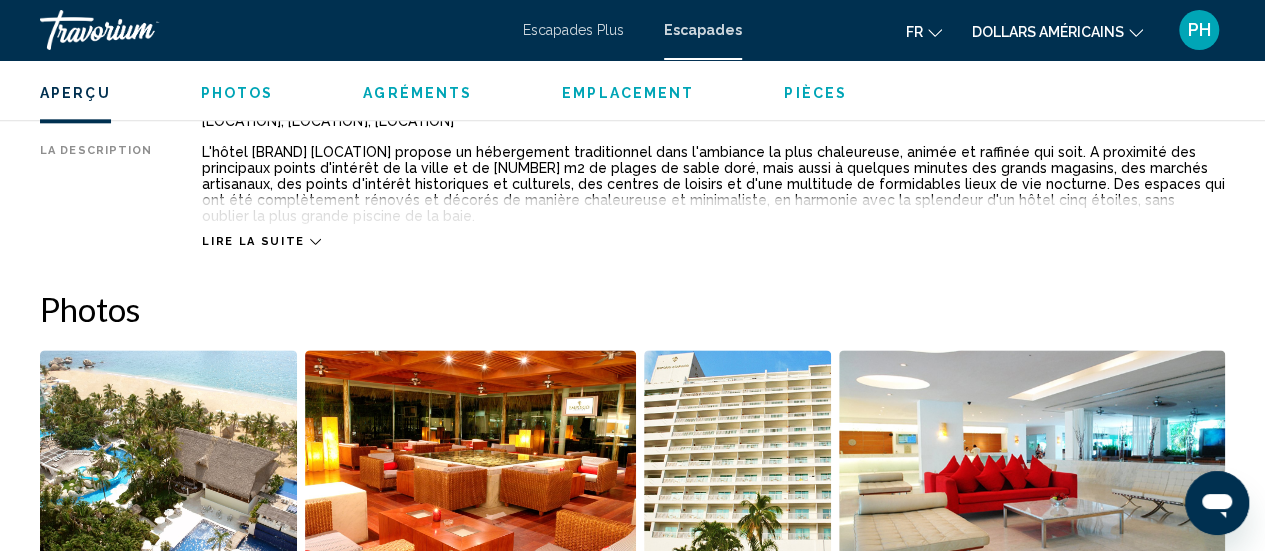 click 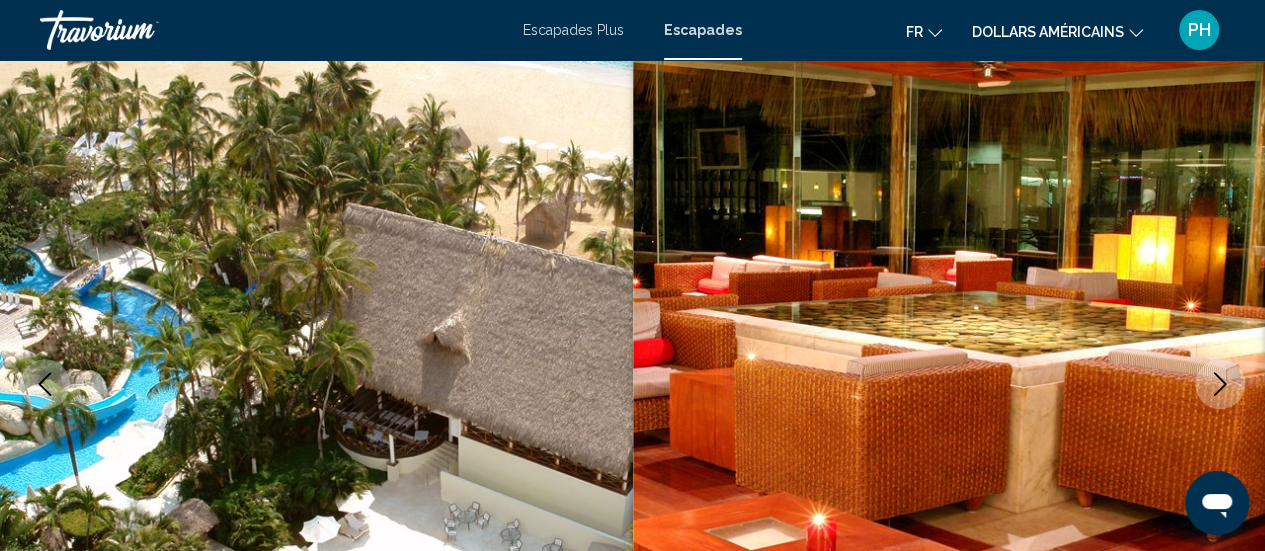 scroll, scrollTop: 0, scrollLeft: 0, axis: both 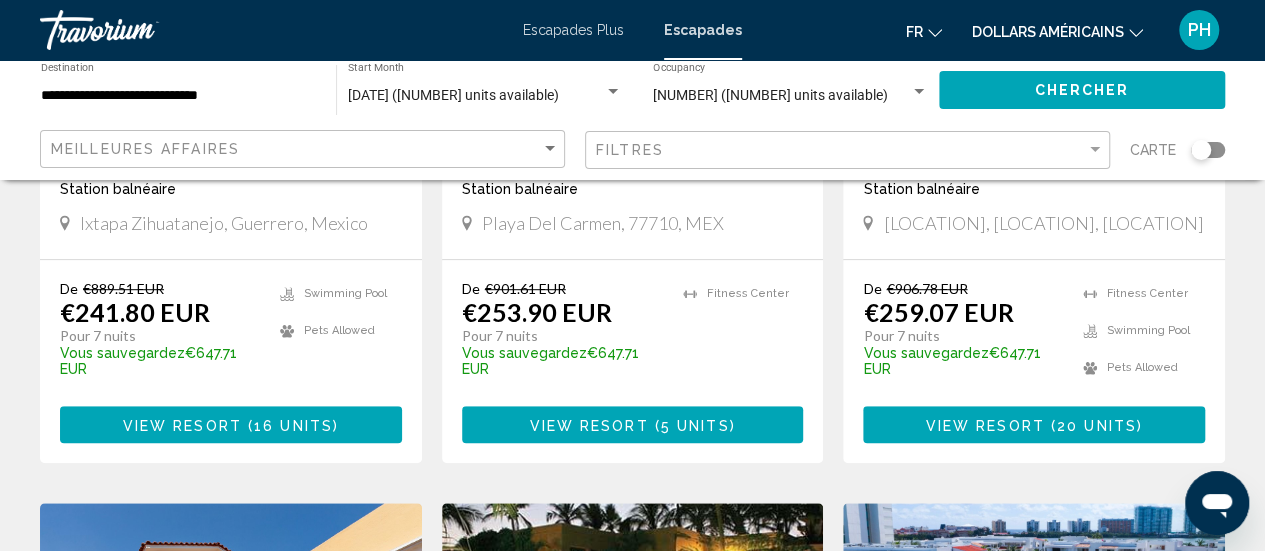 click on "View Resort    ( 5 units )" at bounding box center (632, 424) 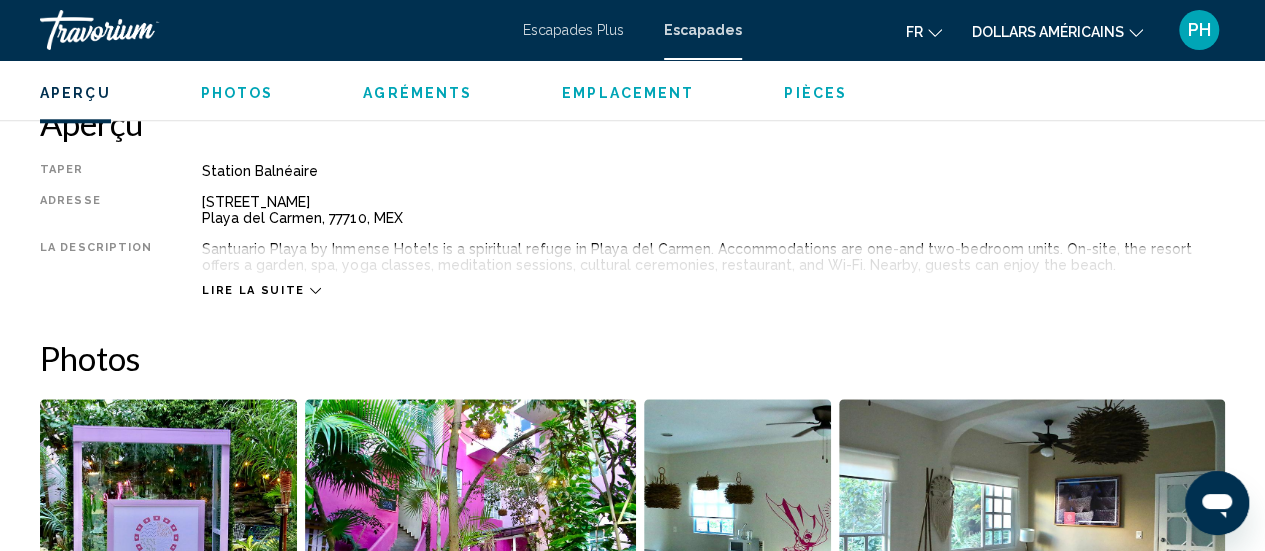 scroll, scrollTop: 1004, scrollLeft: 0, axis: vertical 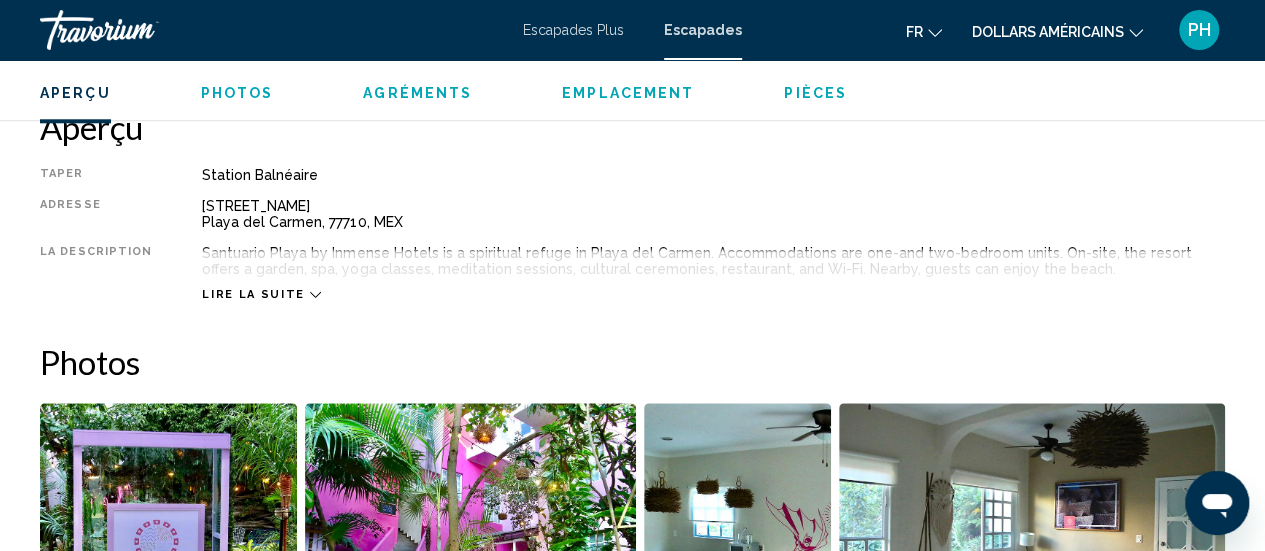 click 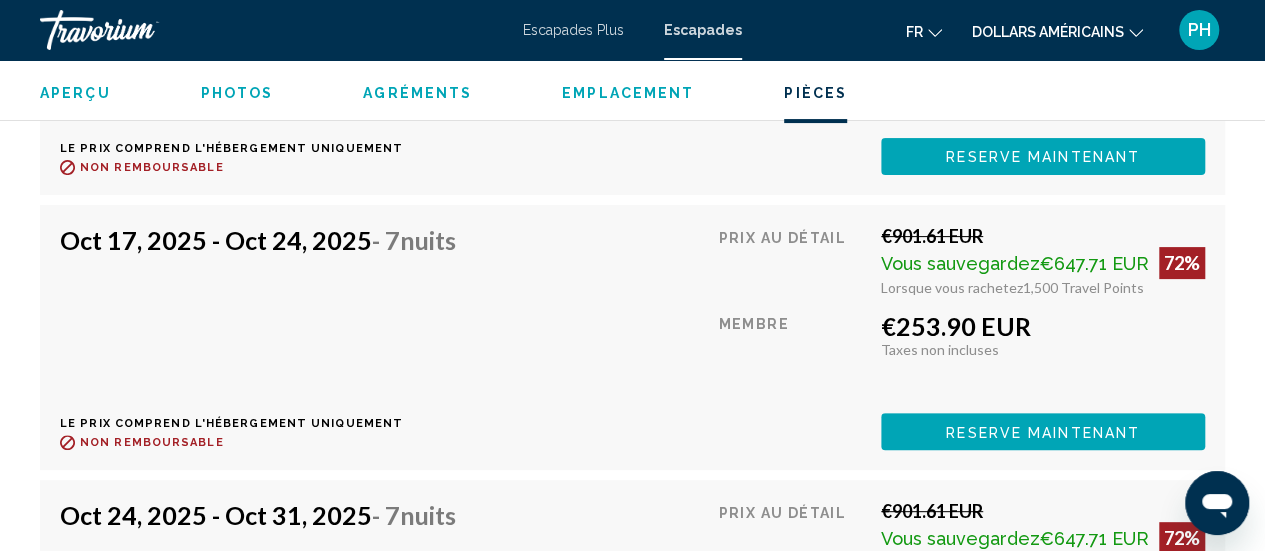scroll, scrollTop: 3952, scrollLeft: 0, axis: vertical 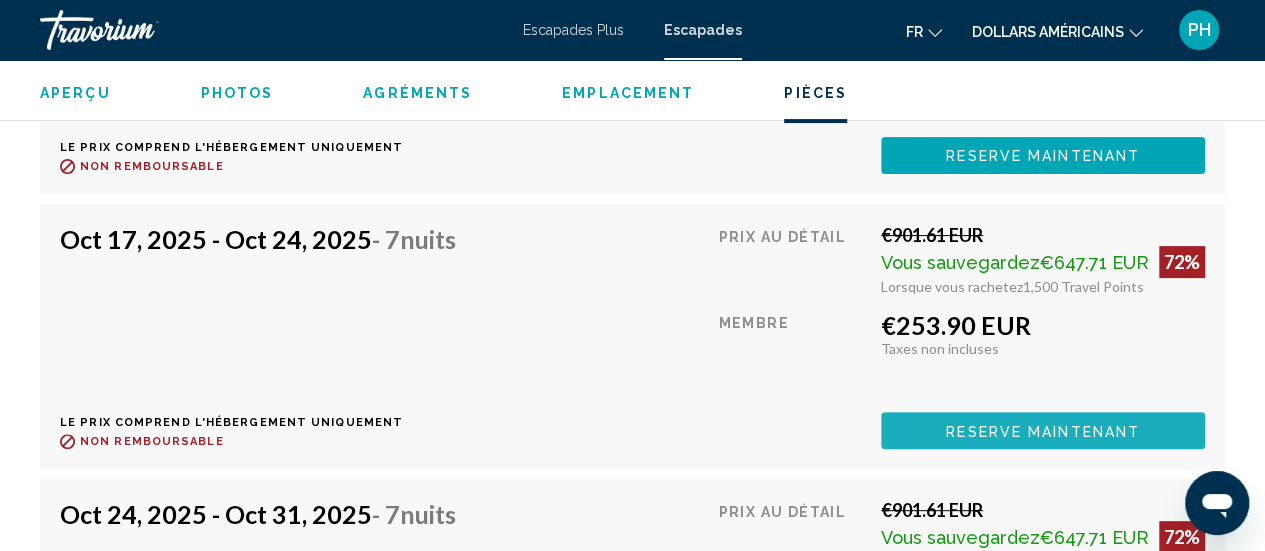 click on "Reserve maintenant" at bounding box center (1043, -119) 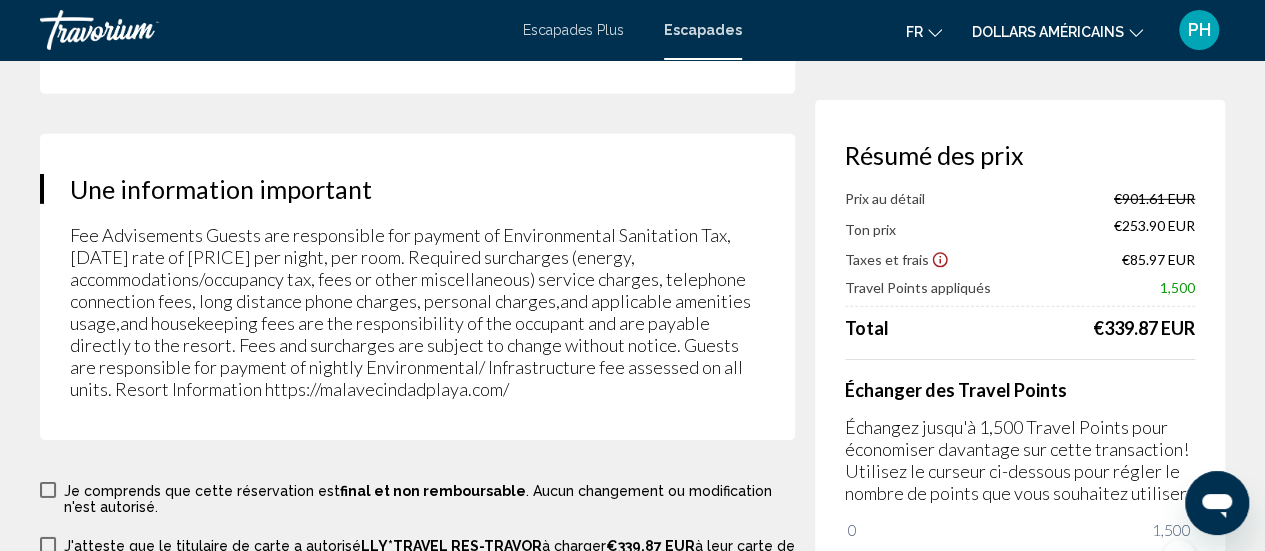scroll, scrollTop: 3009, scrollLeft: 0, axis: vertical 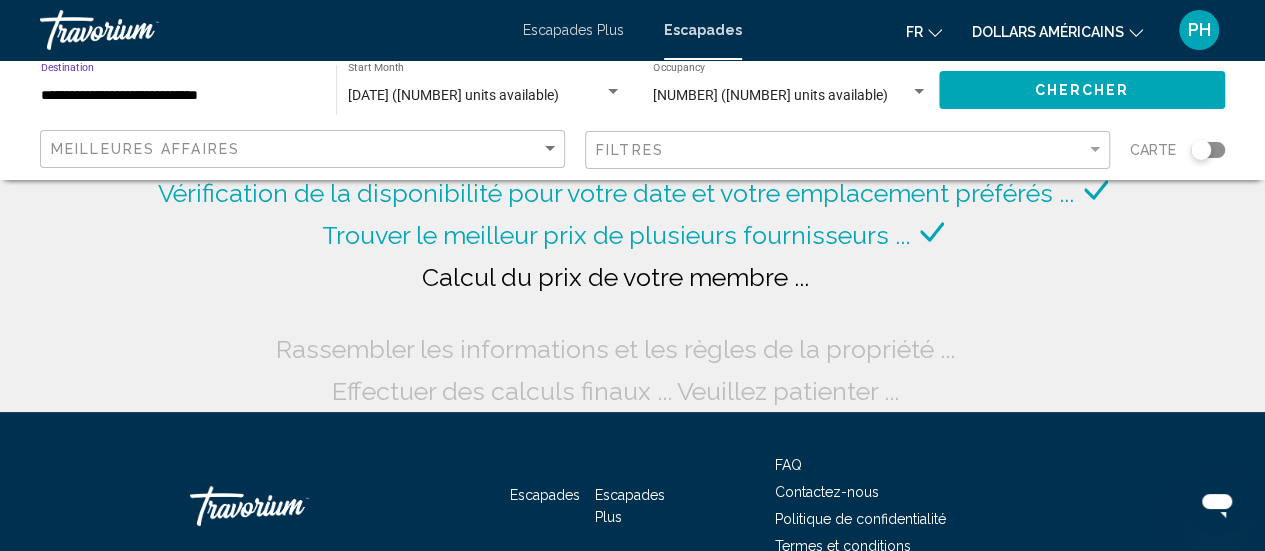 click on "**********" at bounding box center (178, 96) 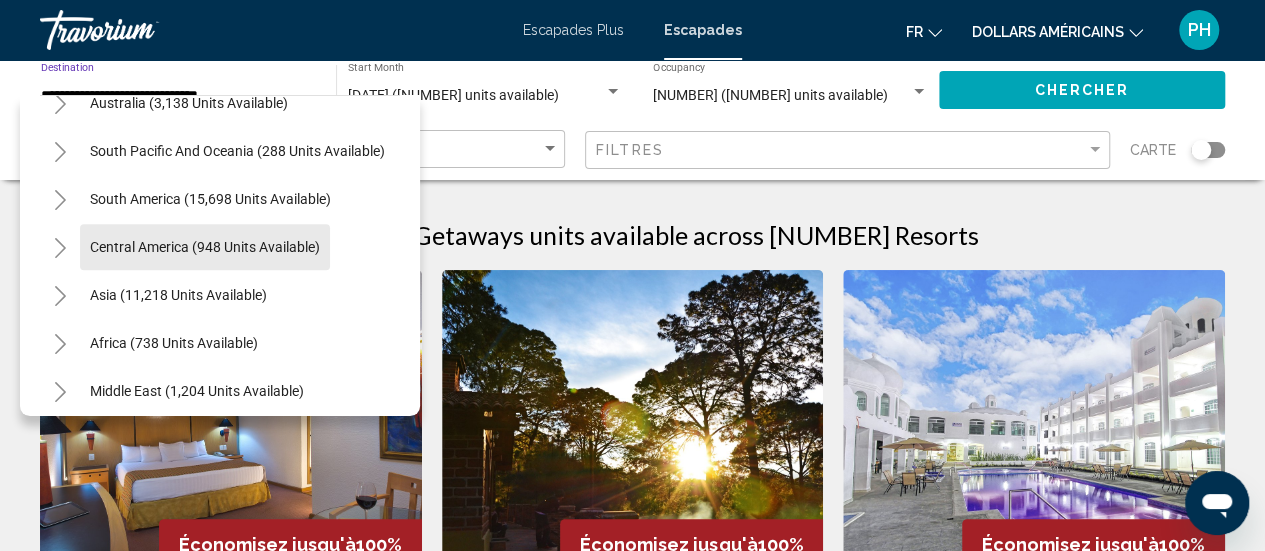 scroll, scrollTop: 819, scrollLeft: 0, axis: vertical 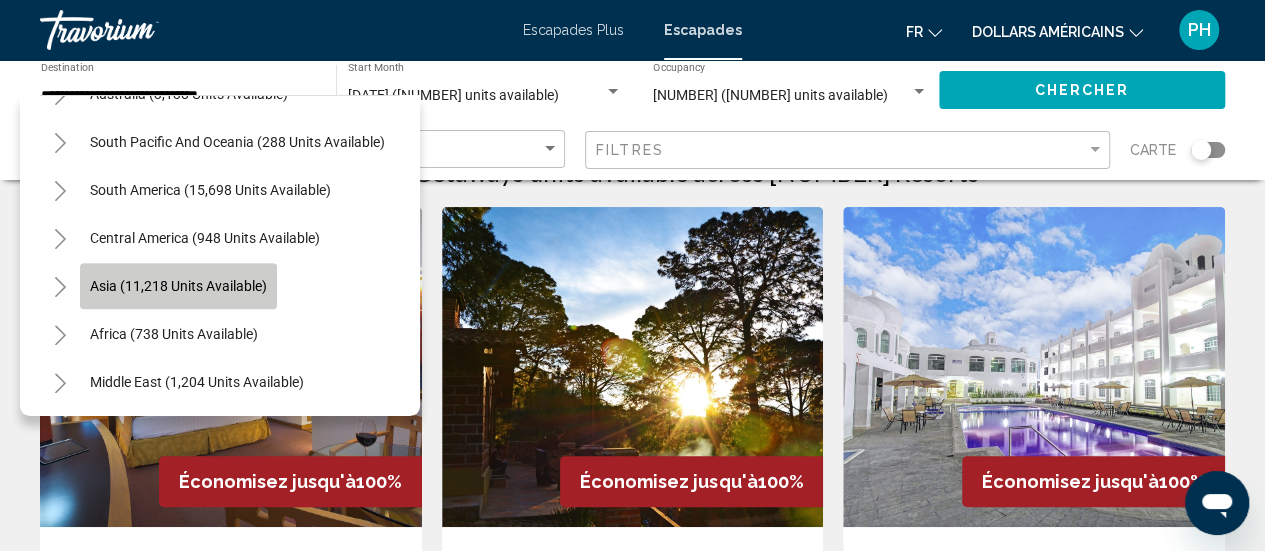 click on "Asia (11,218 units available)" 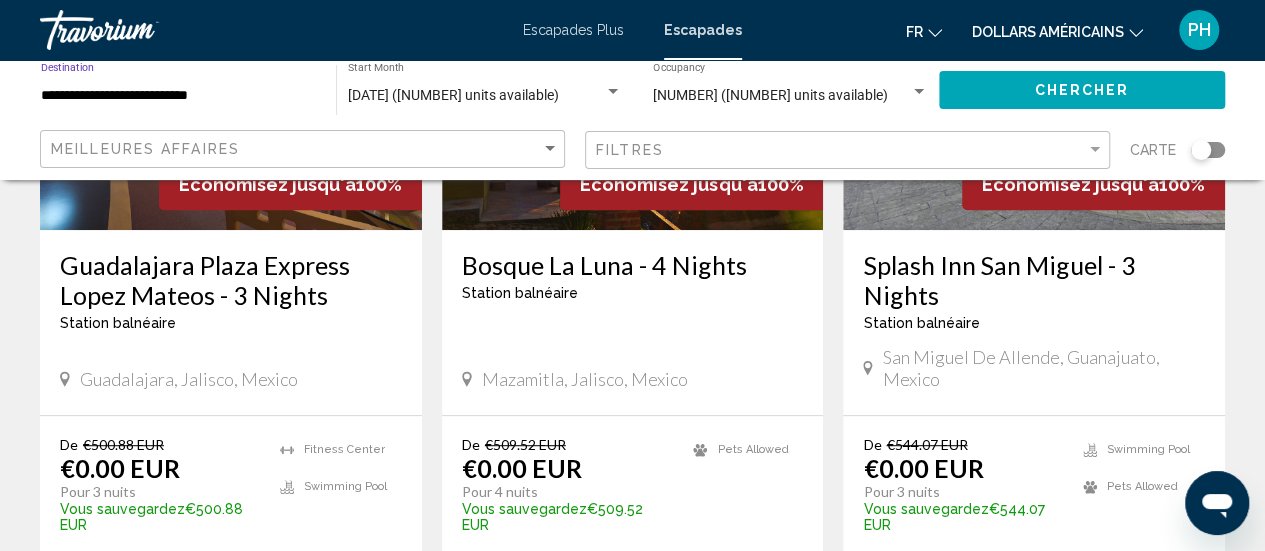 scroll, scrollTop: 0, scrollLeft: 0, axis: both 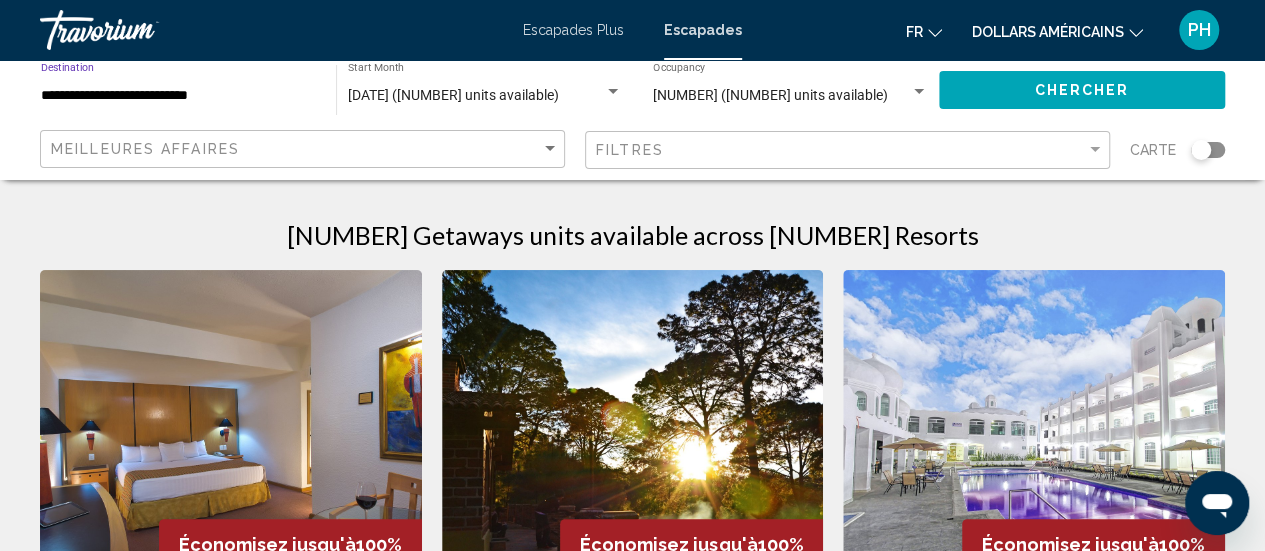 click at bounding box center (919, 91) 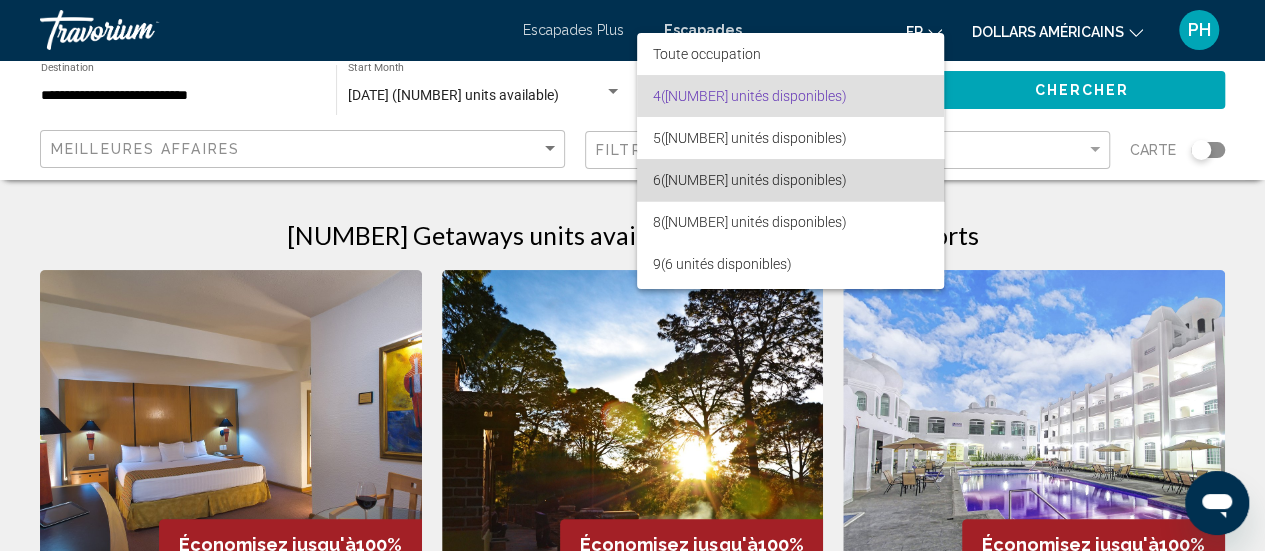 click on "[NUMBER] ([NUMBER] unités disponibles)" at bounding box center [790, 180] 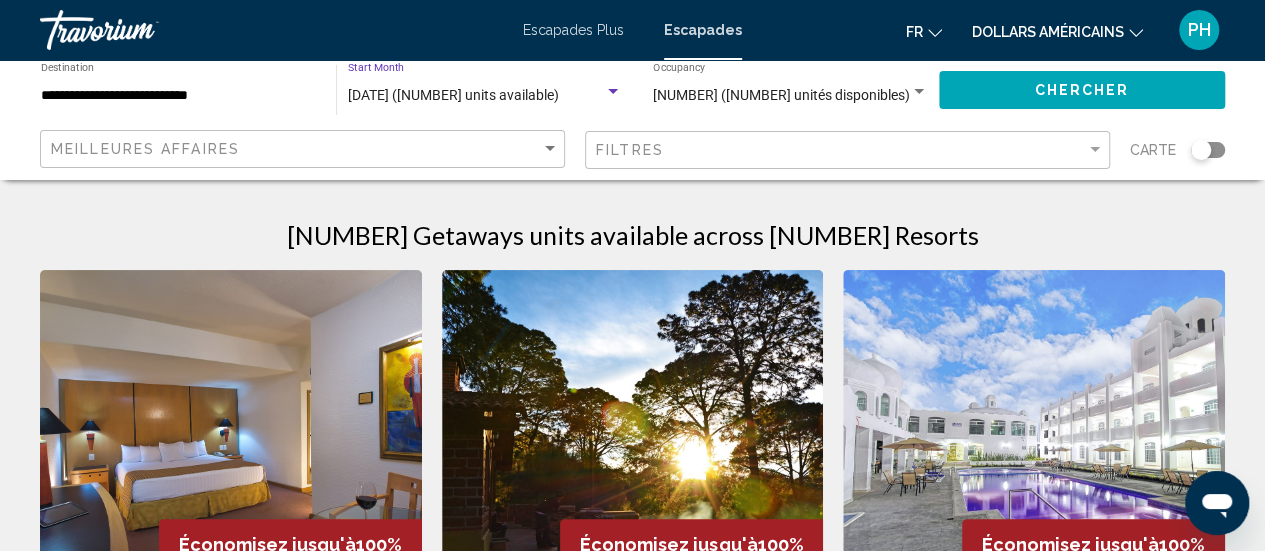 click at bounding box center (613, 91) 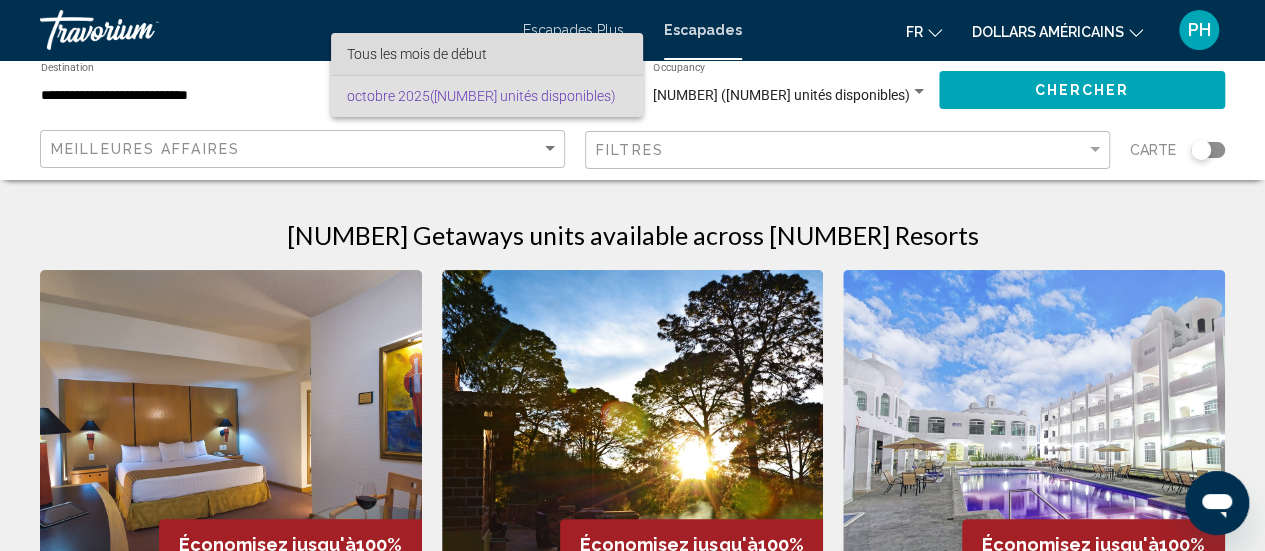 click on "Tous les mois de début" at bounding box center [487, 54] 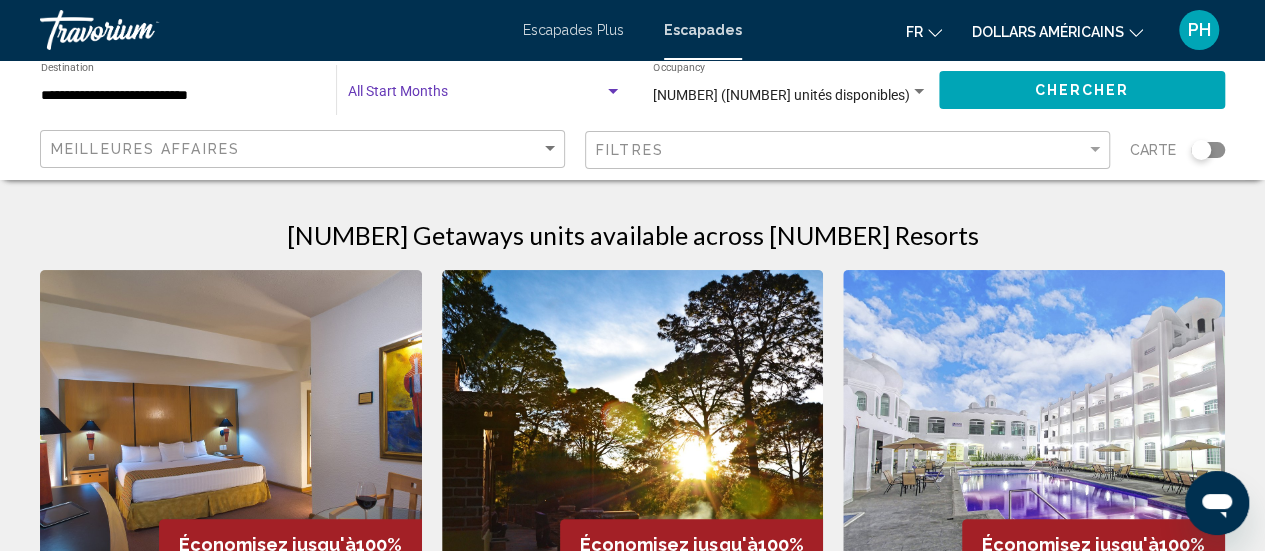 click at bounding box center (476, 96) 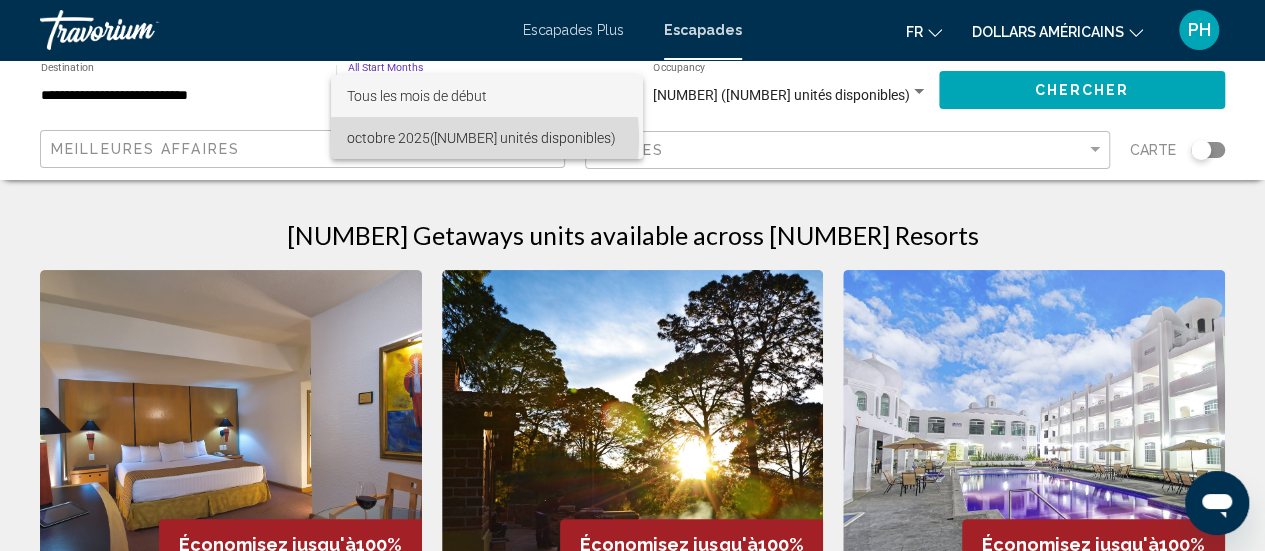 click on "([NUMBER] unités disponibles)" at bounding box center (523, 138) 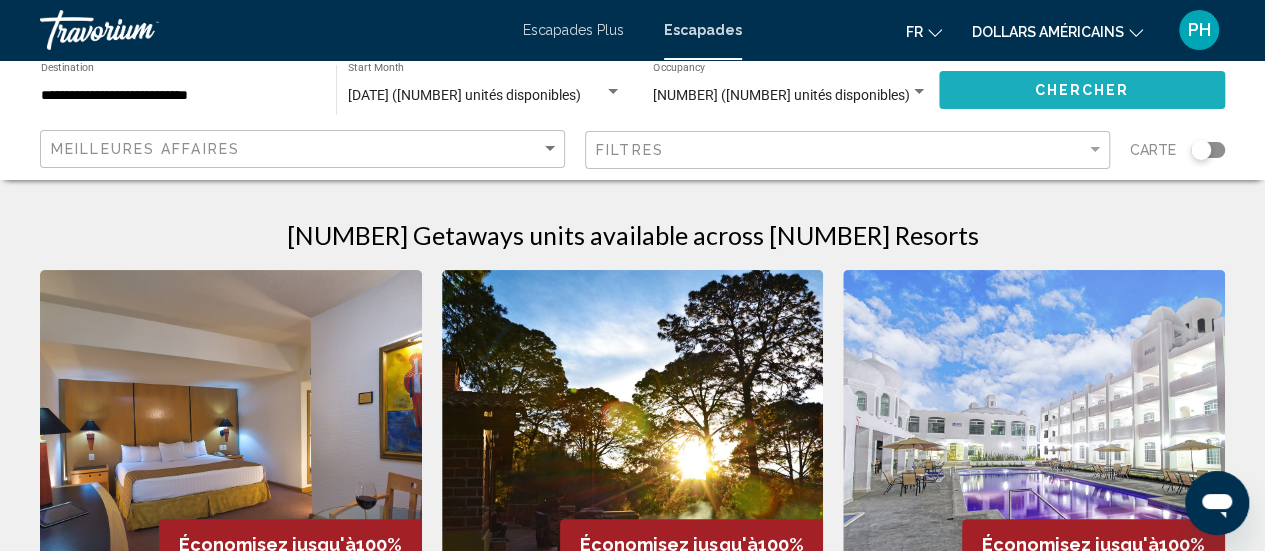 click on "Chercher" 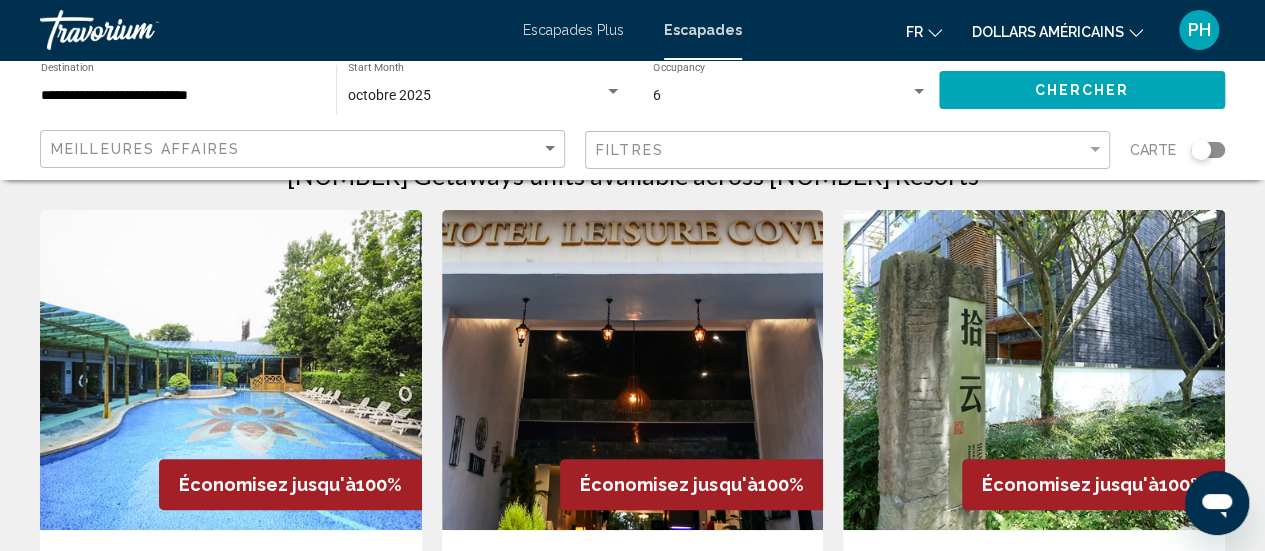 scroll, scrollTop: 0, scrollLeft: 0, axis: both 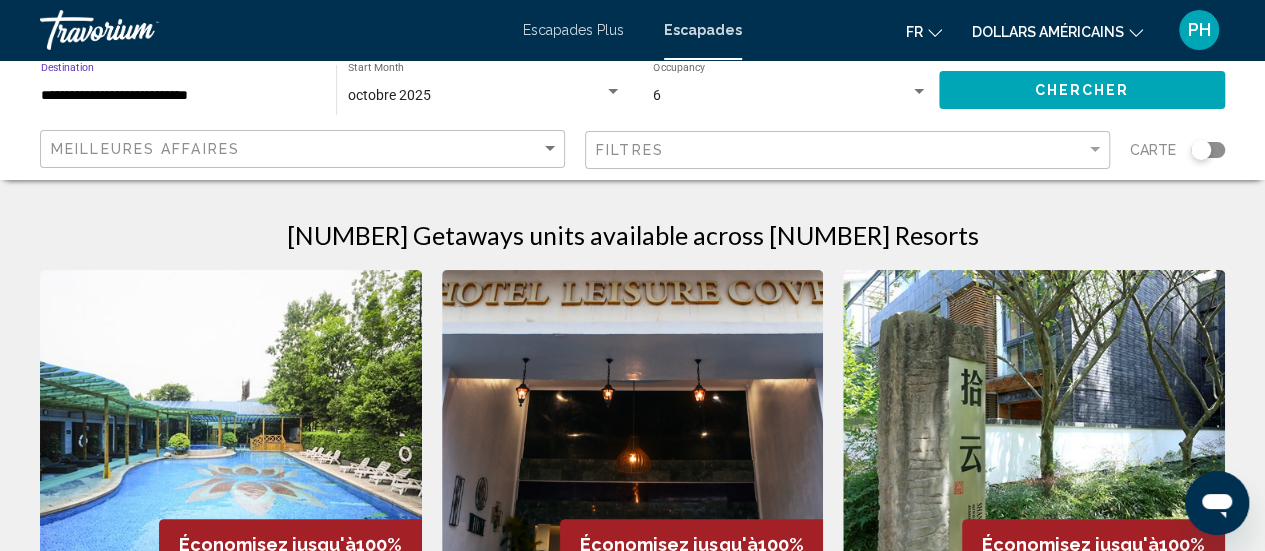 click on "**********" at bounding box center (178, 96) 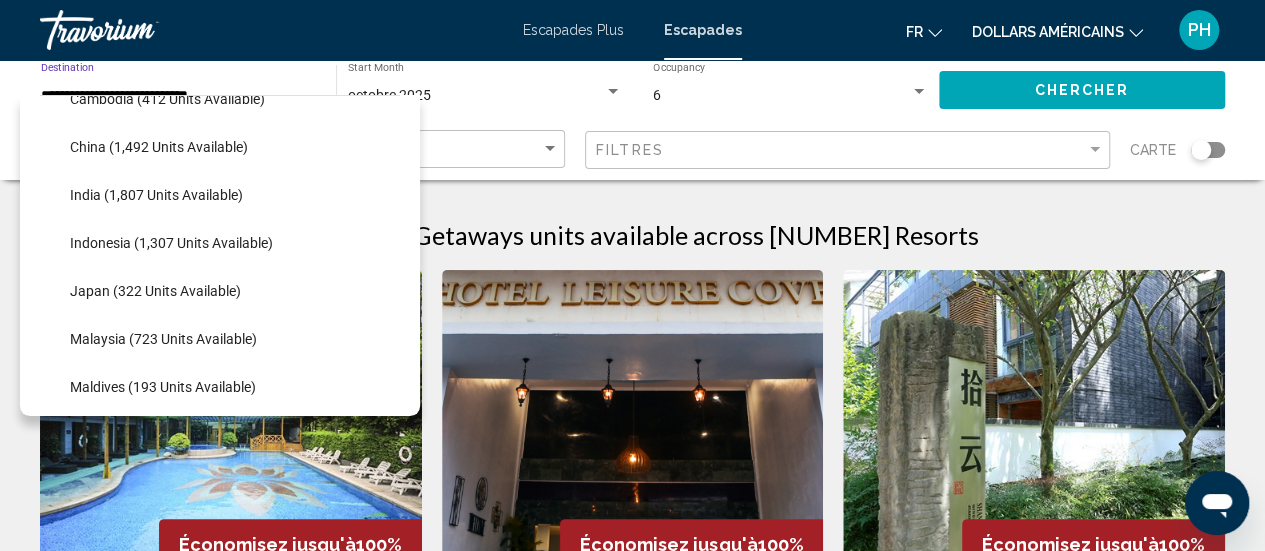 scroll, scrollTop: 618, scrollLeft: 0, axis: vertical 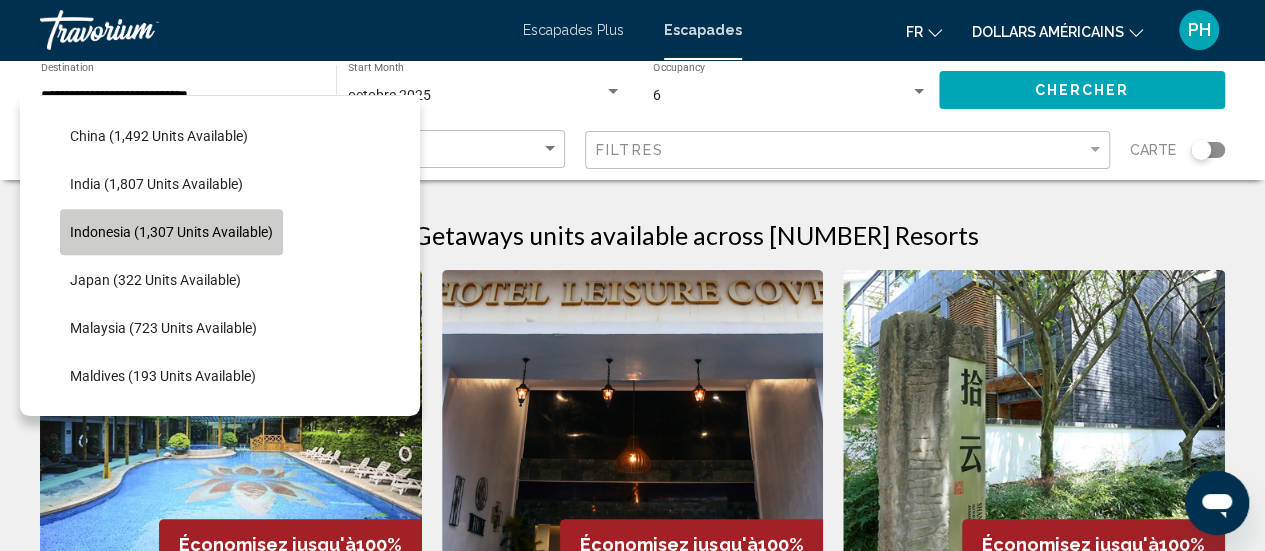 click on "Indonesia (1,307 units available)" 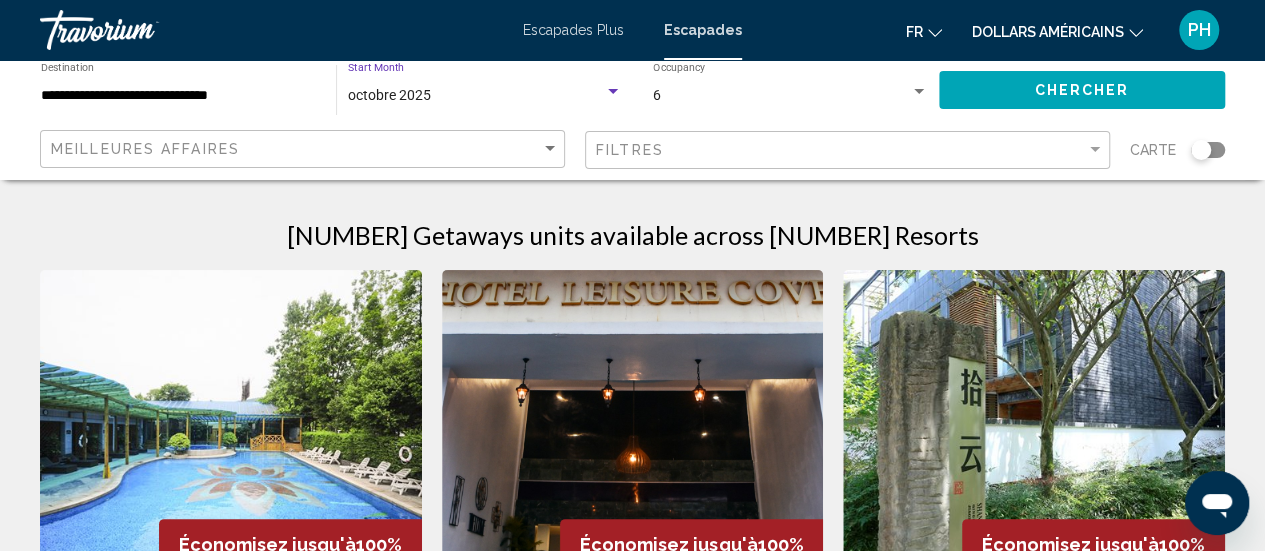 click on "octobre 2025" at bounding box center [476, 96] 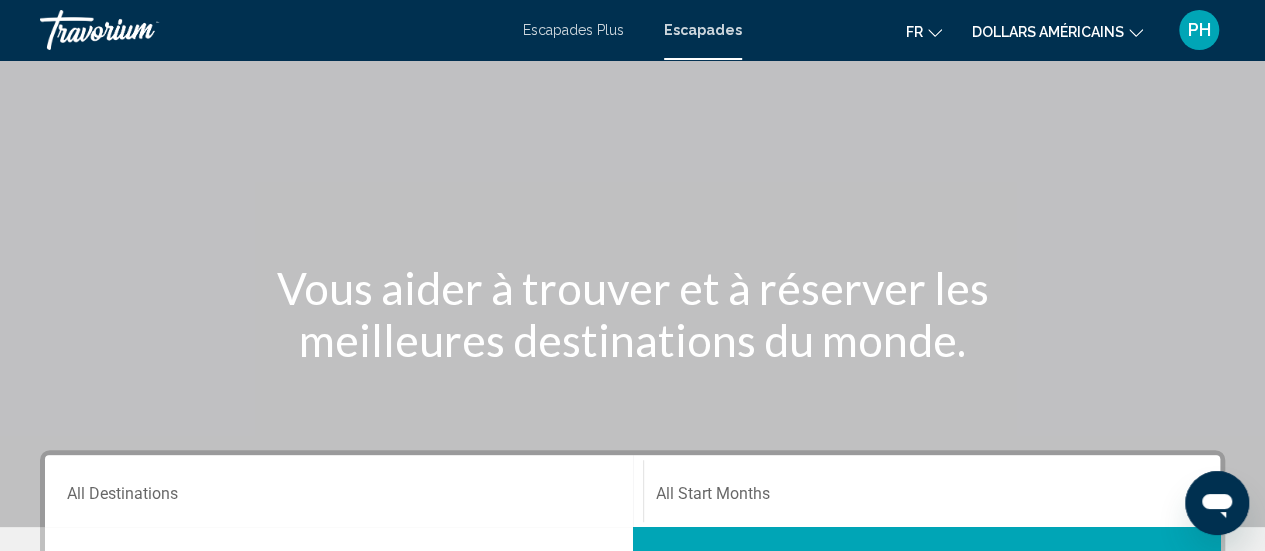 scroll, scrollTop: 193, scrollLeft: 0, axis: vertical 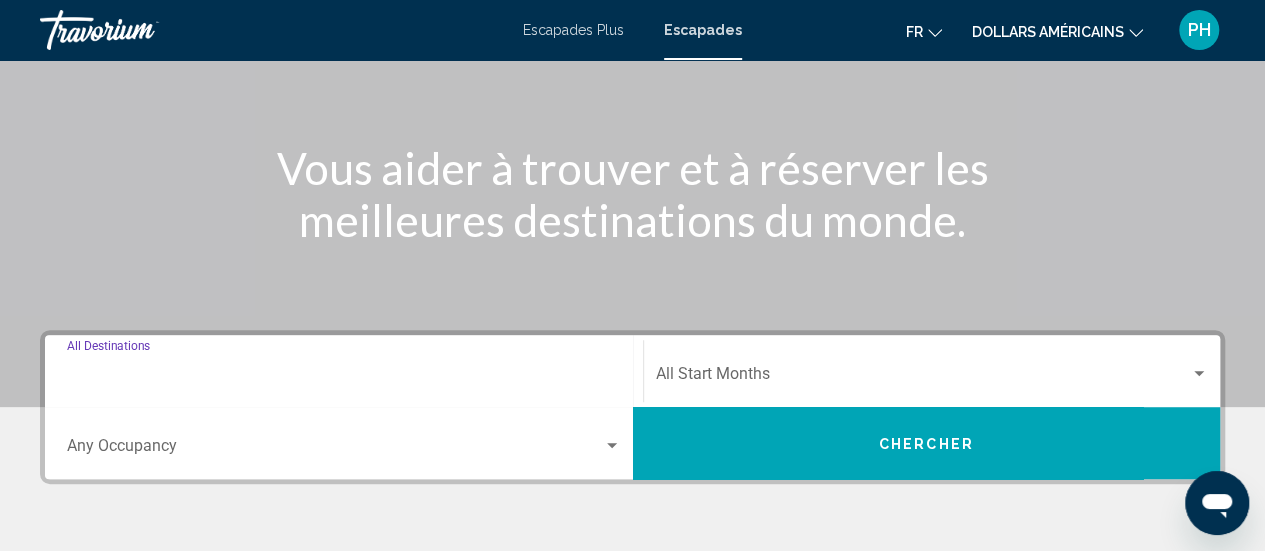 click on "Destination All Destinations" at bounding box center (344, 378) 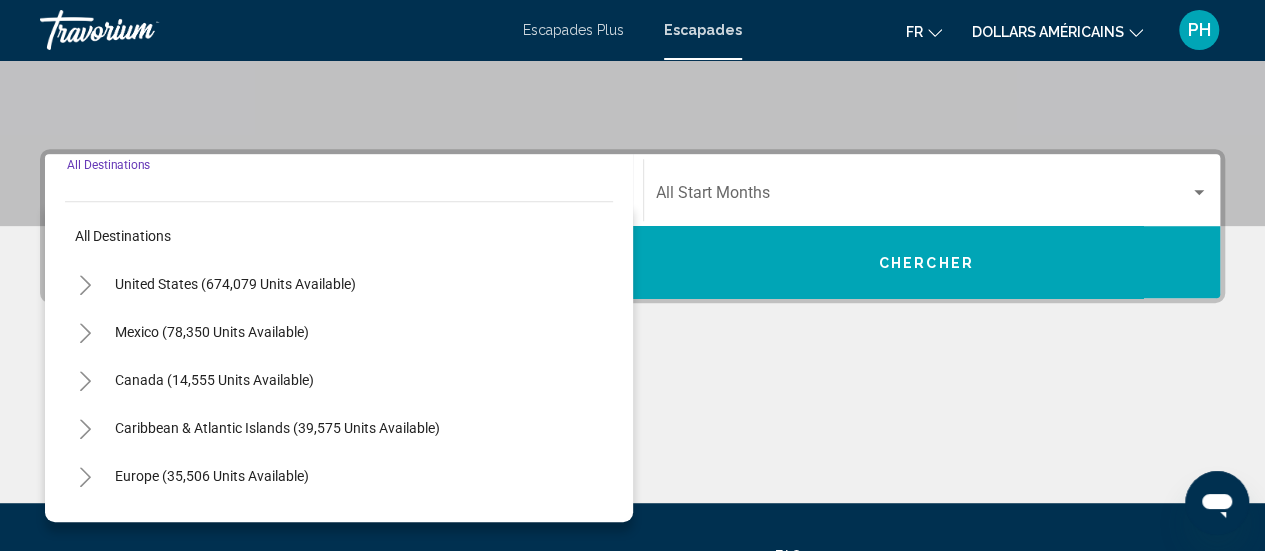 scroll, scrollTop: 458, scrollLeft: 0, axis: vertical 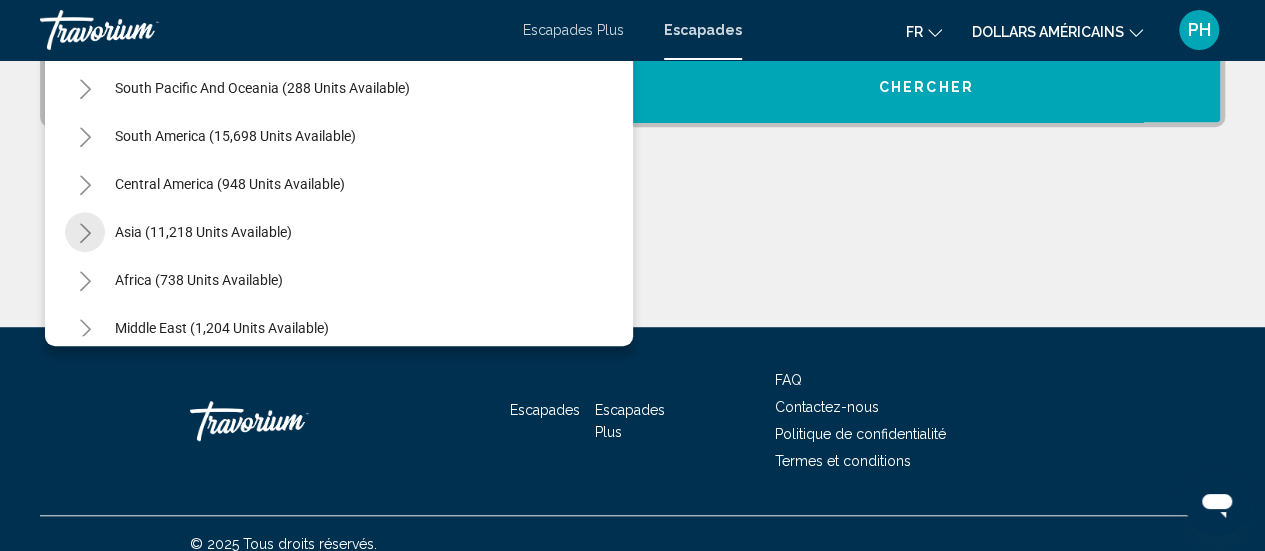 click 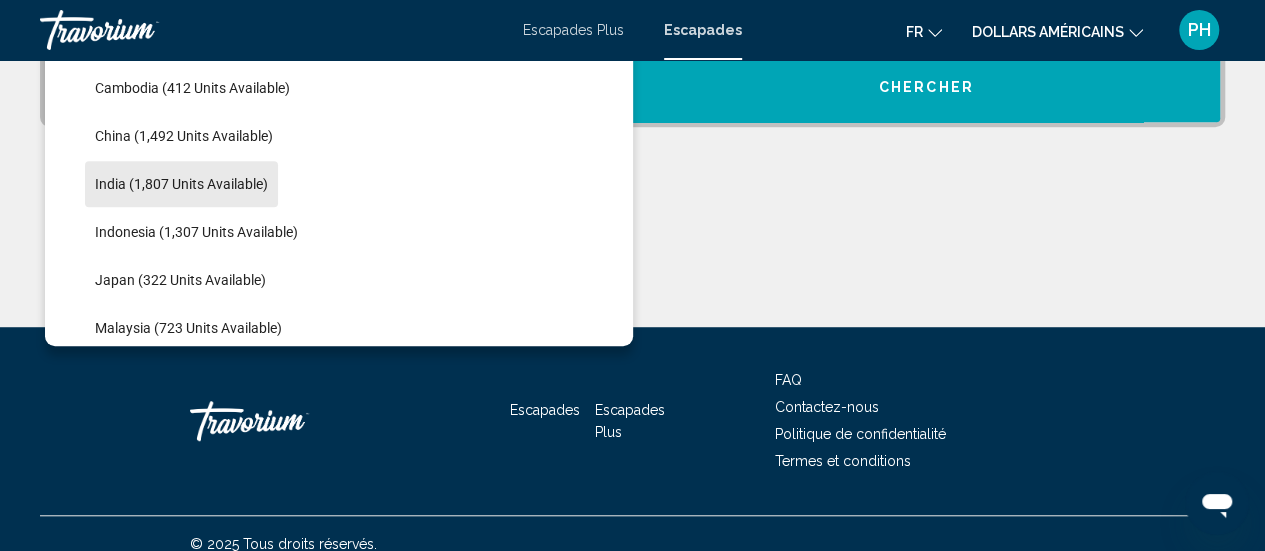 scroll, scrollTop: 557, scrollLeft: 0, axis: vertical 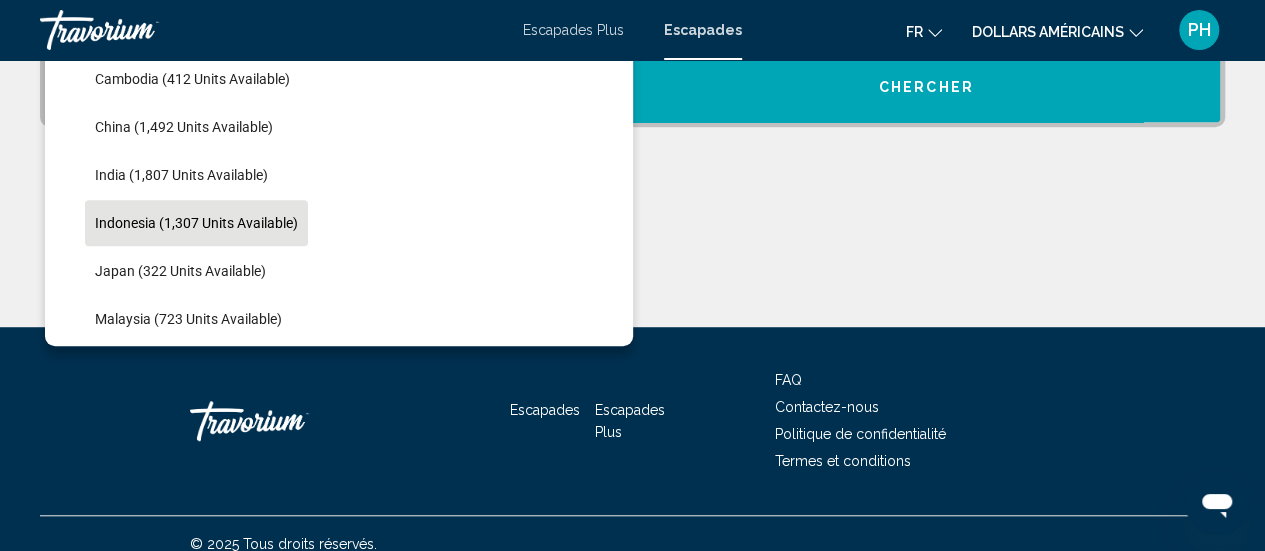 click on "Indonesia (1,307 units available)" 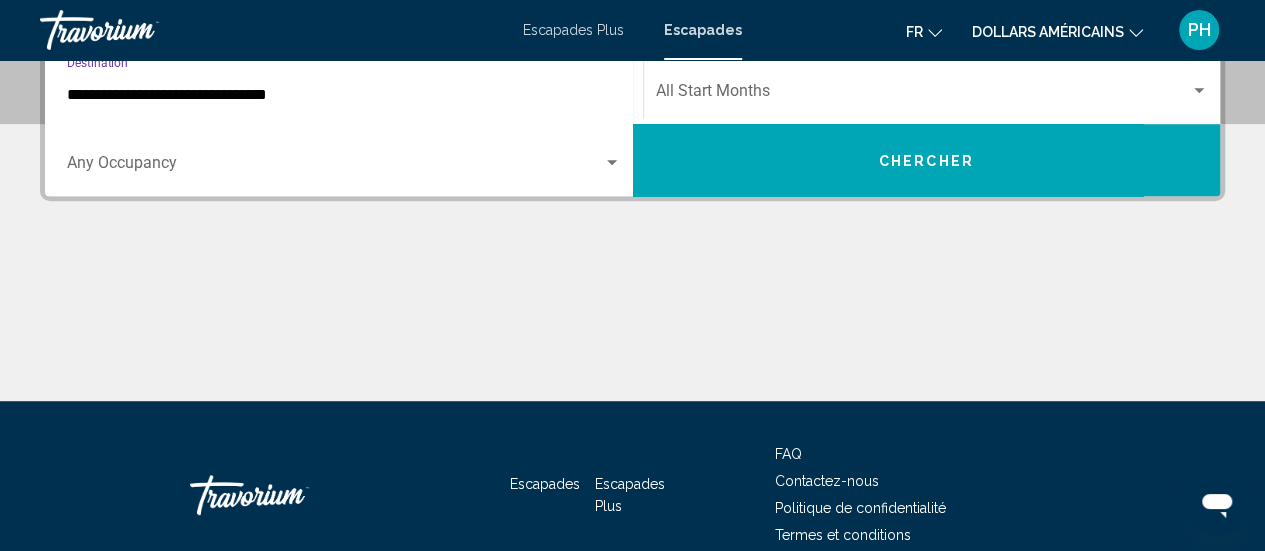 scroll, scrollTop: 458, scrollLeft: 0, axis: vertical 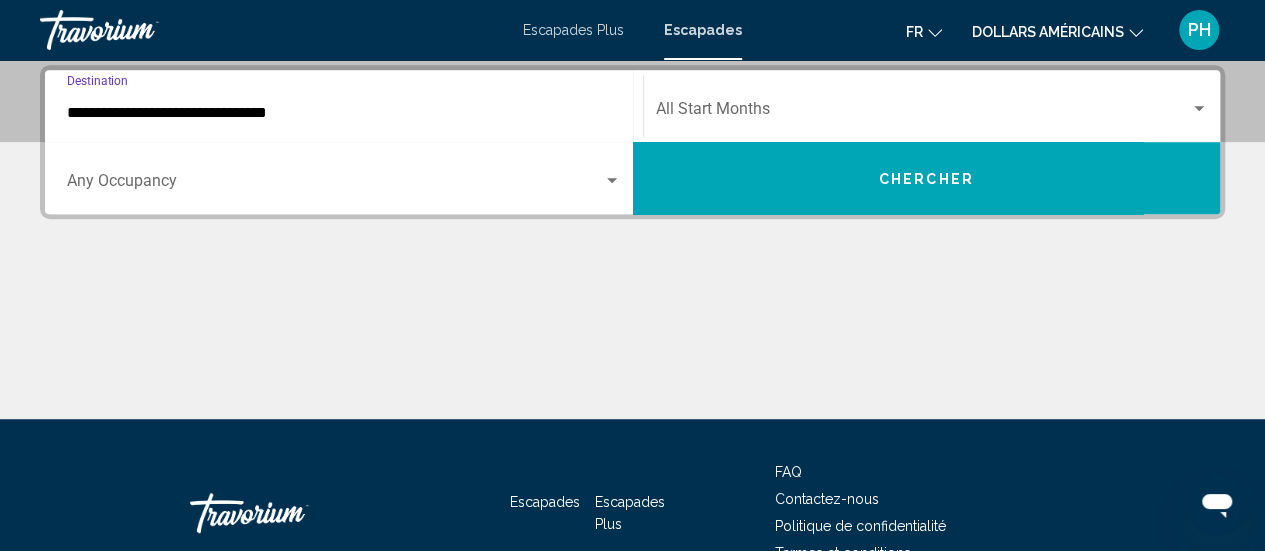 click at bounding box center [923, 113] 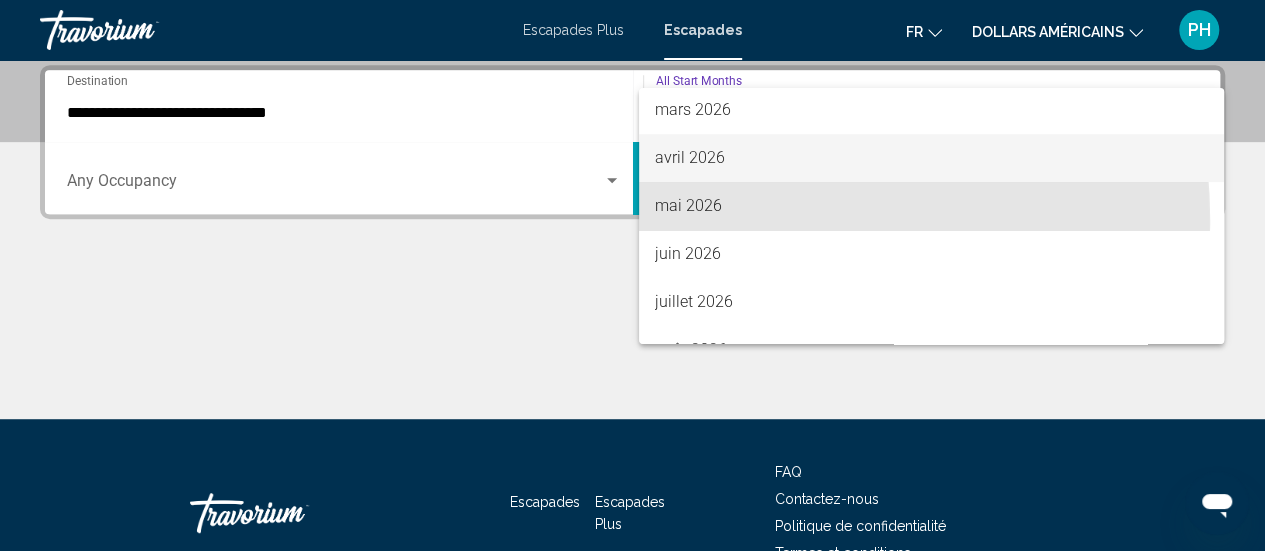 scroll, scrollTop: 416, scrollLeft: 0, axis: vertical 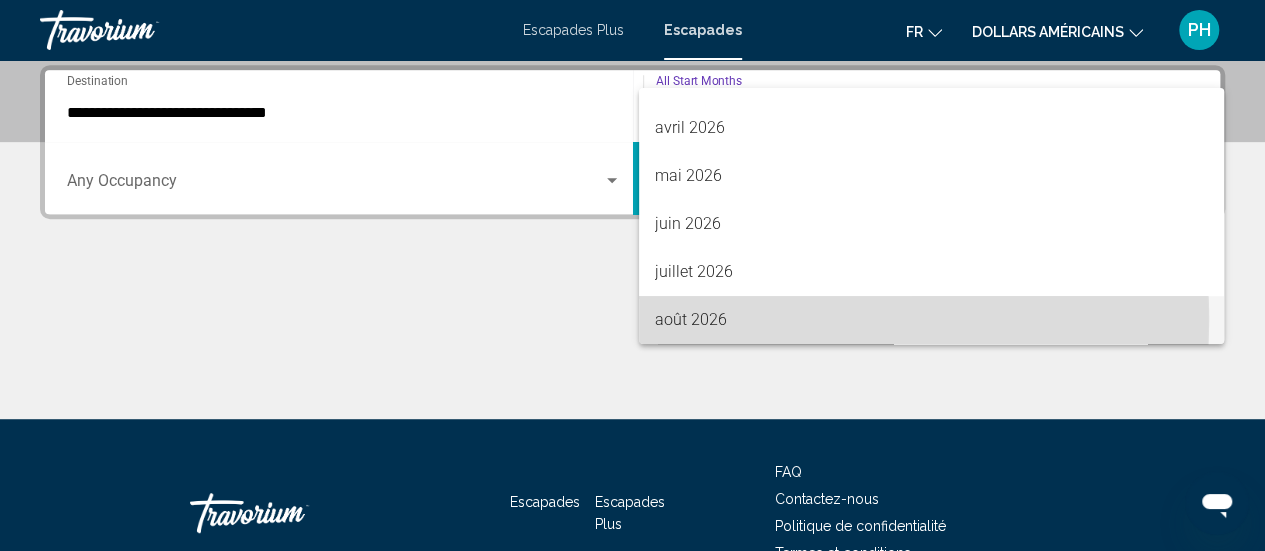 click on "août 2026" at bounding box center [691, 319] 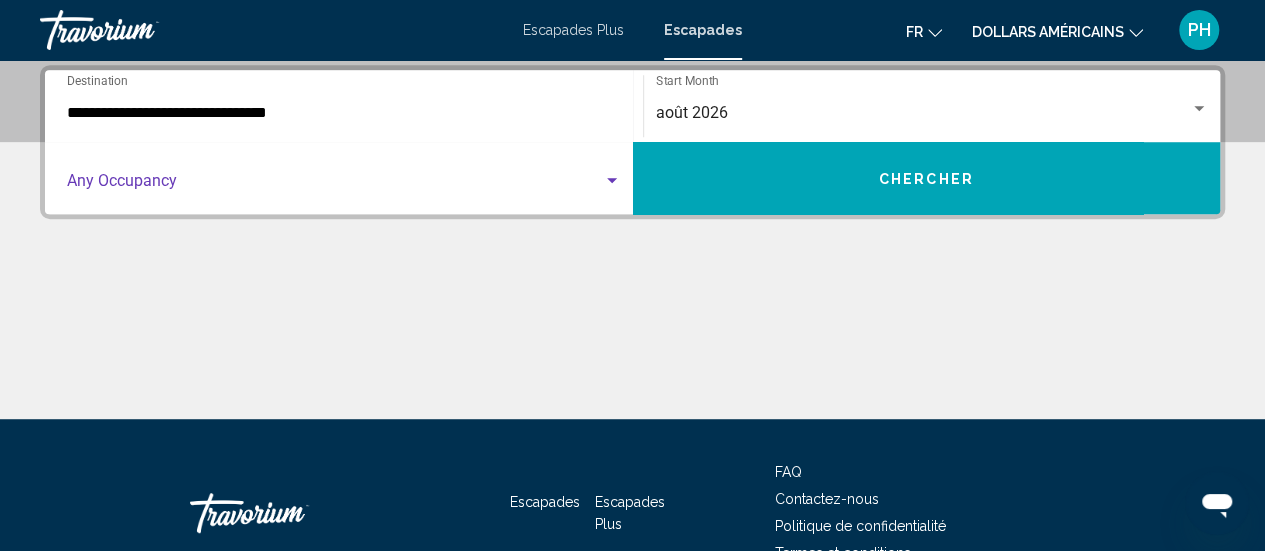 click at bounding box center [612, 181] 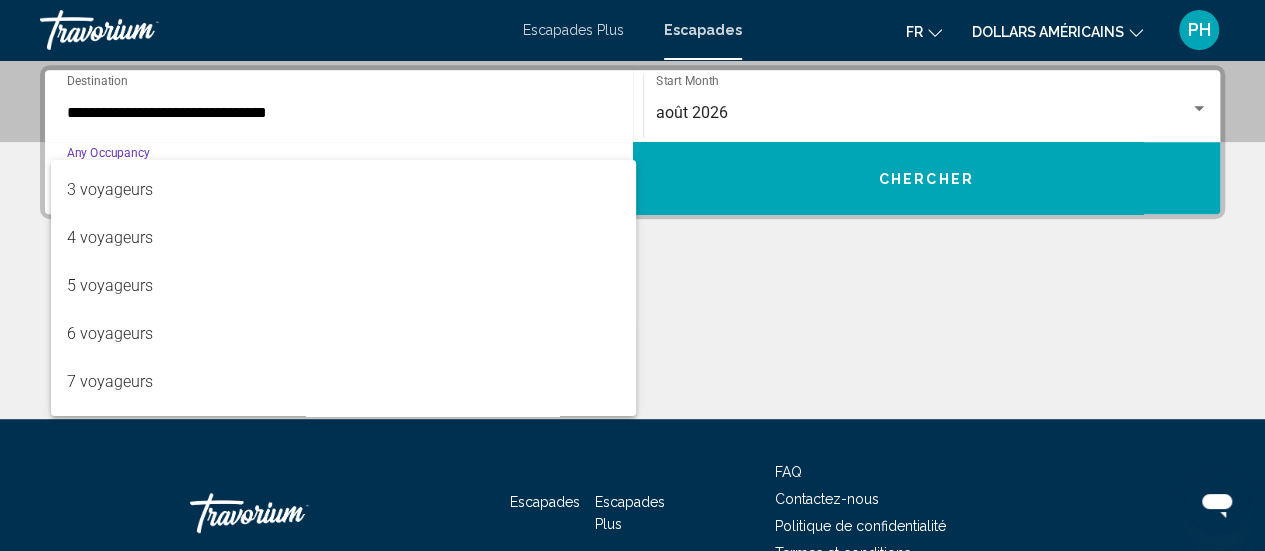 scroll, scrollTop: 105, scrollLeft: 0, axis: vertical 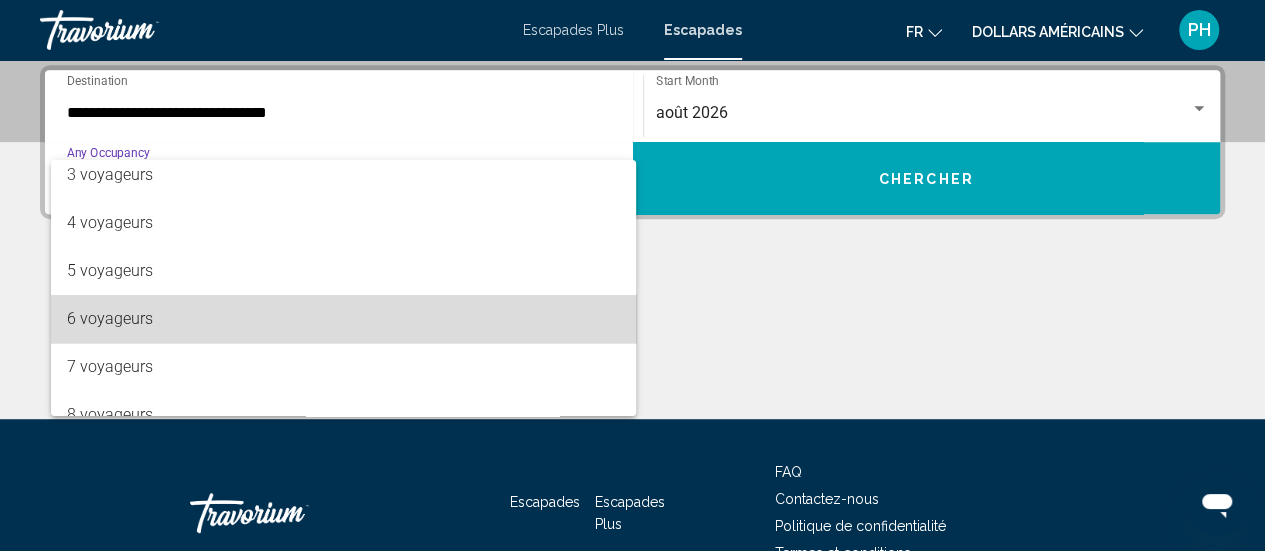 click on "6 voyageurs" at bounding box center [344, 319] 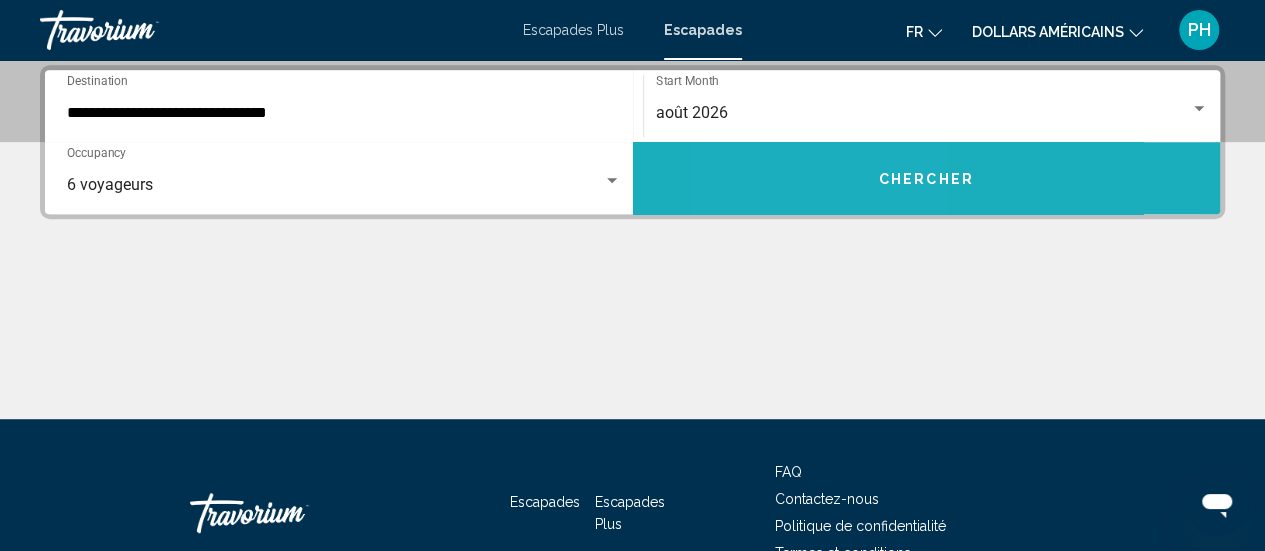 click on "Chercher" at bounding box center (927, 178) 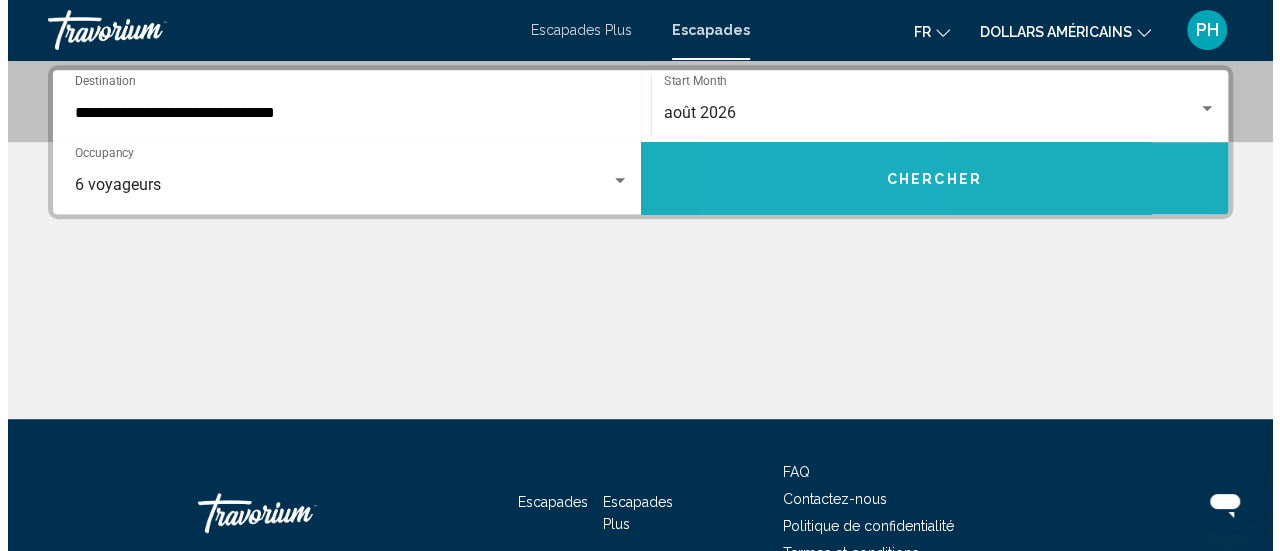 scroll, scrollTop: 0, scrollLeft: 0, axis: both 